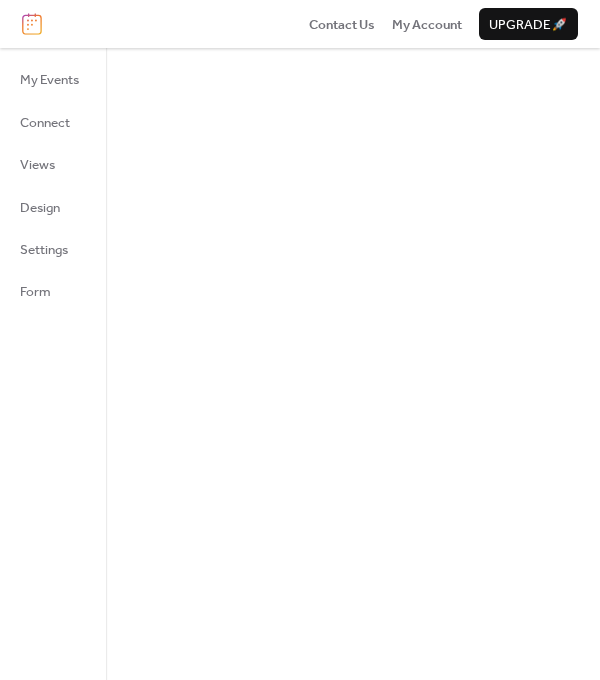 scroll, scrollTop: 0, scrollLeft: 0, axis: both 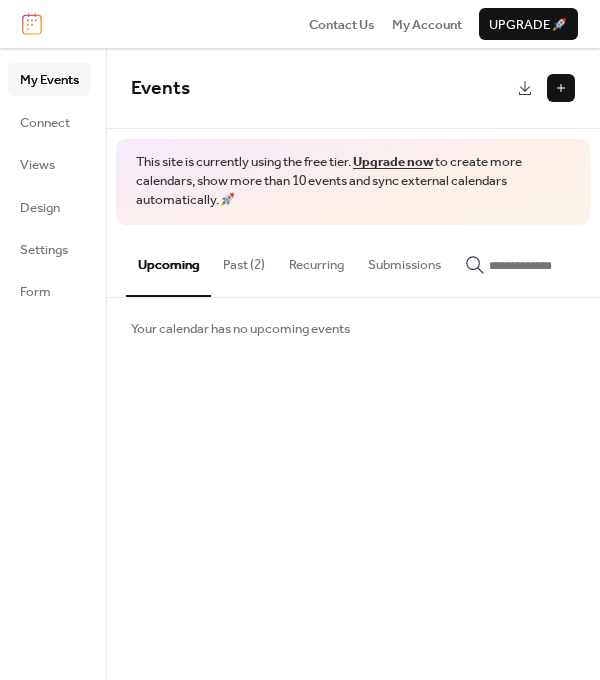 click on "Past (2)" at bounding box center (244, 260) 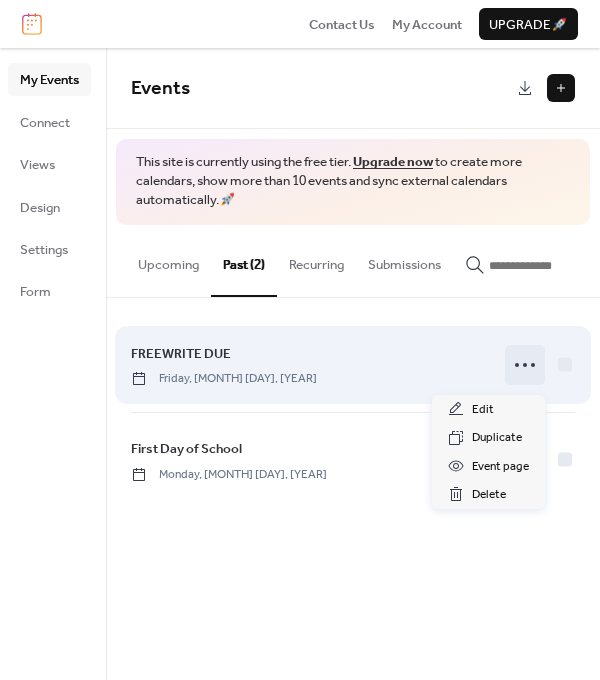 click 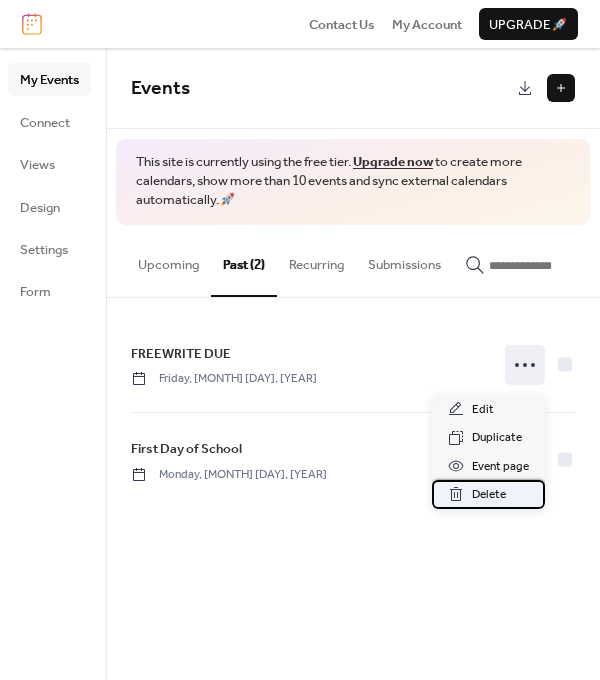 click on "Delete" at bounding box center [488, 494] 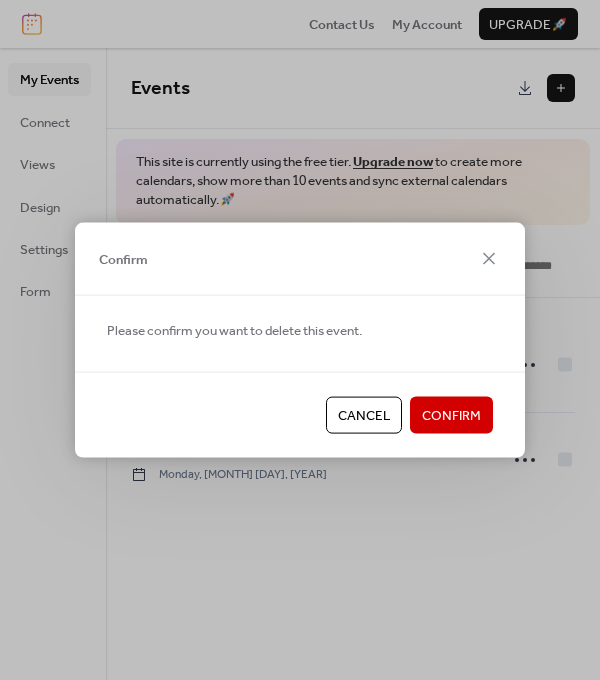 click on "Confirm" at bounding box center [451, 416] 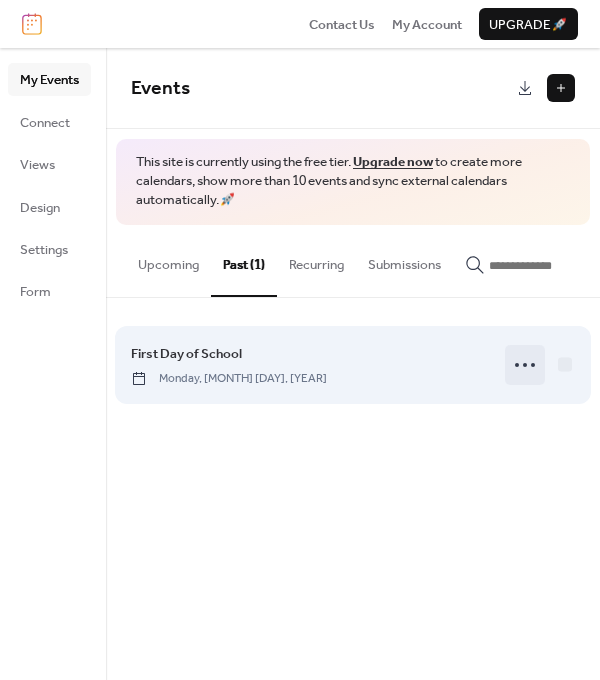 drag, startPoint x: 526, startPoint y: 470, endPoint x: 526, endPoint y: 373, distance: 97 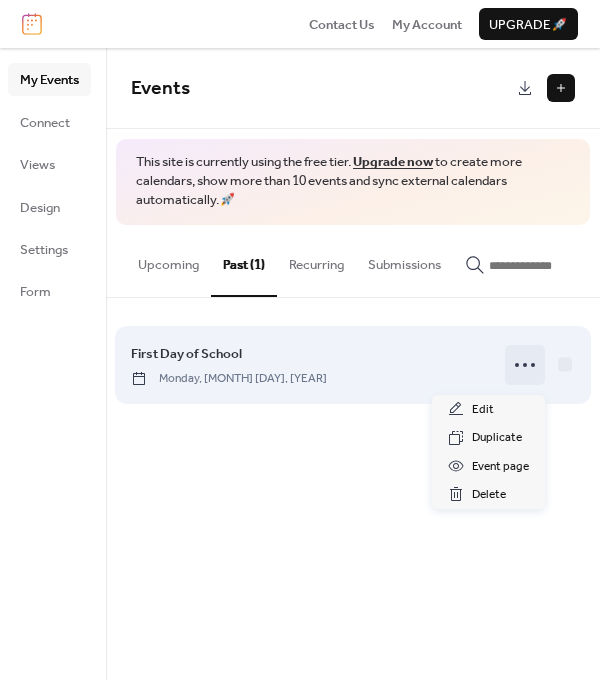 click 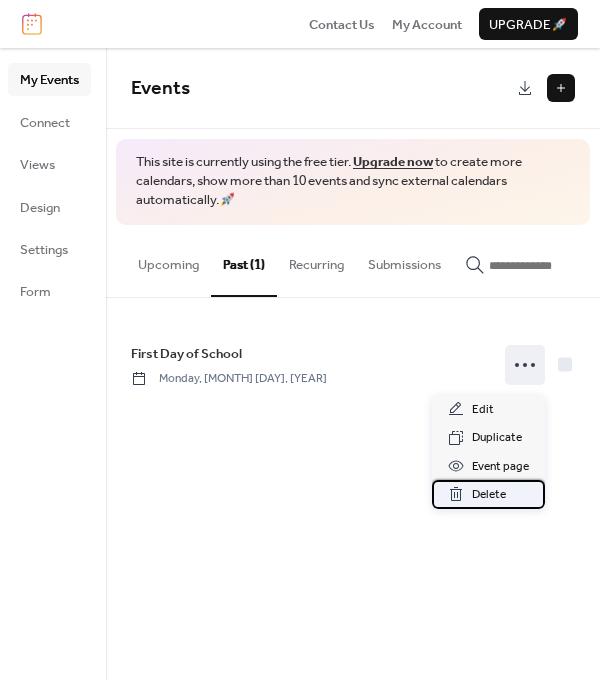 click on "Delete" at bounding box center [489, 495] 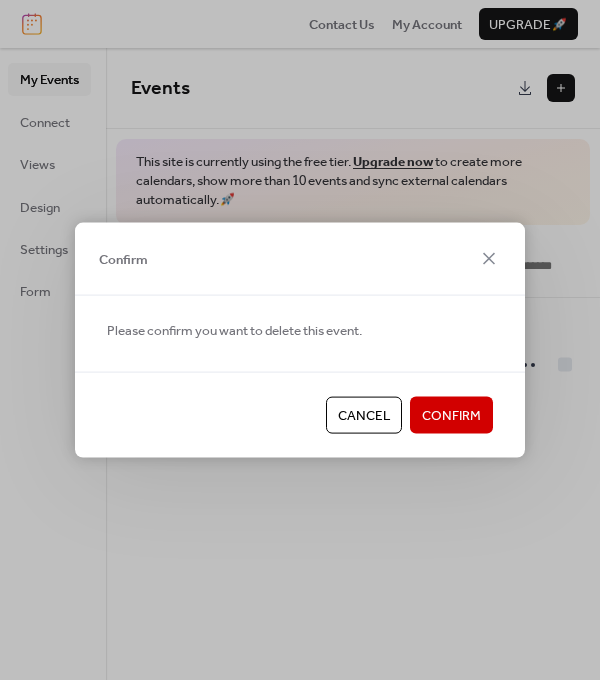 click on "Confirm" at bounding box center (451, 416) 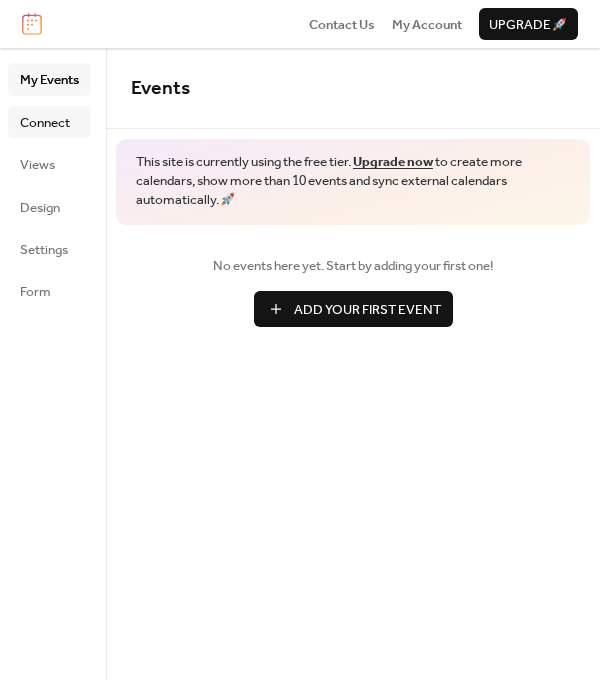 click on "Connect" at bounding box center (45, 123) 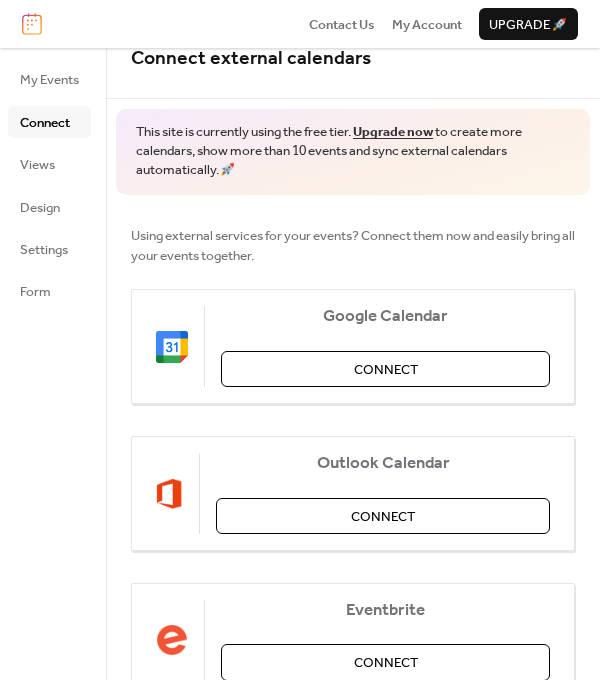 scroll, scrollTop: 20, scrollLeft: 0, axis: vertical 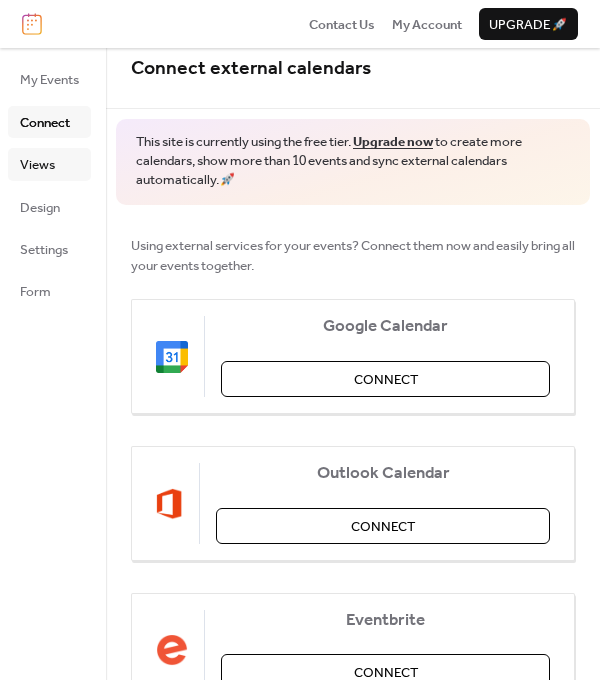 click on "Views" at bounding box center (37, 165) 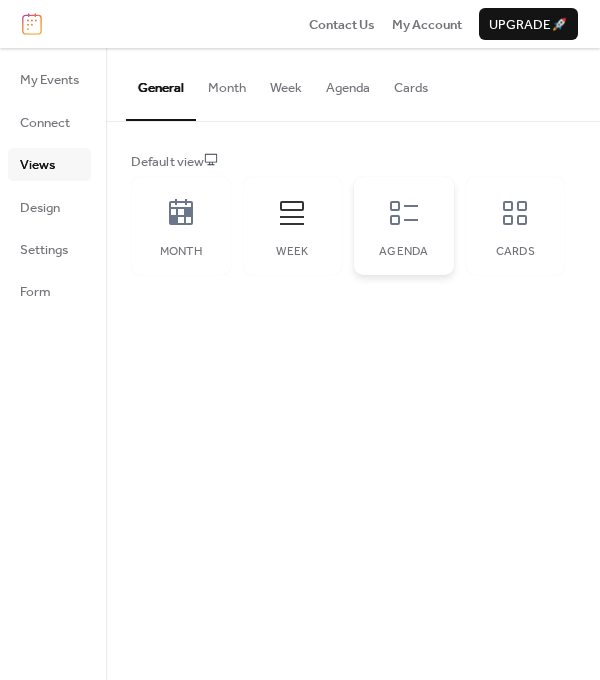click on "Agenda" at bounding box center [404, 252] 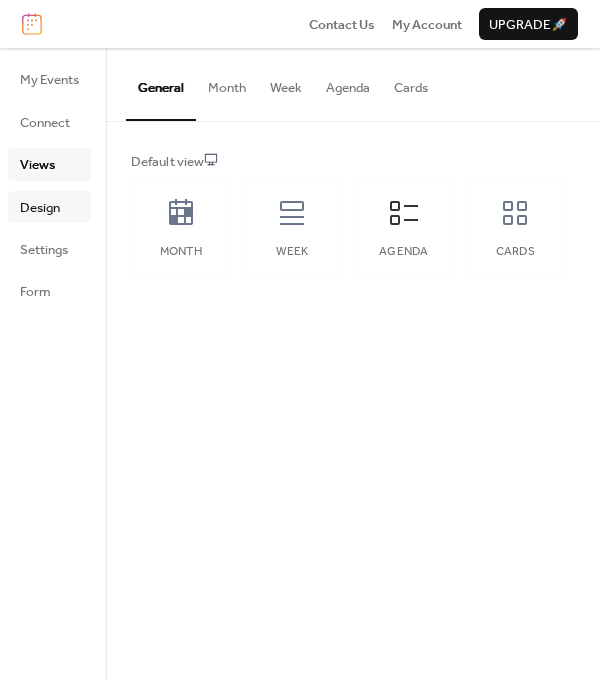 click on "Design" at bounding box center (40, 208) 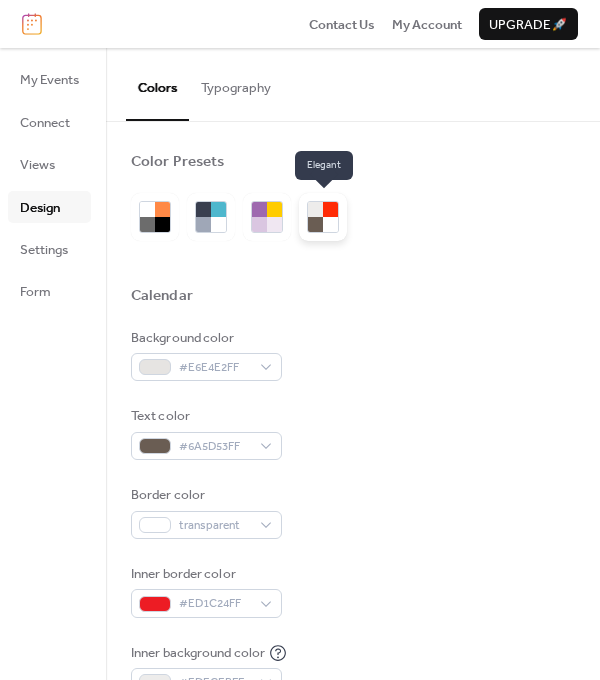 click at bounding box center [330, 224] 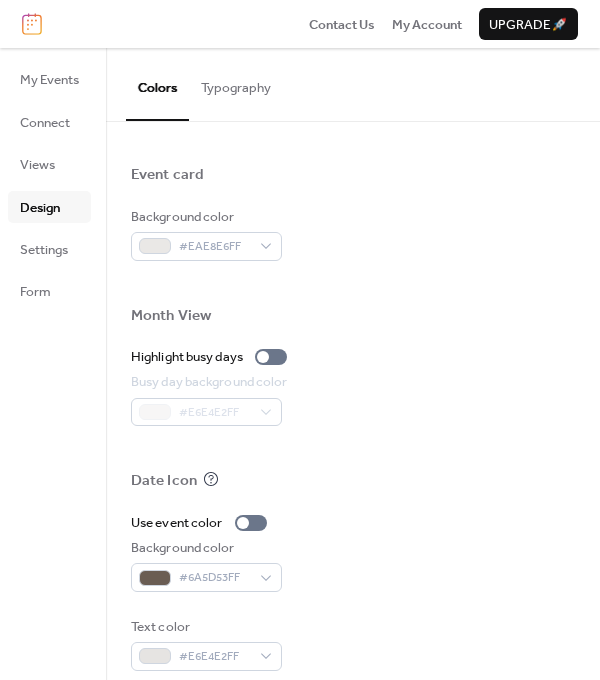 scroll, scrollTop: 973, scrollLeft: 0, axis: vertical 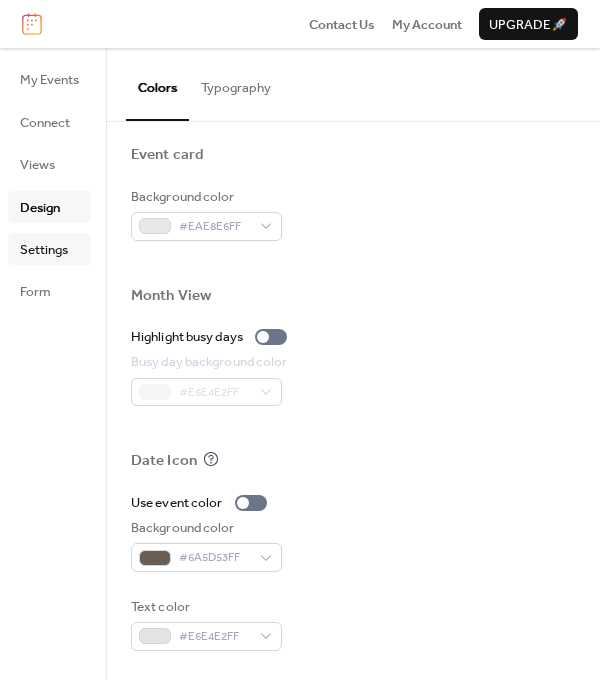 click on "Settings" at bounding box center (49, 249) 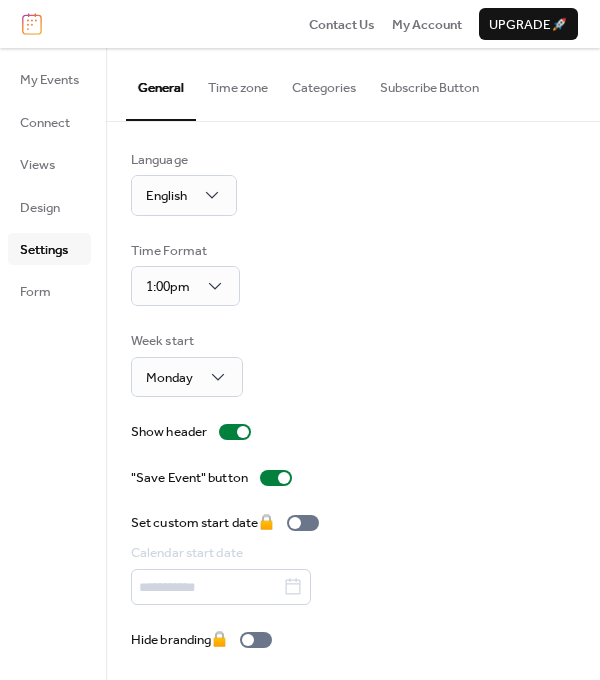 scroll, scrollTop: 0, scrollLeft: 0, axis: both 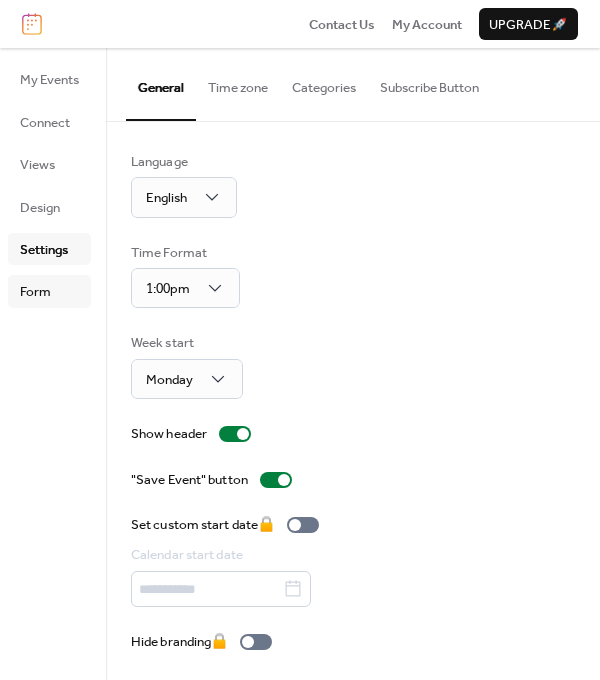 click on "Form" at bounding box center [35, 292] 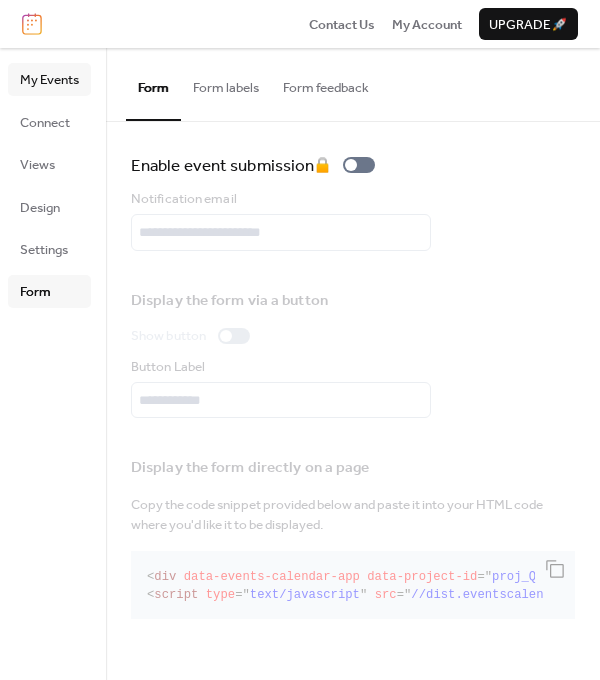 click on "My Events" at bounding box center [49, 80] 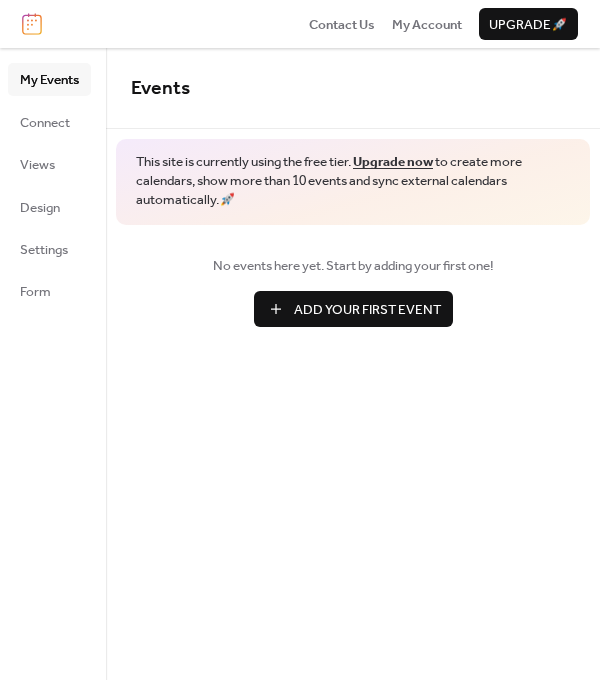 click on "Add Your First Event" at bounding box center (367, 310) 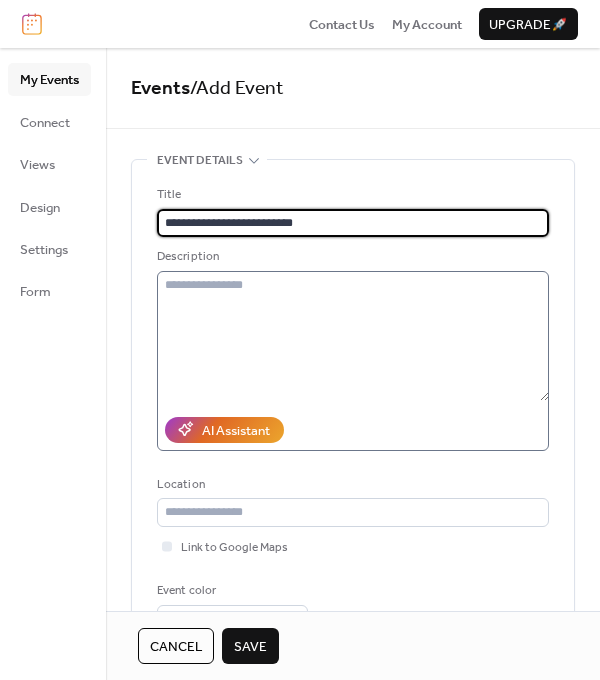 type on "**********" 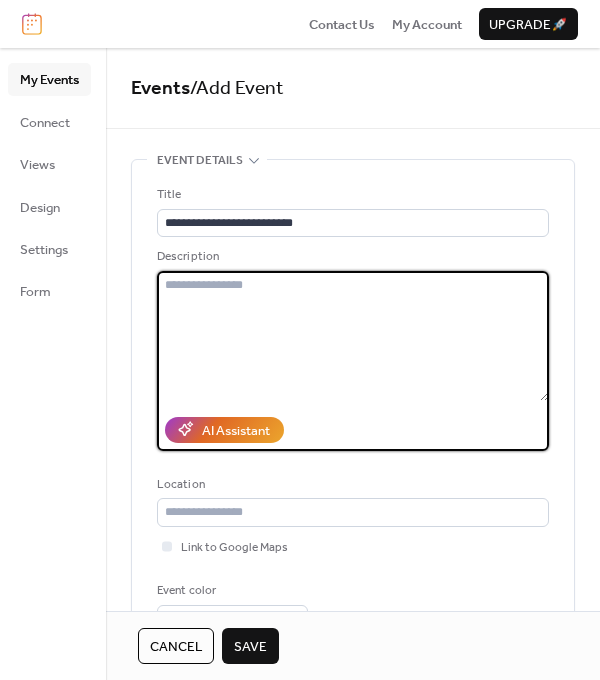 click at bounding box center [353, 336] 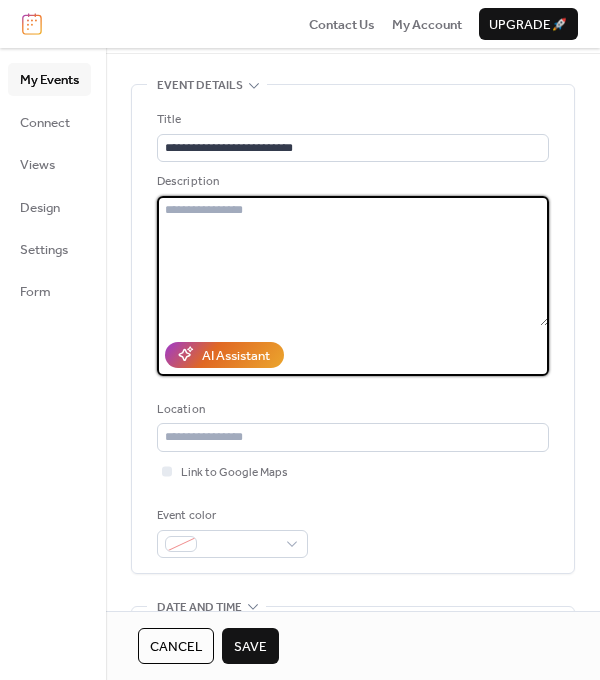 scroll, scrollTop: 78, scrollLeft: 0, axis: vertical 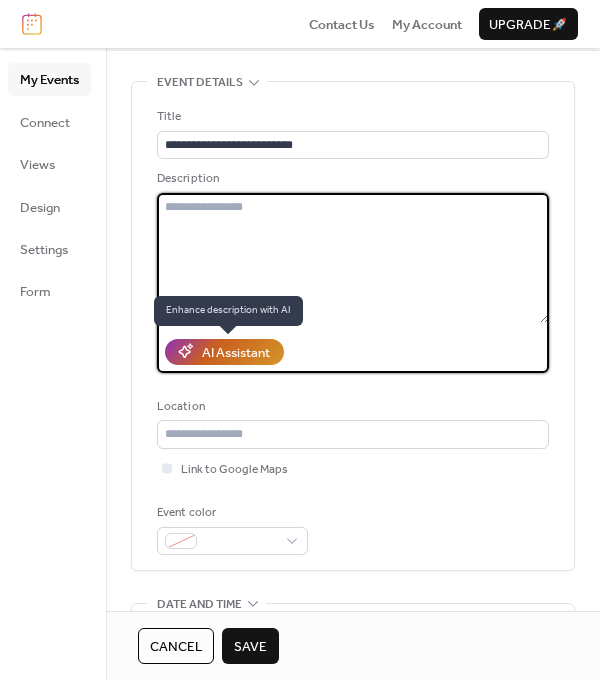 click on "AI Assistant" at bounding box center [236, 353] 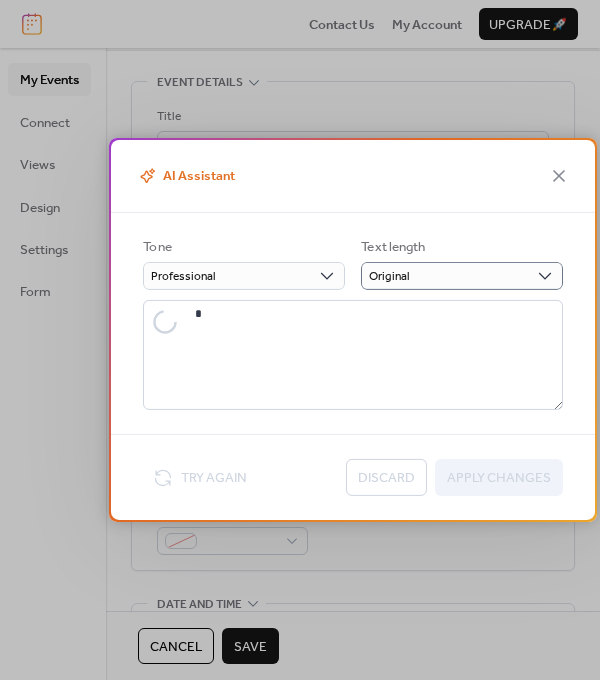 type on "**********" 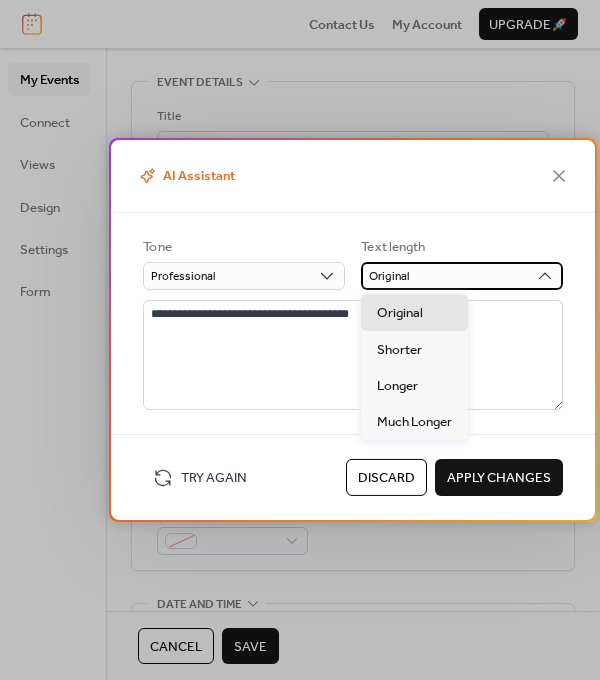 click on "Original" at bounding box center (462, 276) 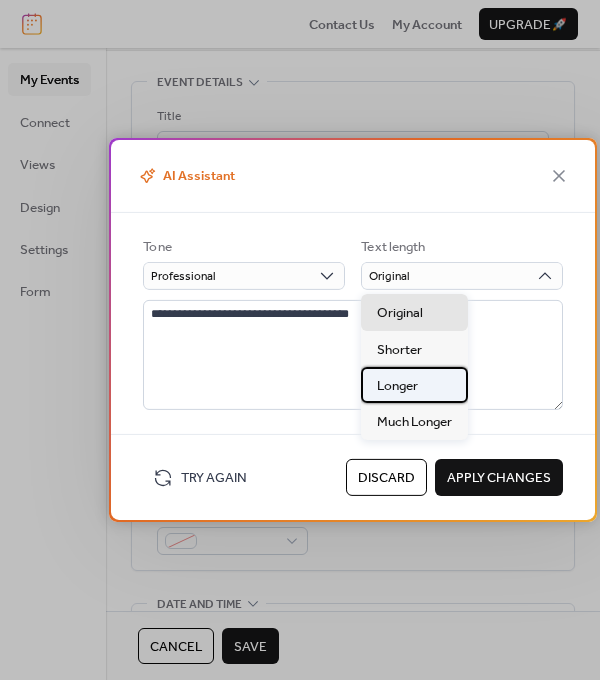 click on "Longer" at bounding box center [414, 385] 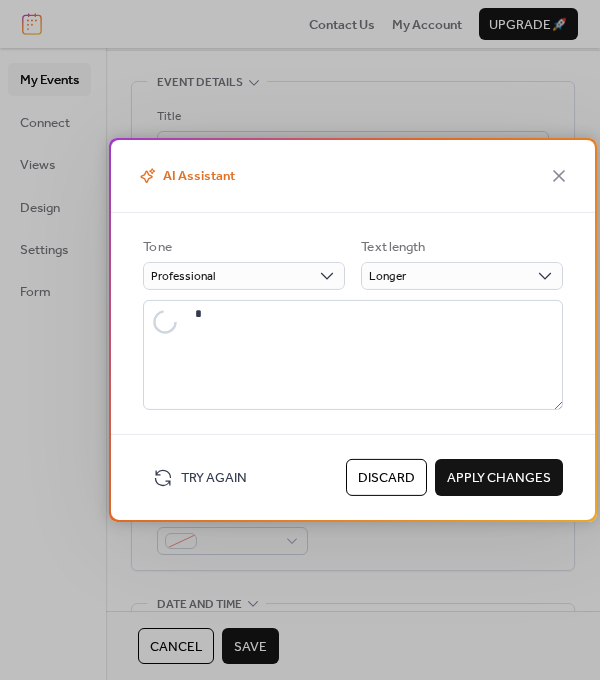type on "**********" 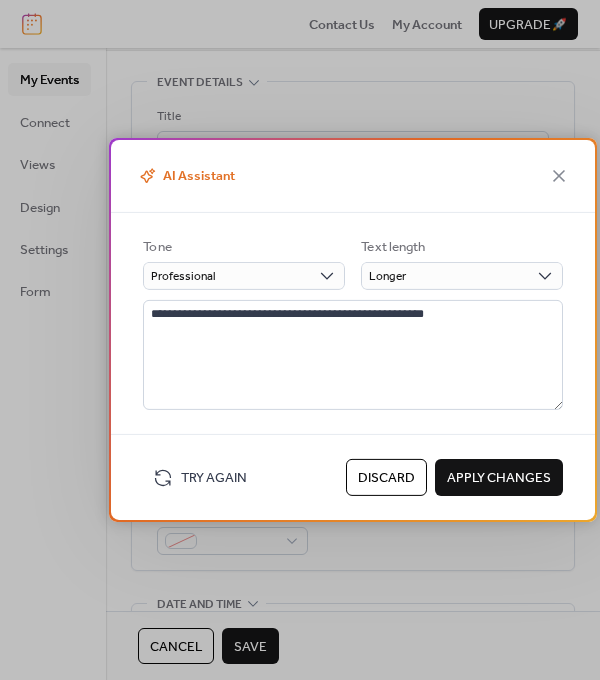 click on "Apply Changes" at bounding box center [499, 478] 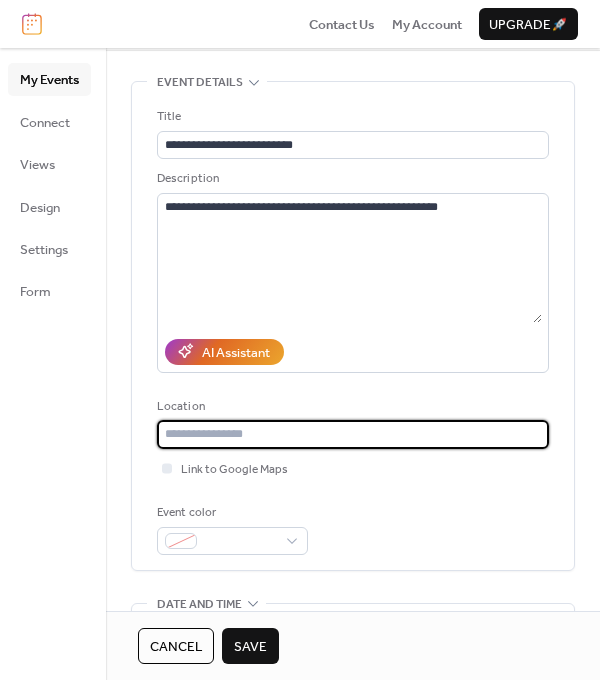 click at bounding box center (353, 434) 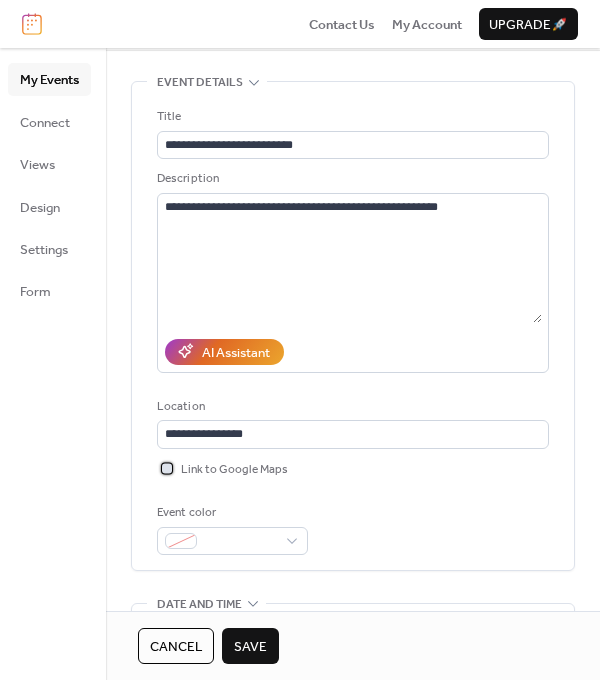 click at bounding box center [167, 468] 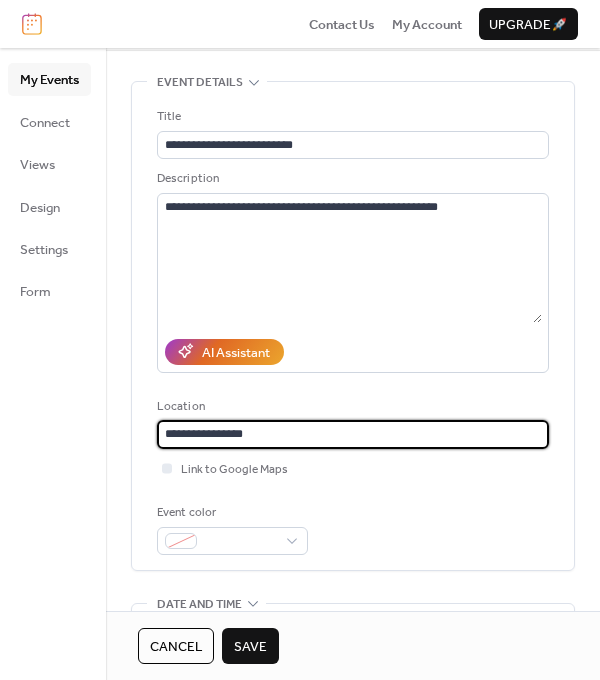 click on "**********" at bounding box center (353, 434) 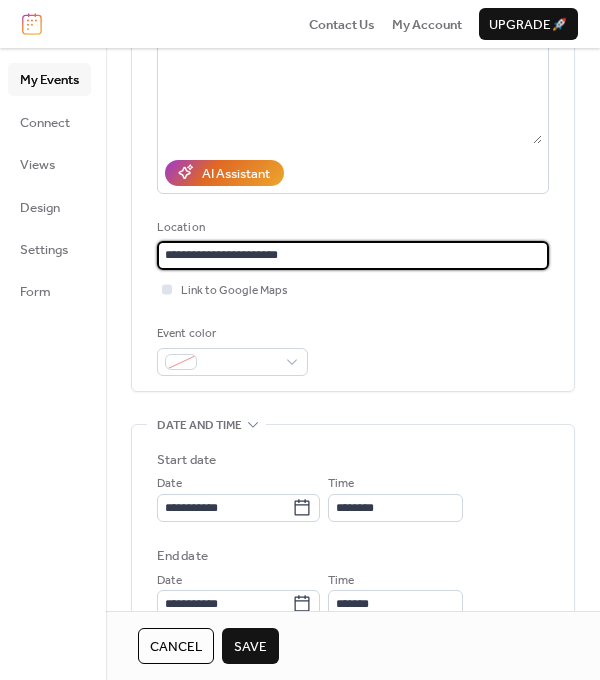 scroll, scrollTop: 292, scrollLeft: 0, axis: vertical 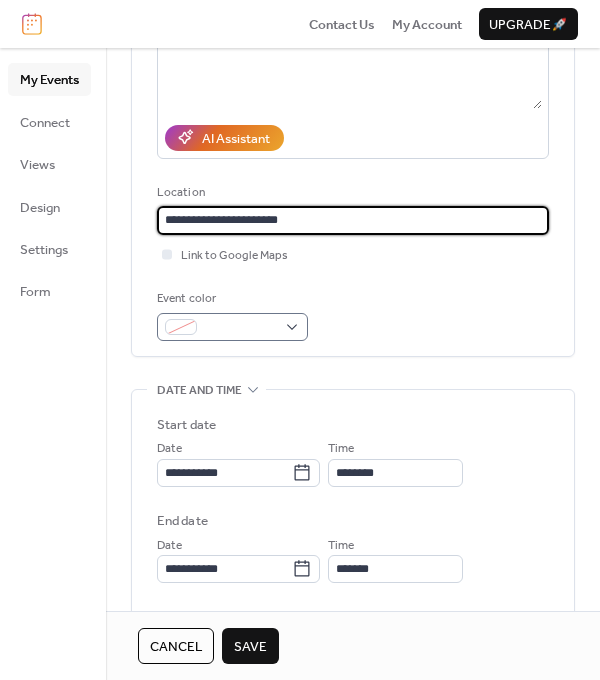 type on "**********" 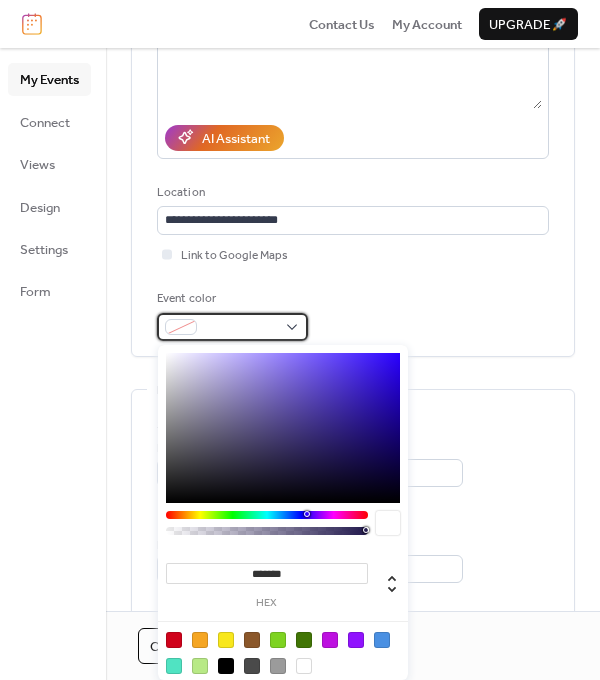 click at bounding box center (232, 327) 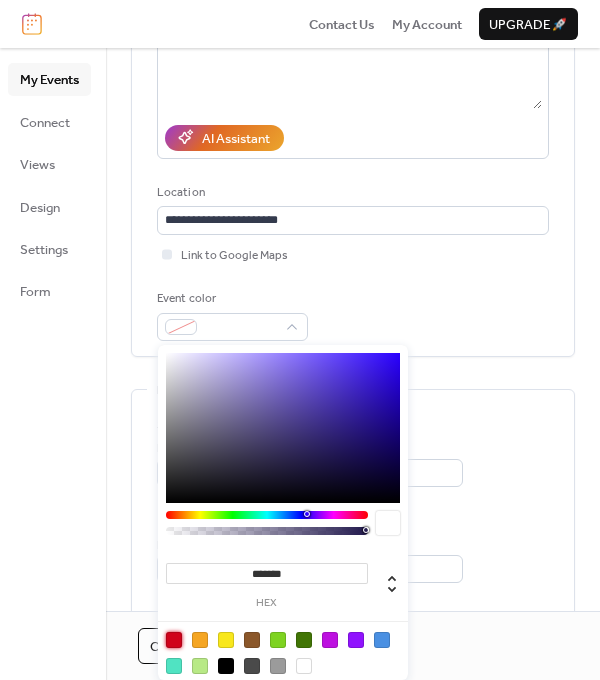click at bounding box center [174, 640] 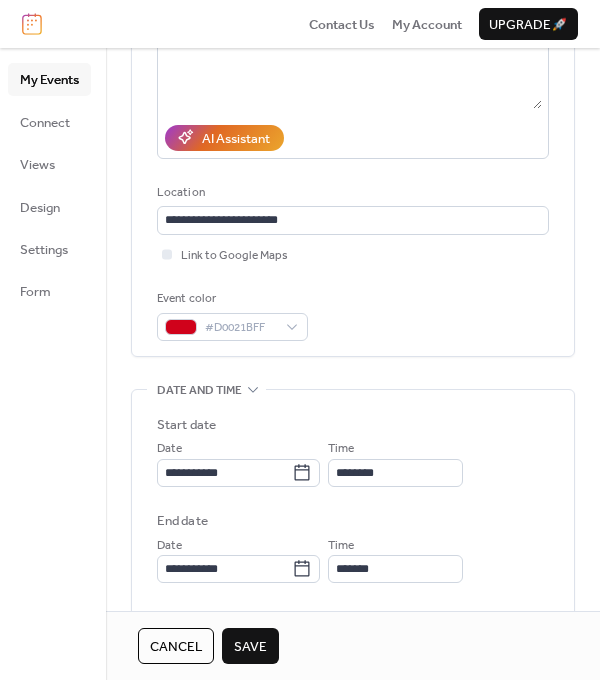 click on "**********" at bounding box center [353, 513] 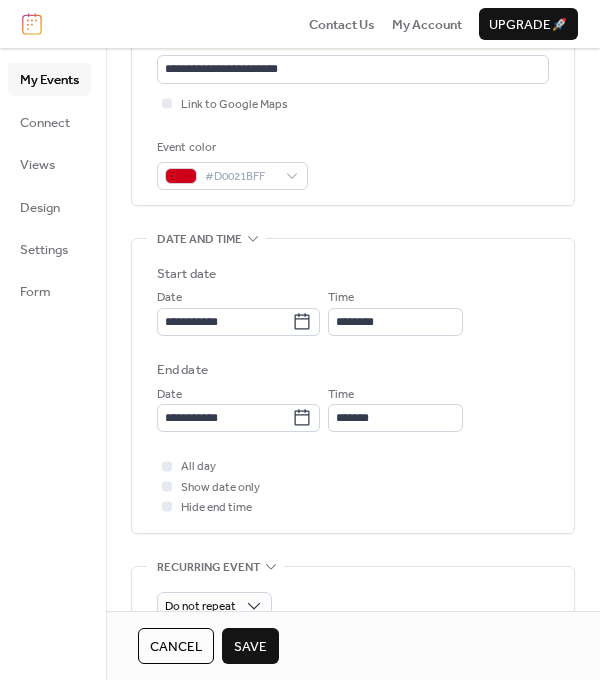 scroll, scrollTop: 505, scrollLeft: 0, axis: vertical 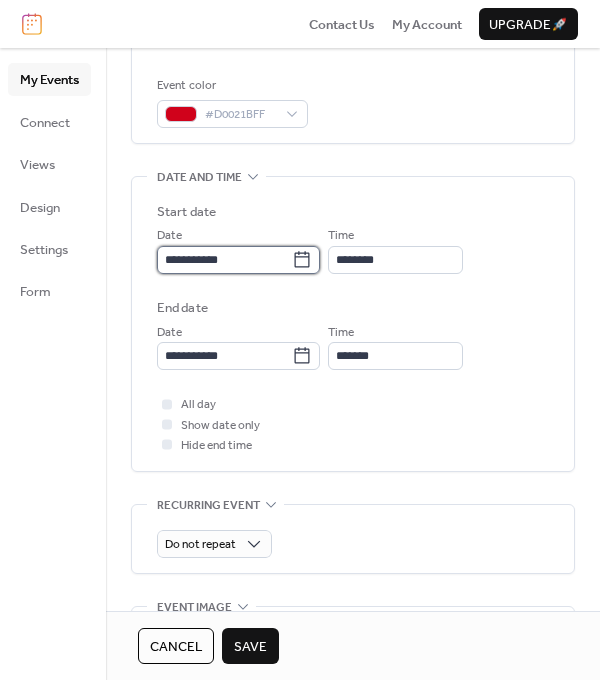 click on "**********" at bounding box center (224, 260) 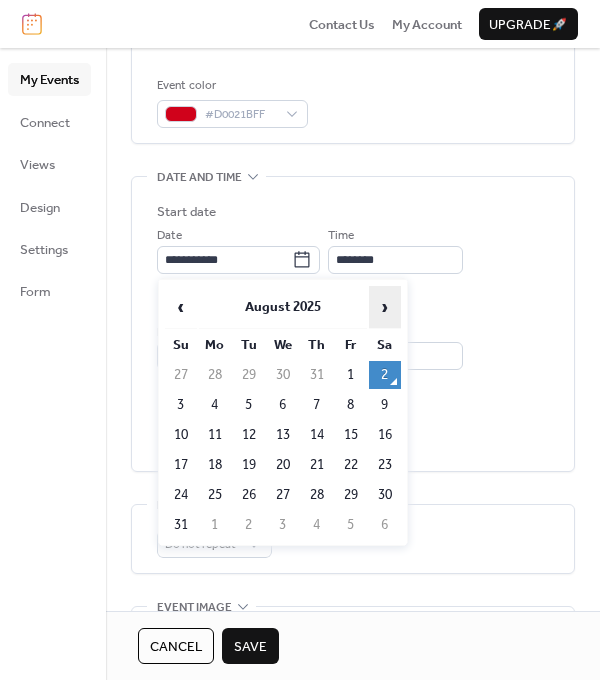 click on "›" at bounding box center (385, 307) 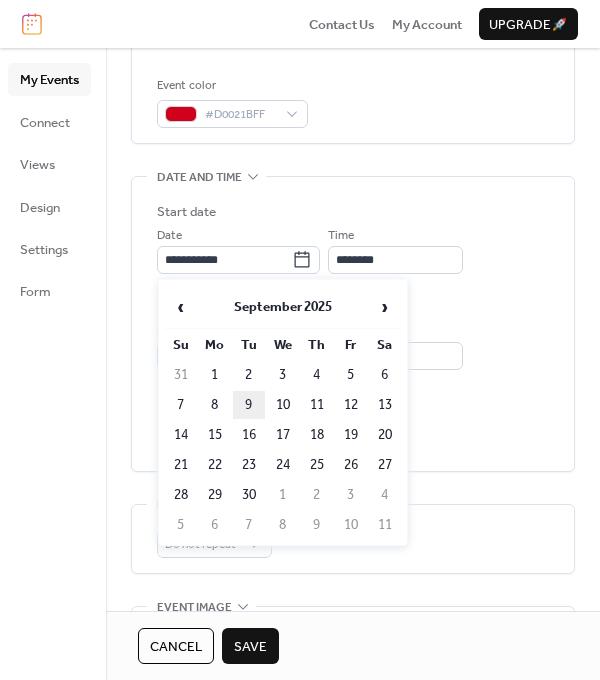 click on "9" at bounding box center [249, 405] 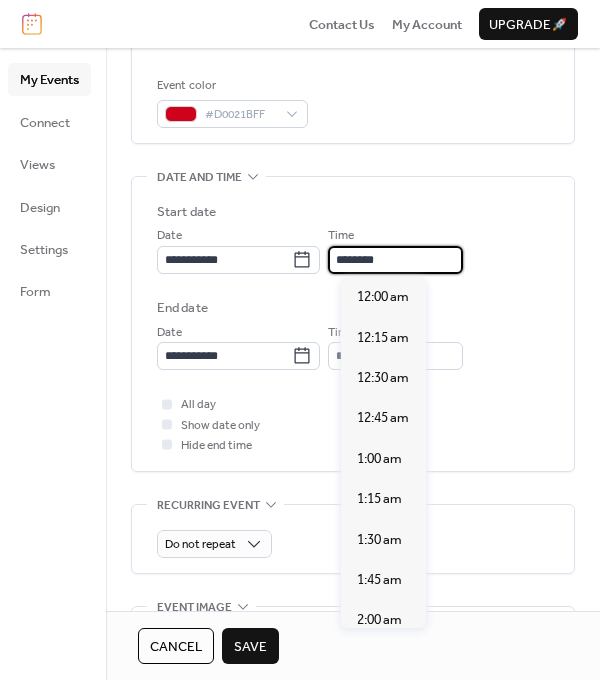 click on "********" at bounding box center (395, 260) 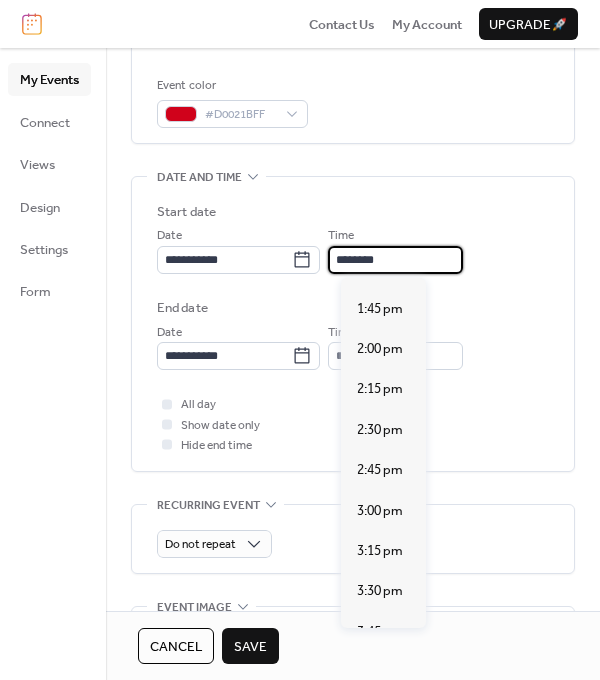 scroll, scrollTop: 2270, scrollLeft: 0, axis: vertical 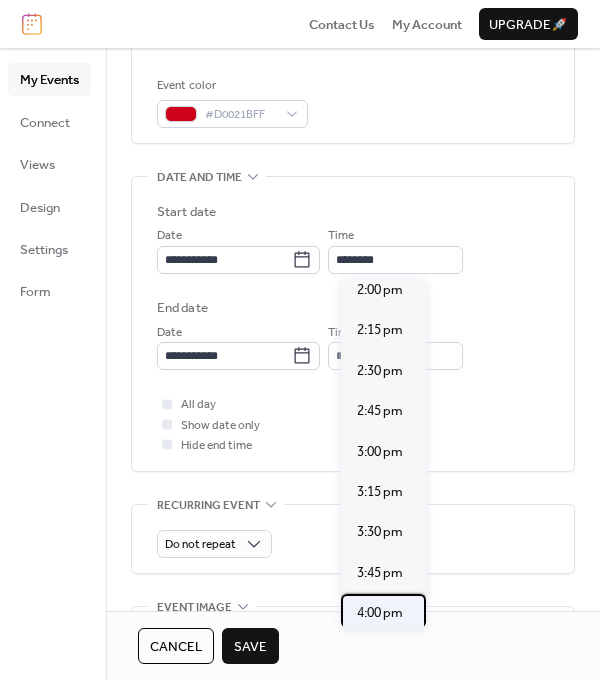click on "4:00 pm" at bounding box center (380, 613) 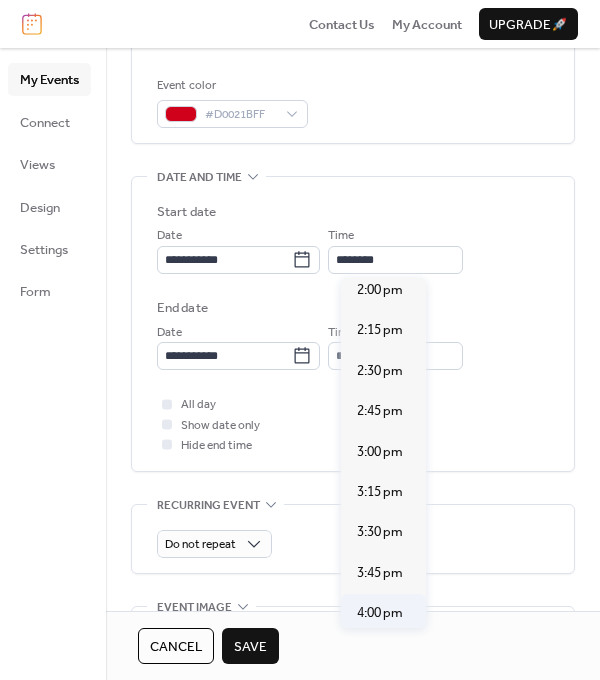 type on "*******" 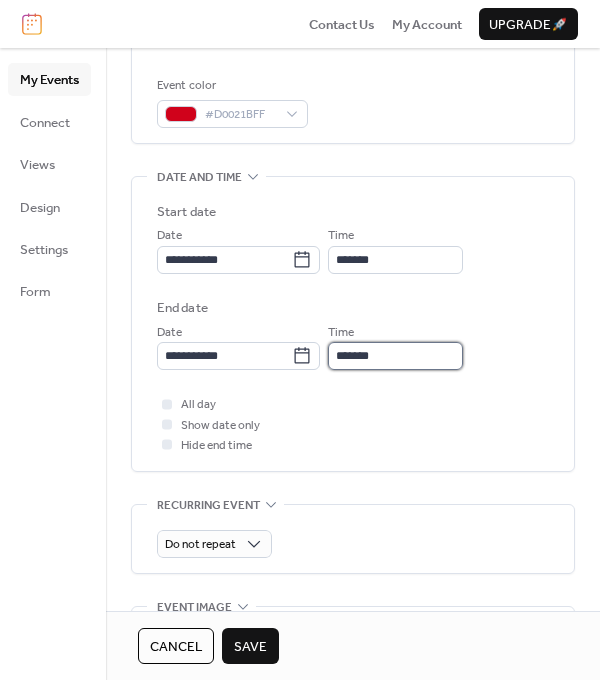 click on "*******" at bounding box center (395, 356) 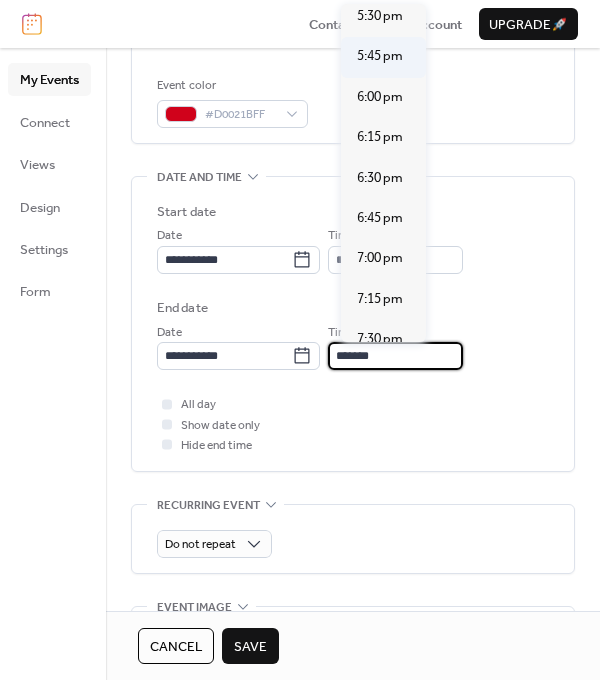 scroll, scrollTop: 210, scrollLeft: 0, axis: vertical 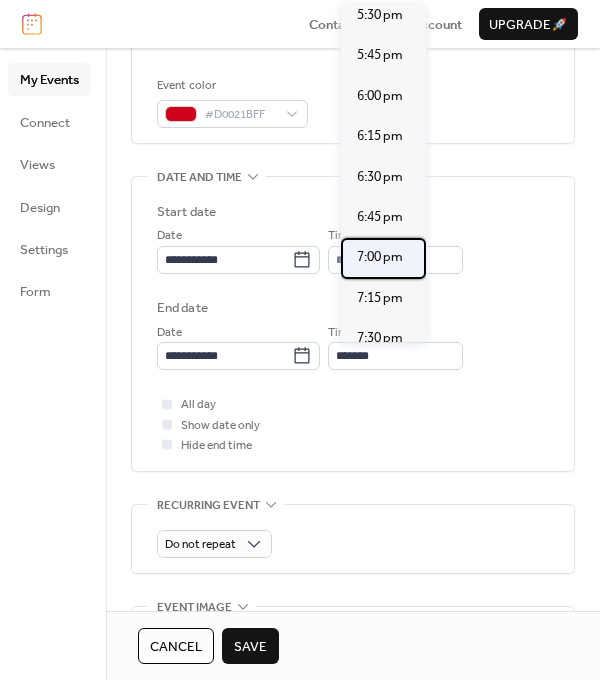 click on "7:00 pm" at bounding box center [380, 257] 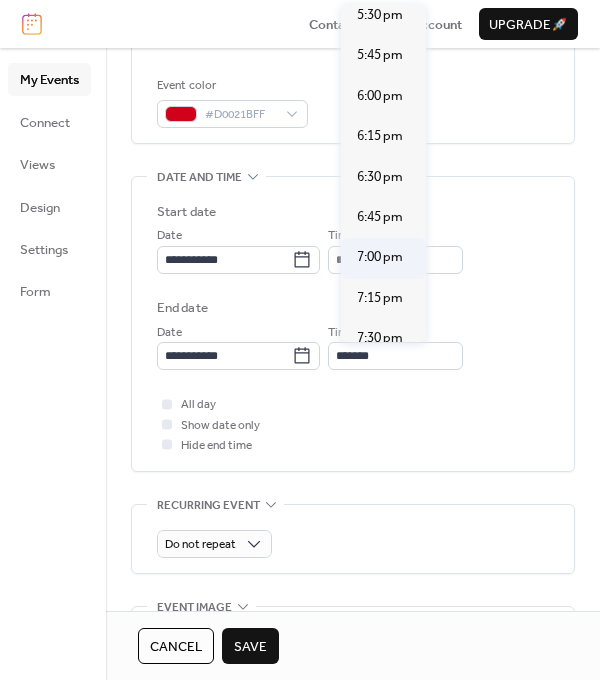 type on "*******" 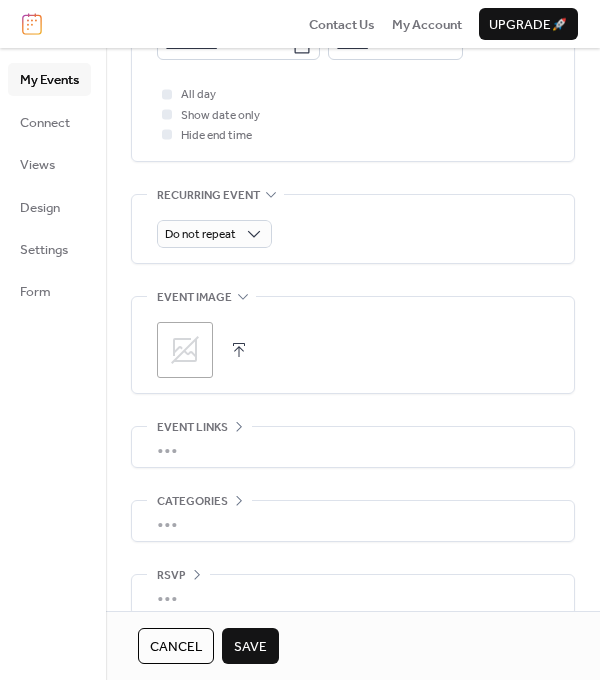scroll, scrollTop: 840, scrollLeft: 0, axis: vertical 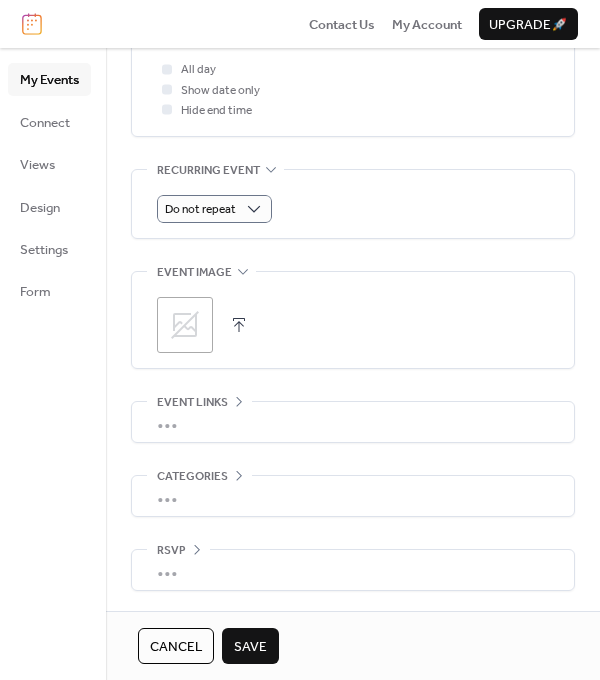 click on "**********" at bounding box center [353, -45] 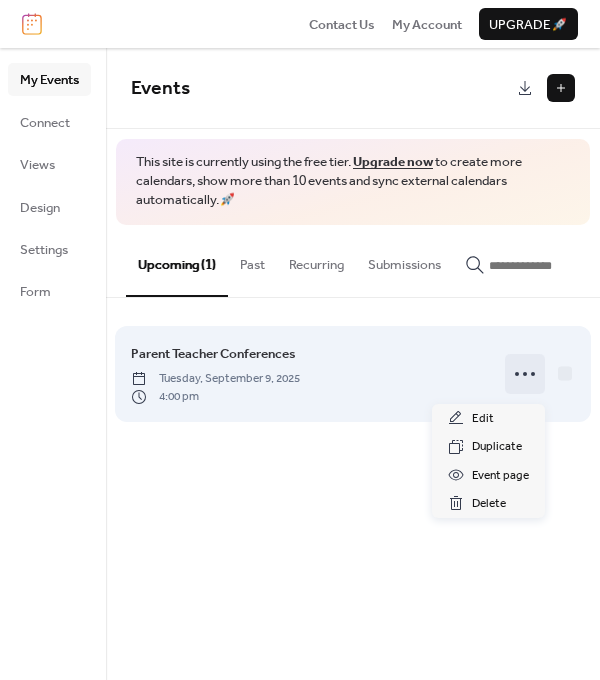 click 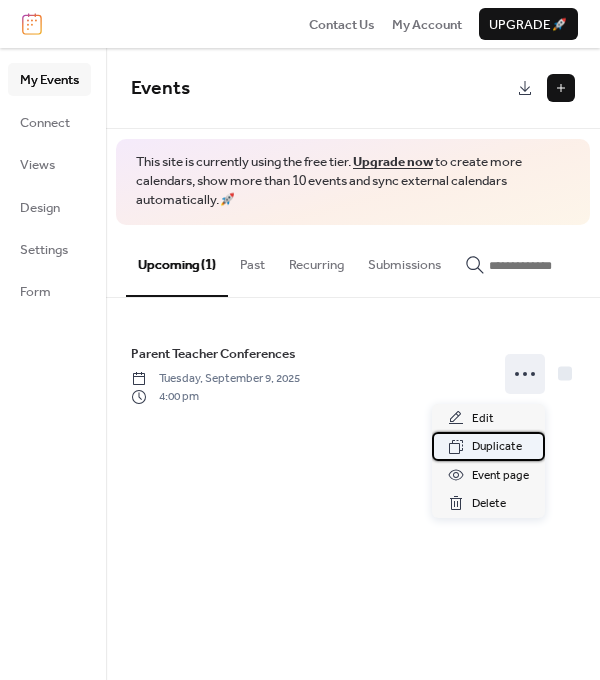 click on "Duplicate" at bounding box center [497, 447] 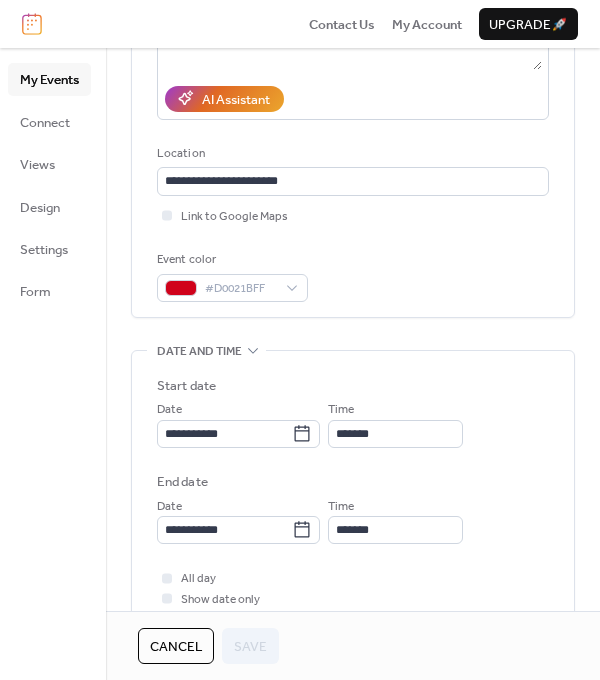 scroll, scrollTop: 333, scrollLeft: 0, axis: vertical 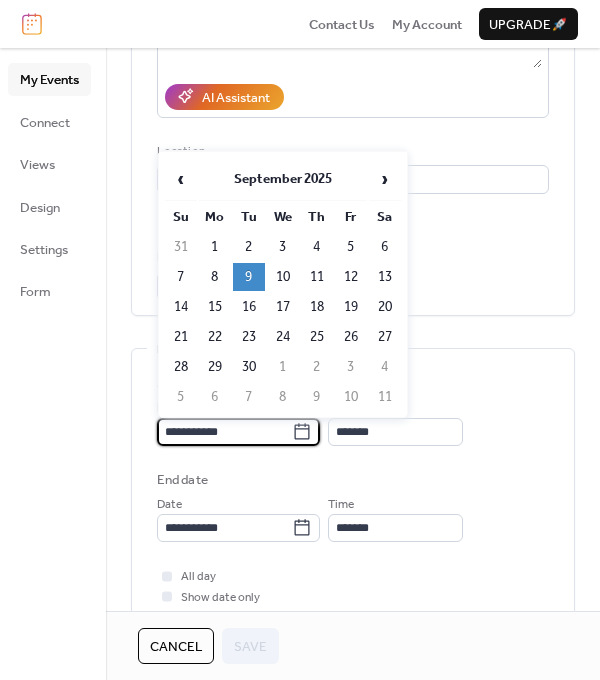 click on "**********" at bounding box center [224, 432] 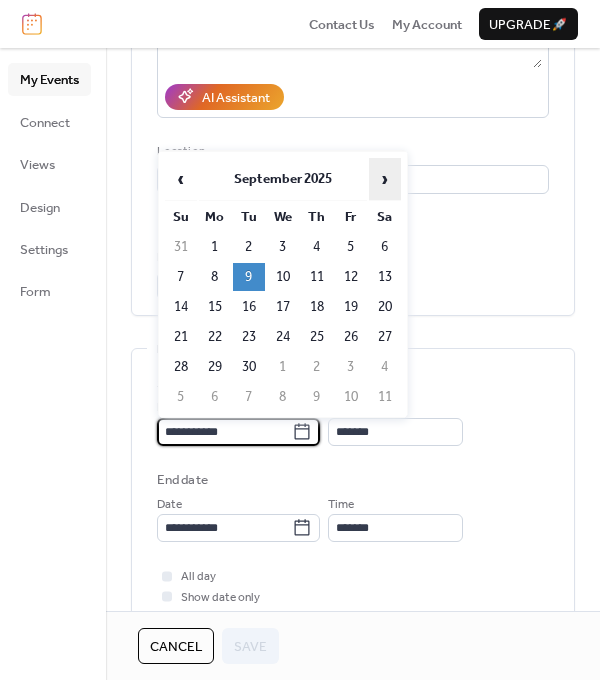 click on "›" at bounding box center [385, 179] 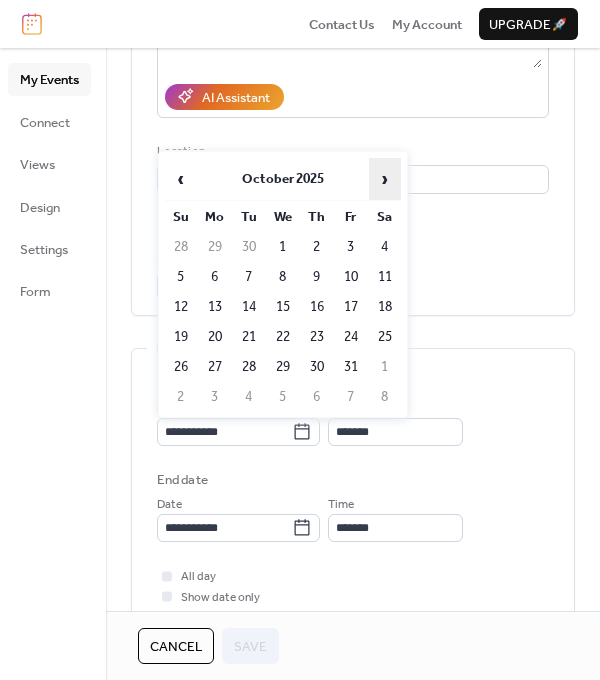 click on "›" at bounding box center [385, 179] 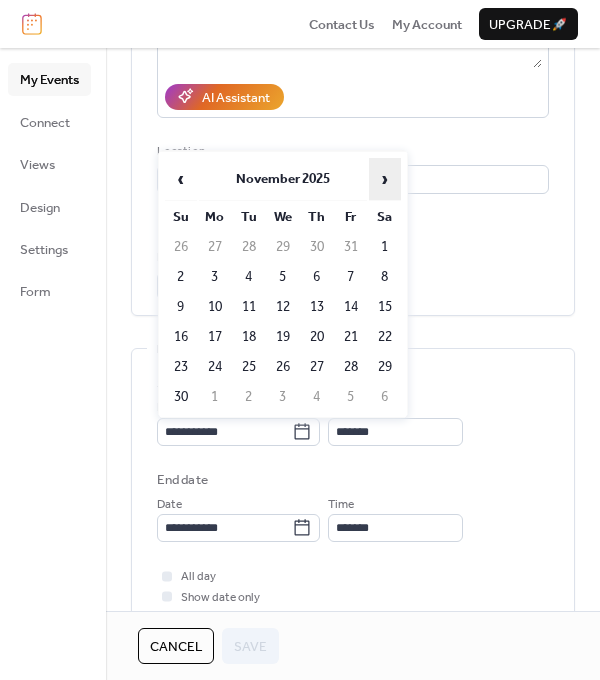 click on "›" at bounding box center (385, 179) 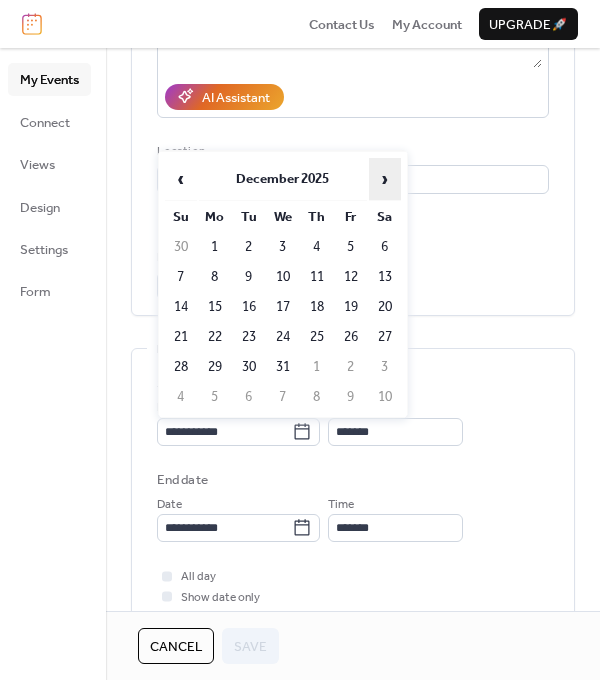 click on "›" at bounding box center (385, 179) 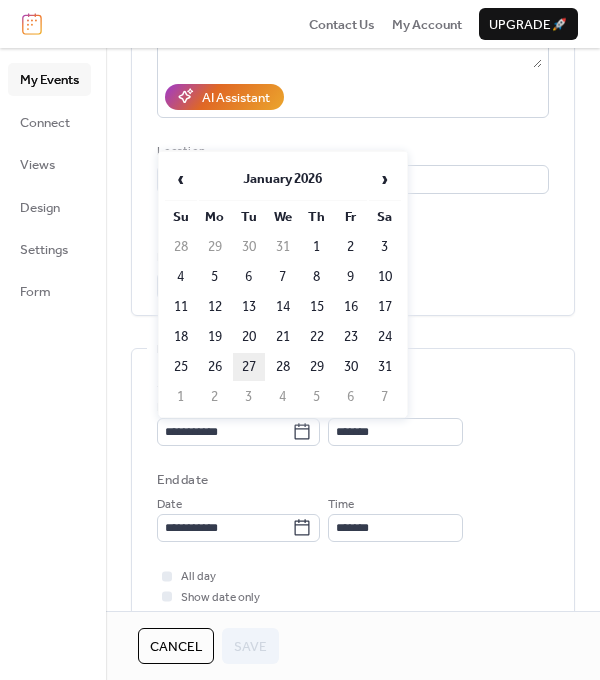 click on "27" at bounding box center (249, 367) 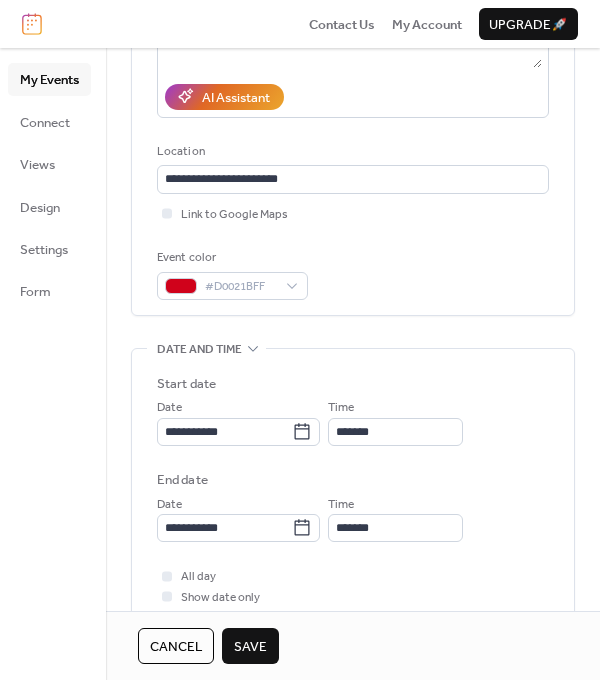 click on "Save" at bounding box center (250, 647) 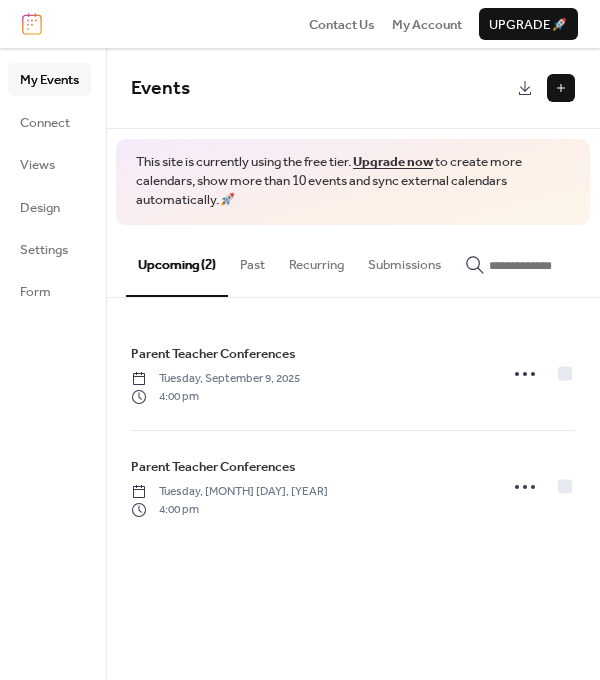 click at bounding box center (561, 88) 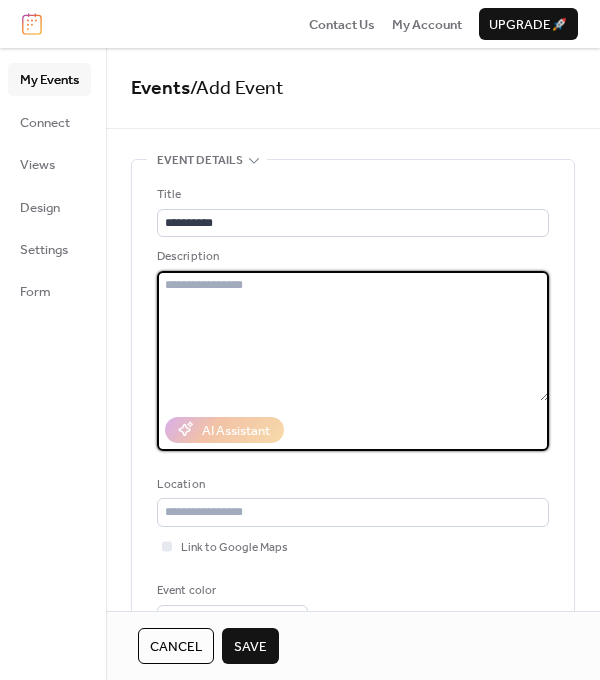 click at bounding box center (353, 336) 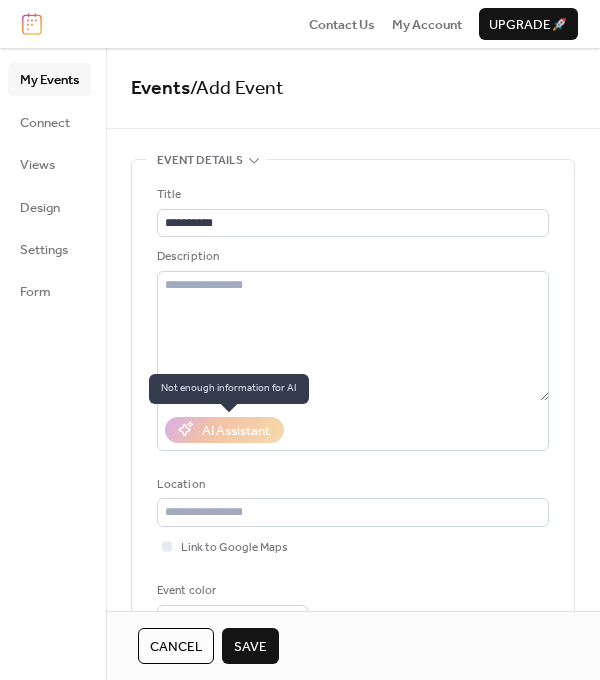 click on "AI Assistant" at bounding box center (224, 430) 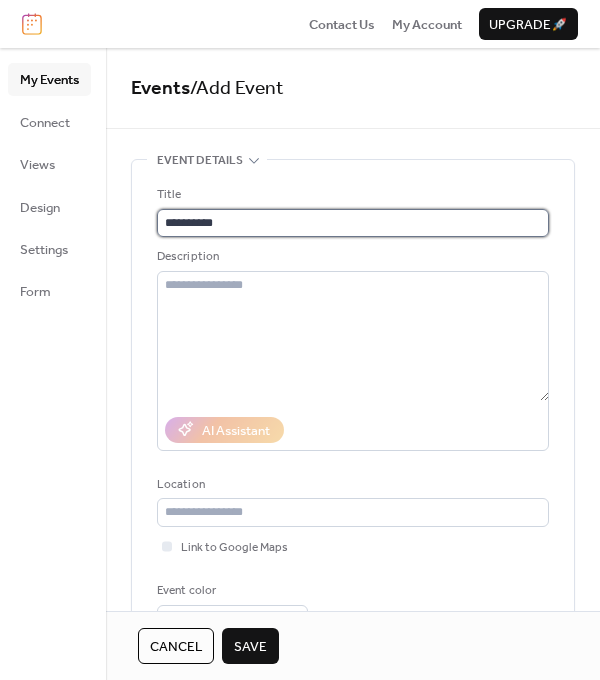 click on "**********" at bounding box center [353, 223] 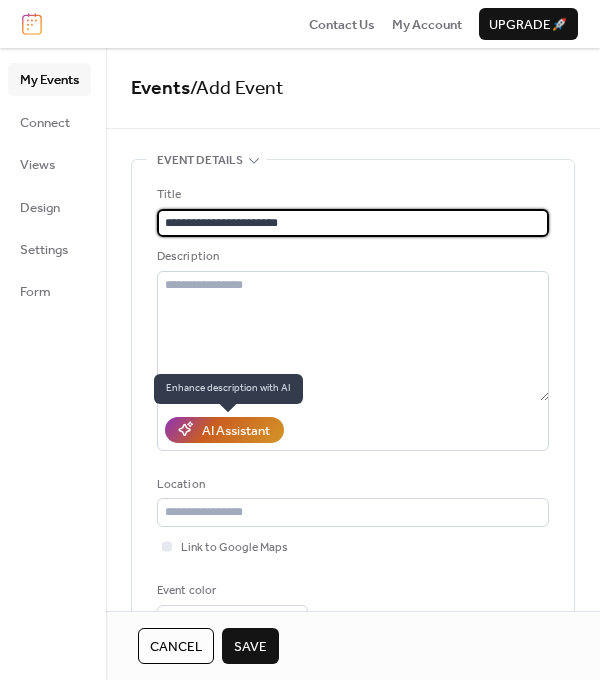 type on "**********" 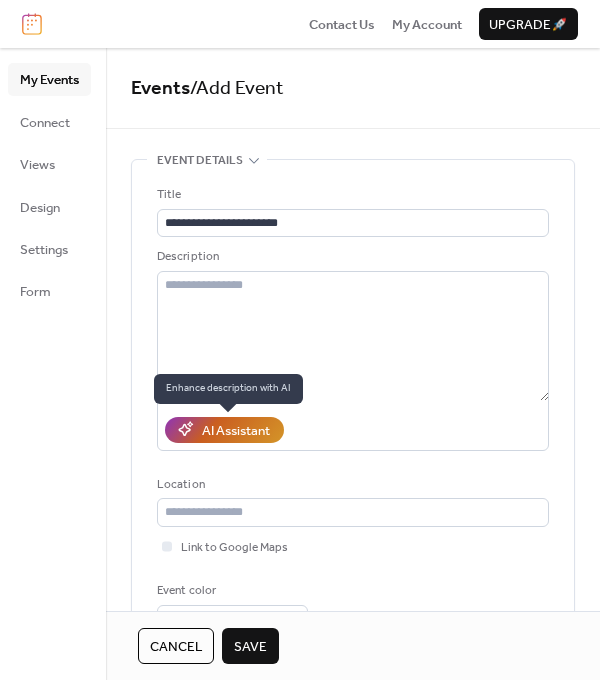 click on "AI Assistant" at bounding box center (236, 431) 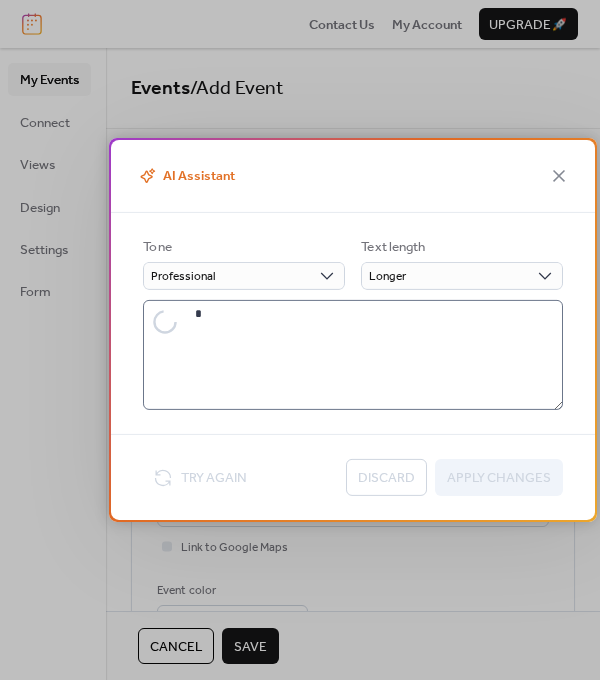 type on "**********" 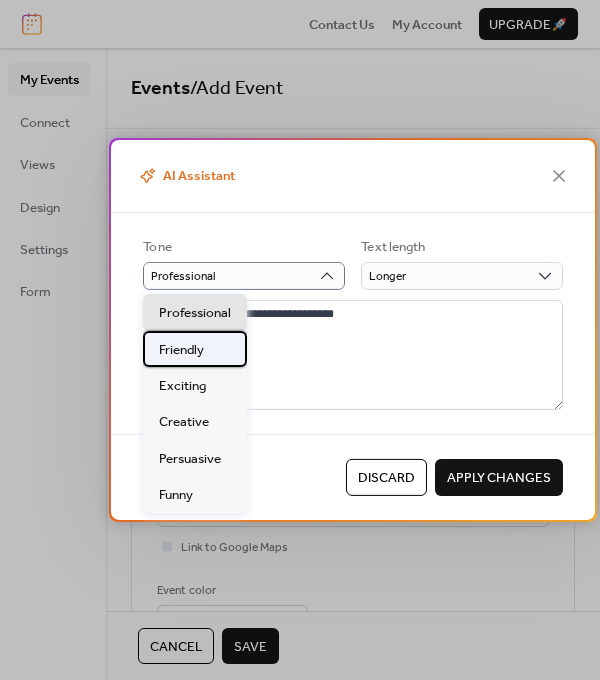 click on "Friendly" at bounding box center (195, 349) 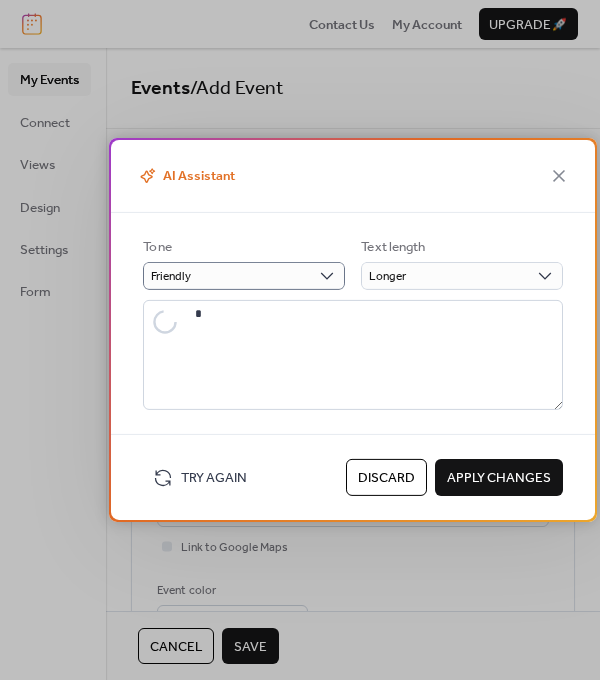 type on "**********" 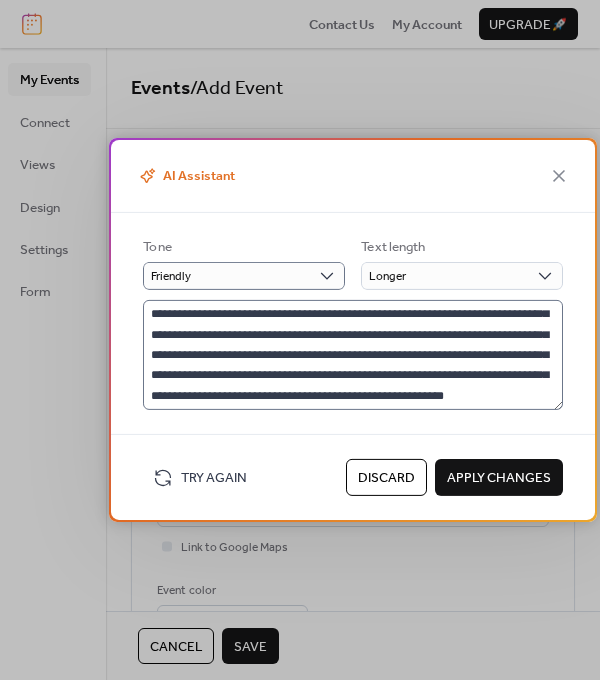 scroll, scrollTop: 61, scrollLeft: 0, axis: vertical 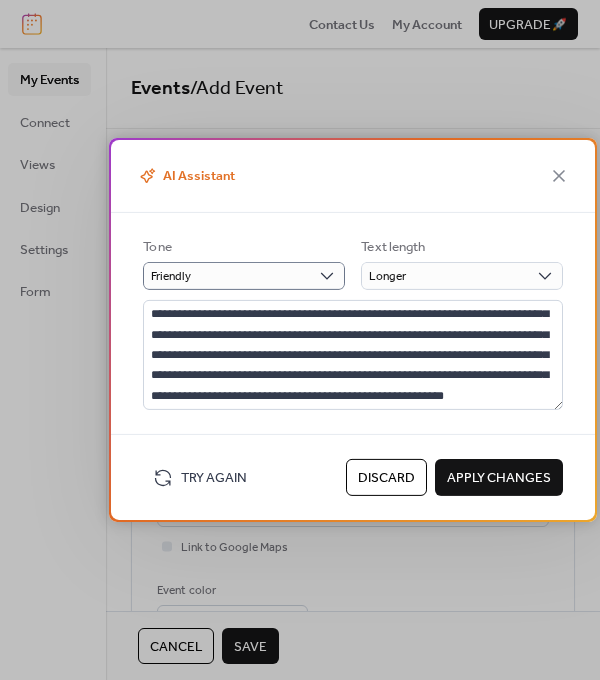 click on "Apply Changes" at bounding box center [499, 478] 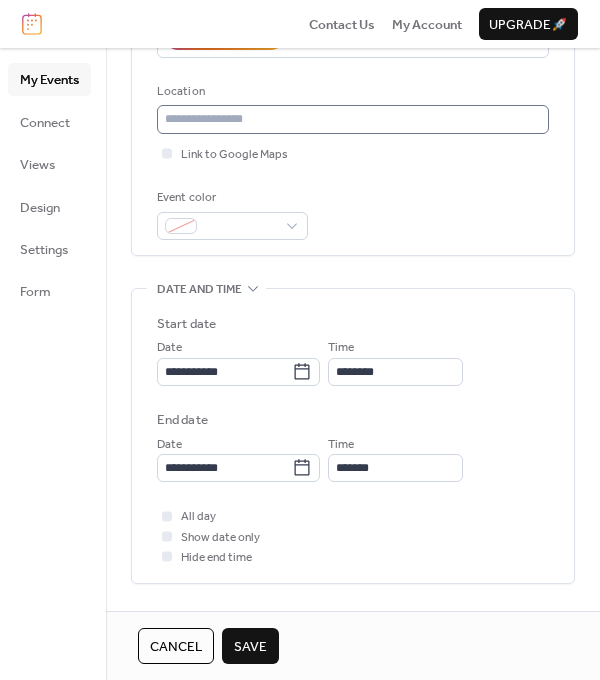 scroll, scrollTop: 464, scrollLeft: 0, axis: vertical 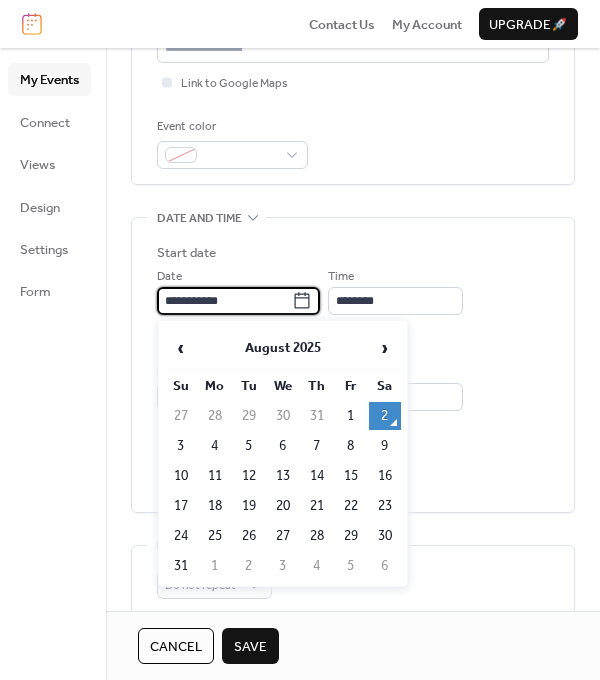 click on "**********" at bounding box center (224, 301) 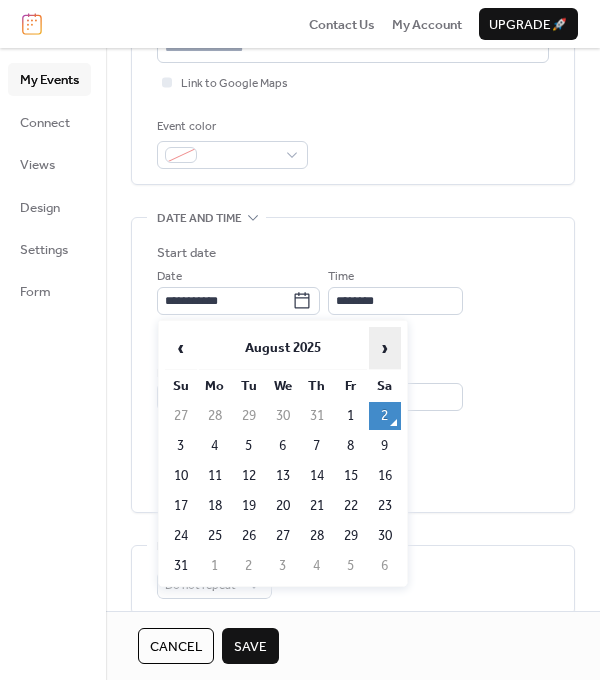 click on "›" at bounding box center [385, 348] 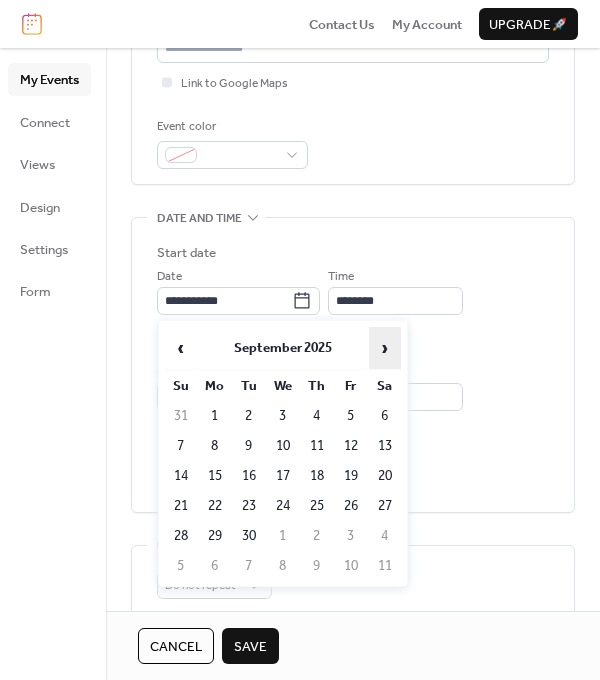 click on "›" at bounding box center (385, 348) 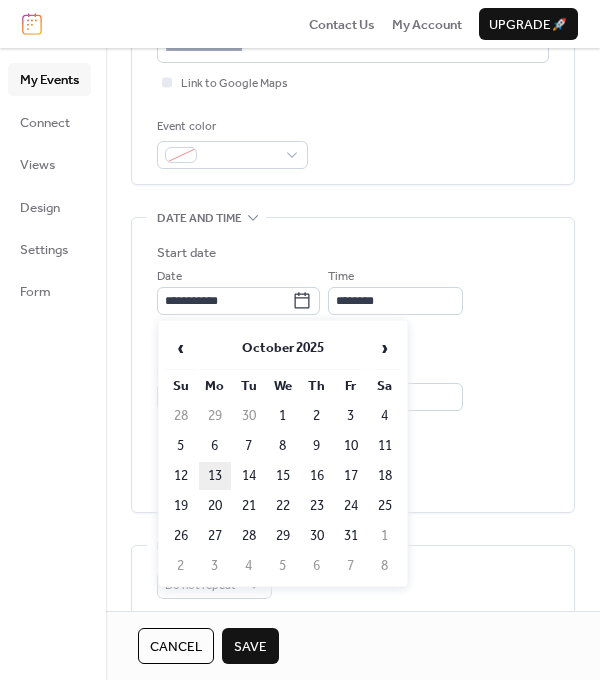 click on "13" at bounding box center [215, 476] 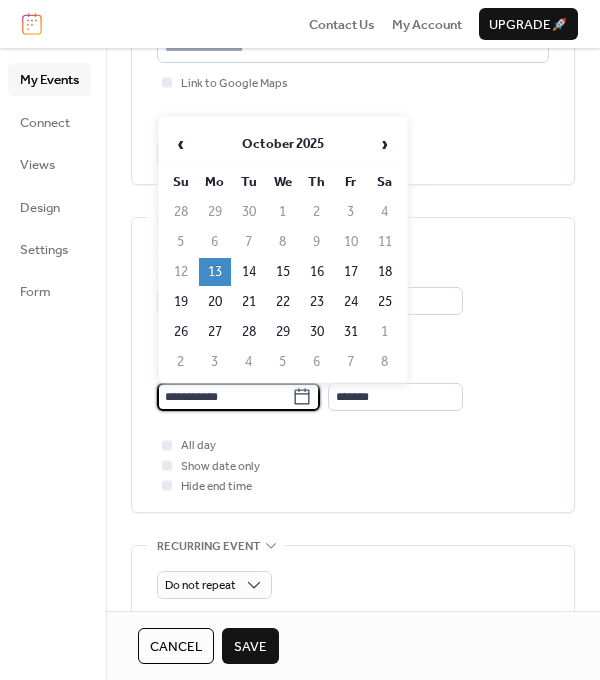 click on "**********" at bounding box center [224, 397] 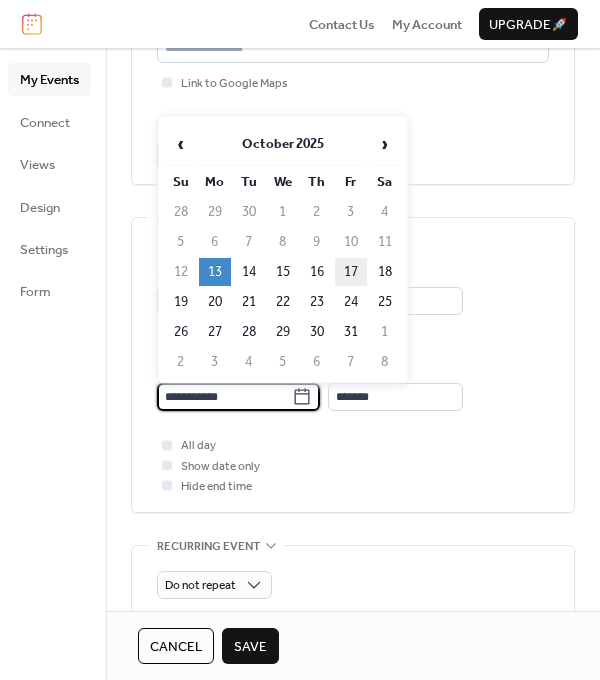 click on "17" at bounding box center [351, 272] 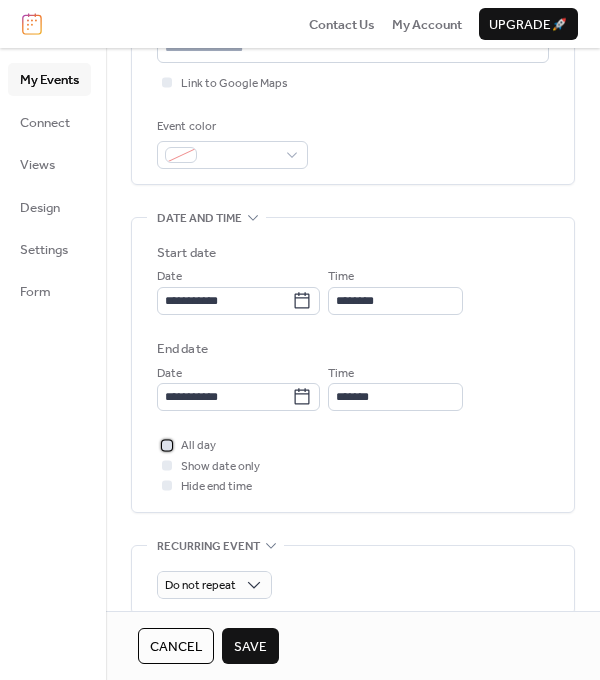 click at bounding box center [167, 445] 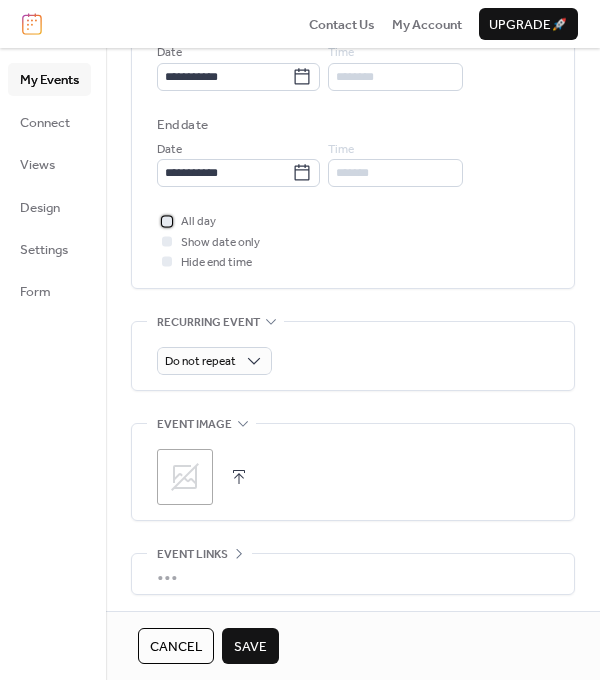 scroll, scrollTop: 840, scrollLeft: 0, axis: vertical 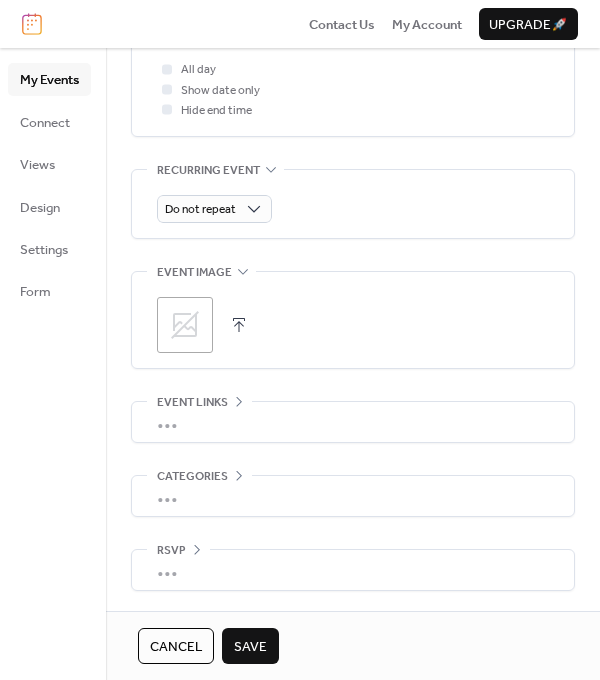 click on "Save" at bounding box center [250, 647] 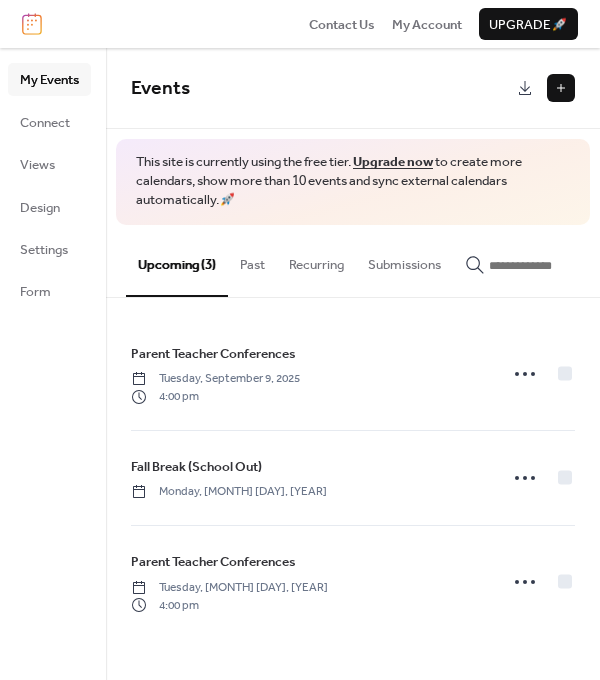click at bounding box center (561, 88) 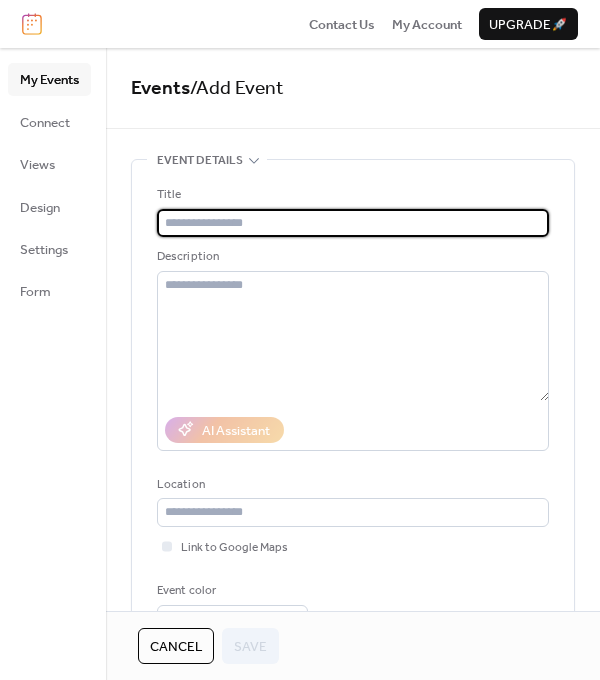 type on "*" 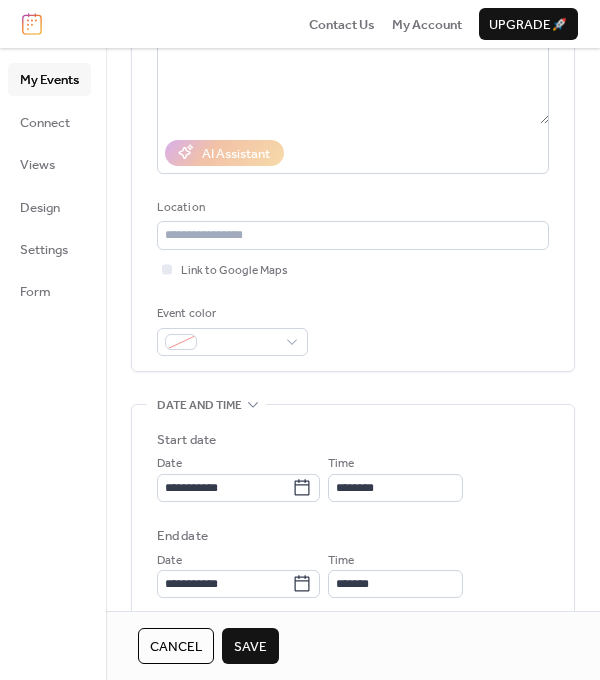 scroll, scrollTop: 278, scrollLeft: 0, axis: vertical 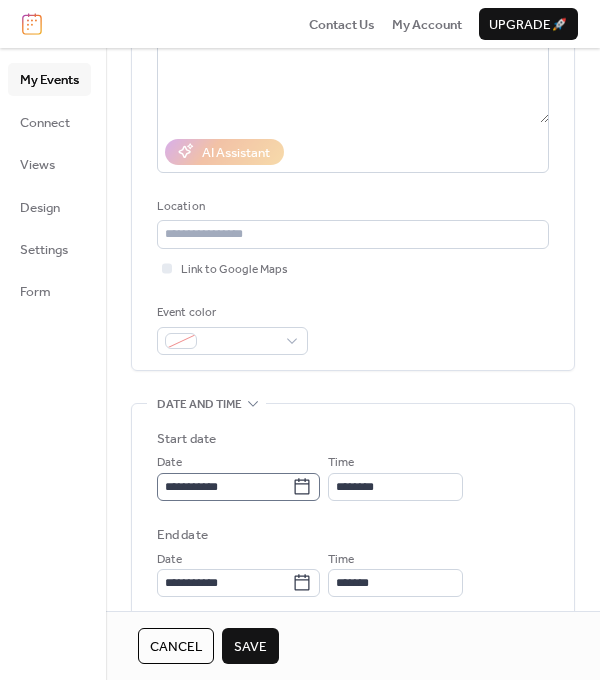 type on "*********" 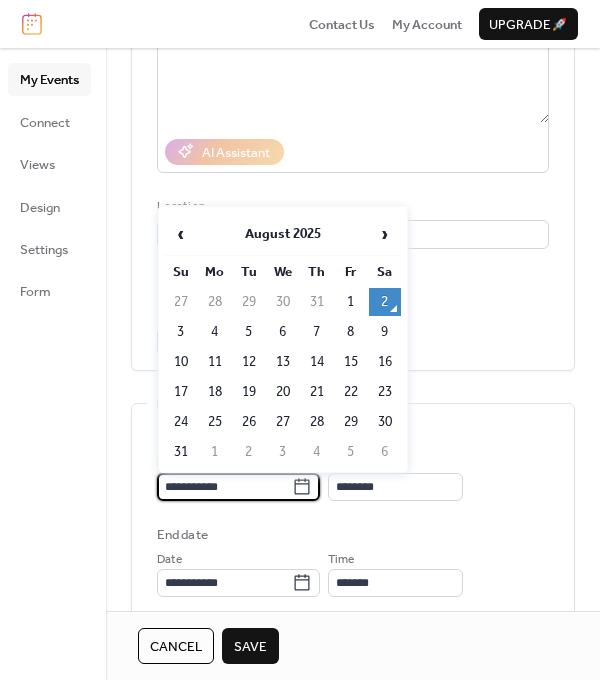 click on "**********" at bounding box center [224, 487] 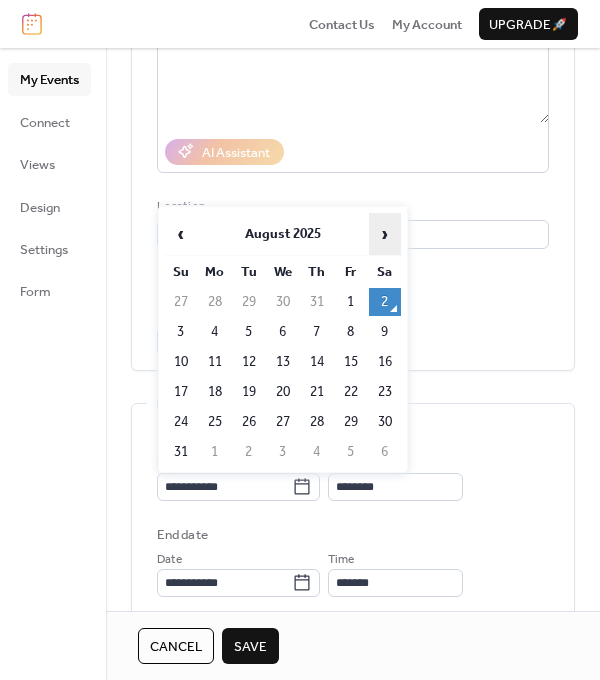 click on "›" at bounding box center (385, 234) 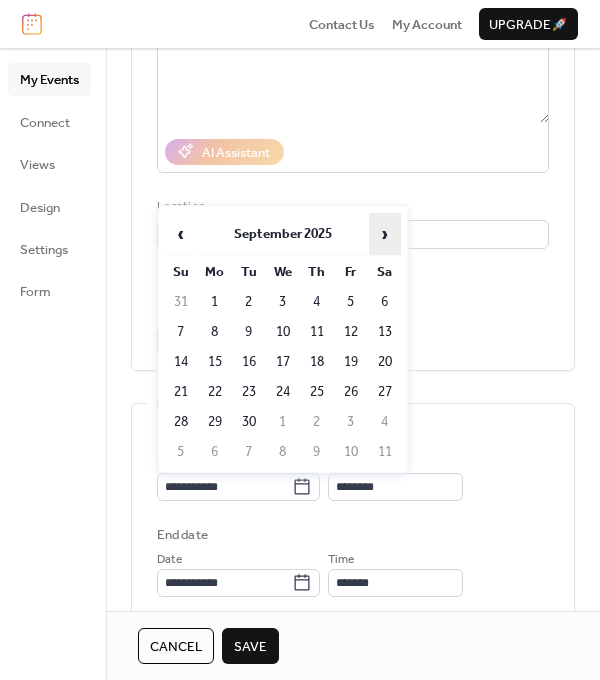 click on "›" at bounding box center [385, 234] 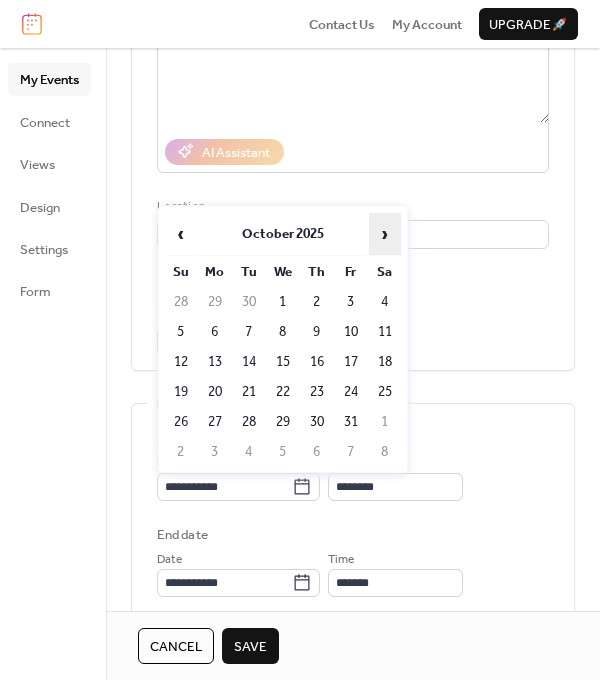 click on "›" at bounding box center [385, 234] 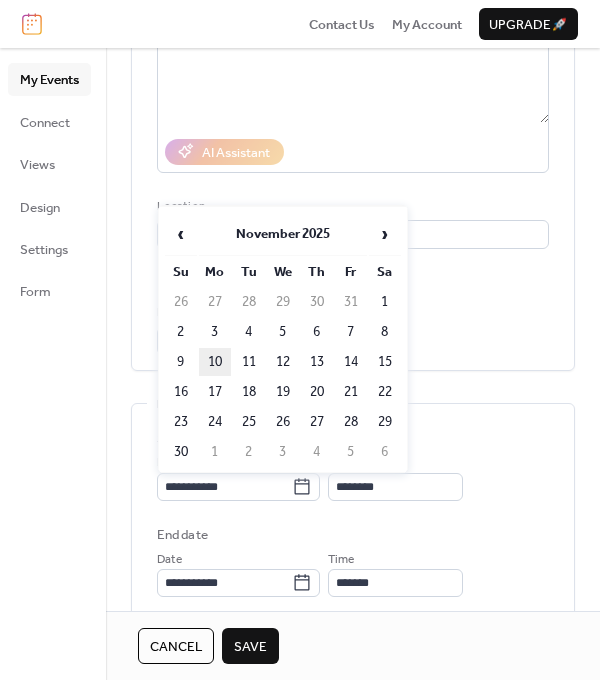 click on "10" at bounding box center [215, 362] 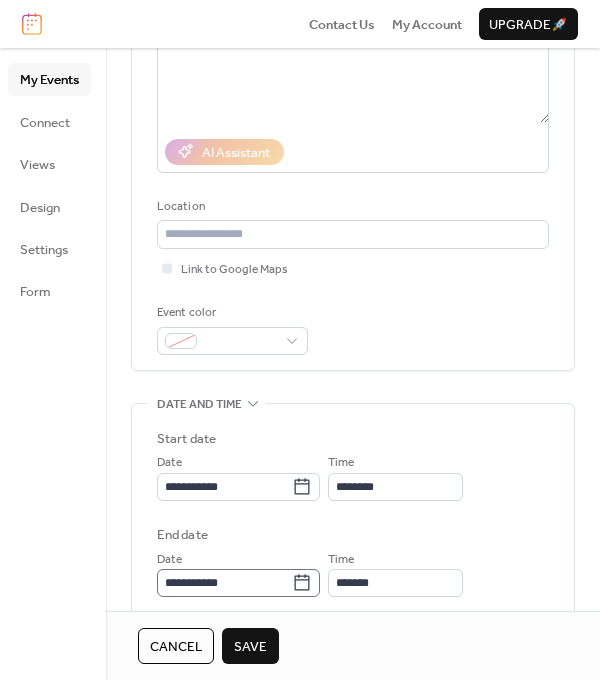 scroll, scrollTop: 470, scrollLeft: 0, axis: vertical 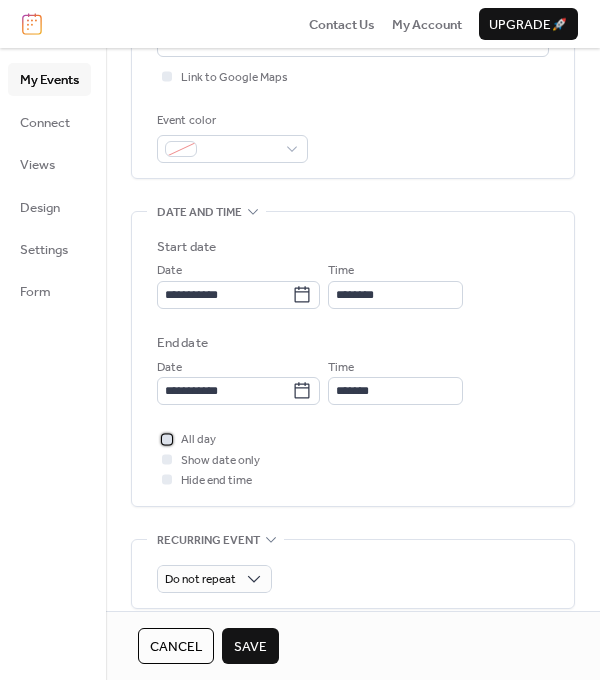 click at bounding box center [167, 439] 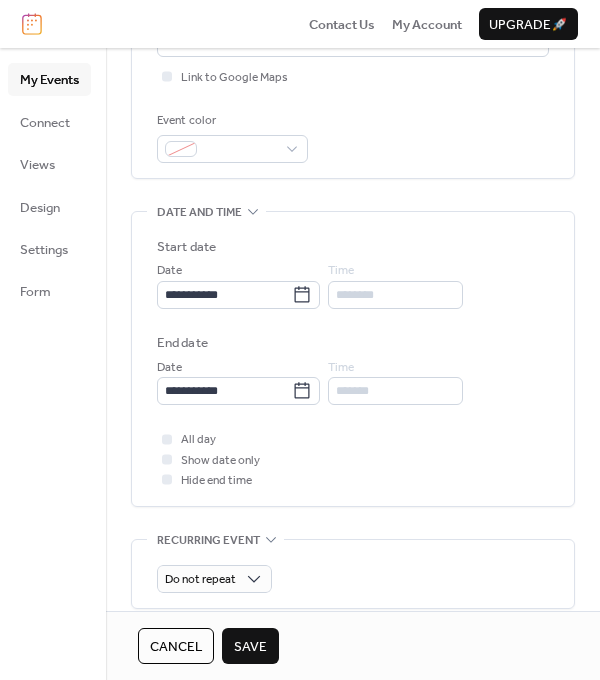 click on "Save" at bounding box center [250, 647] 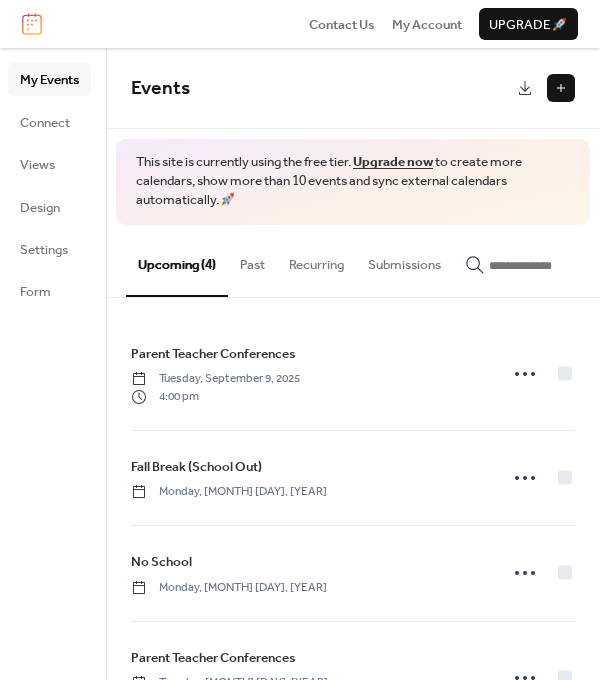 click at bounding box center (561, 88) 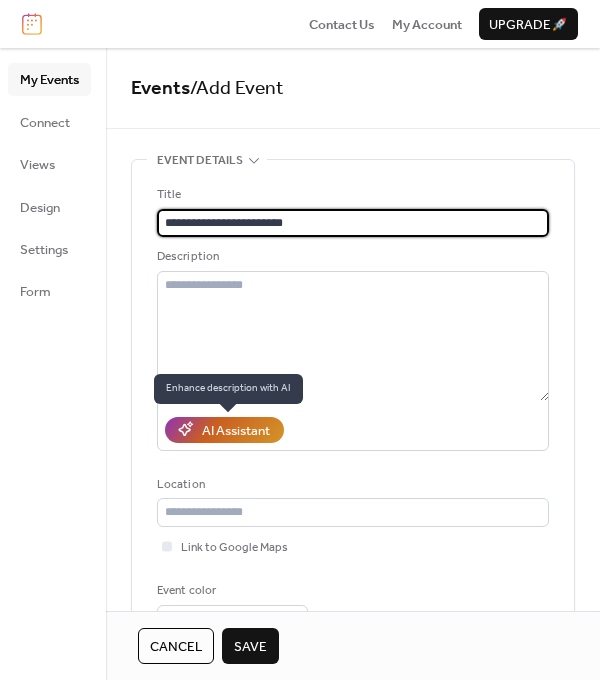 type on "**********" 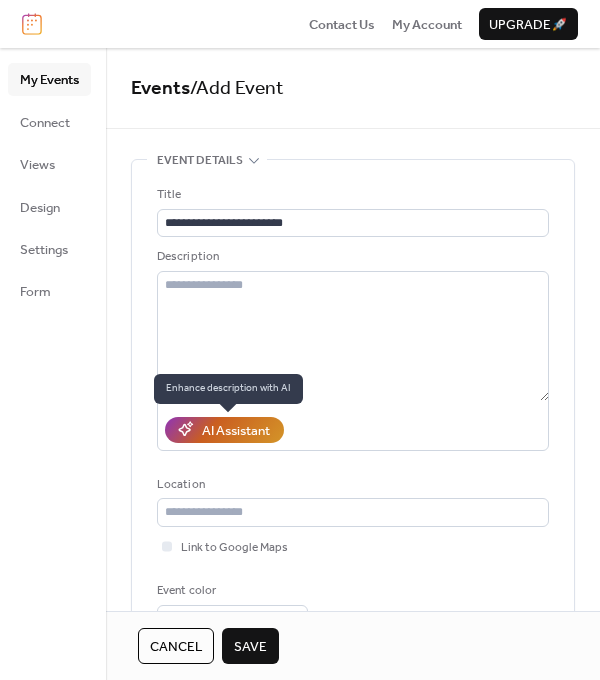 click on "AI Assistant" at bounding box center [236, 431] 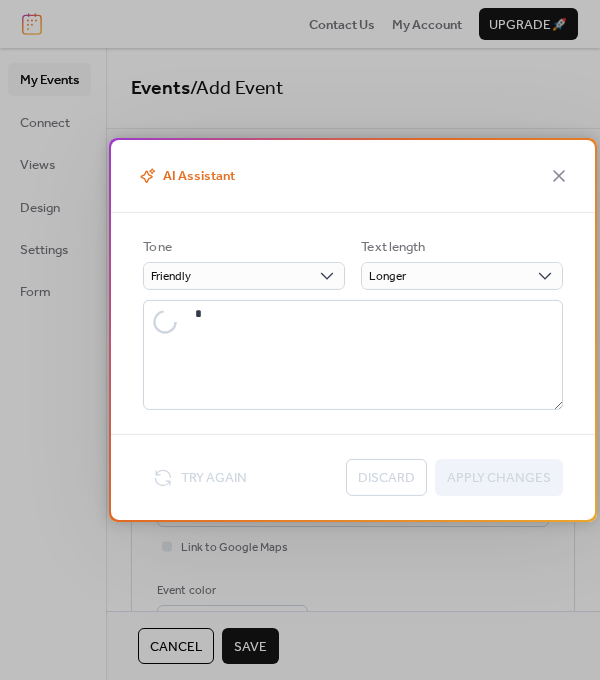 type on "**********" 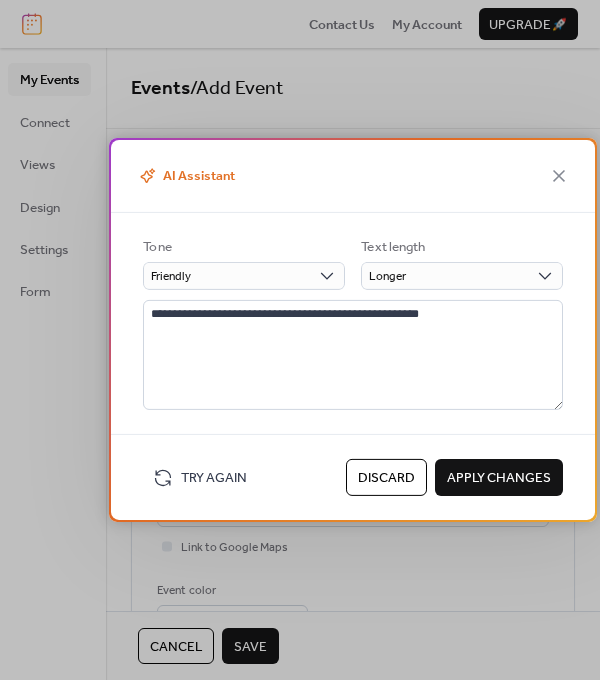 click on "Apply Changes" at bounding box center [499, 478] 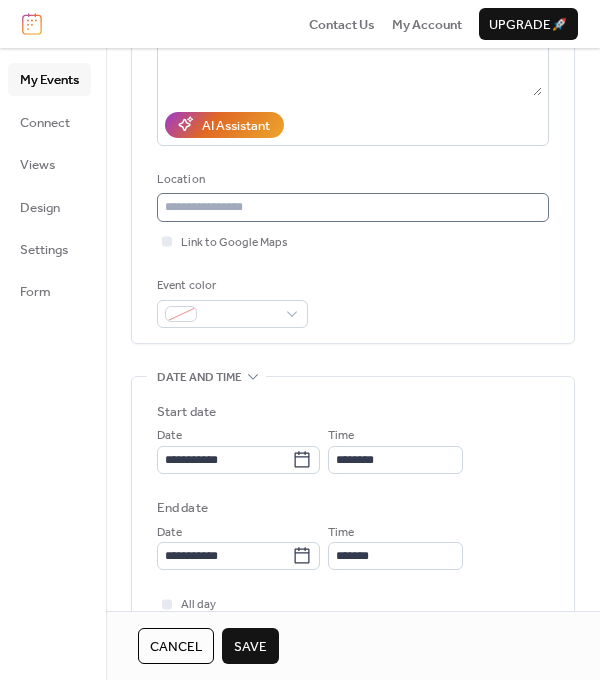 scroll, scrollTop: 308, scrollLeft: 0, axis: vertical 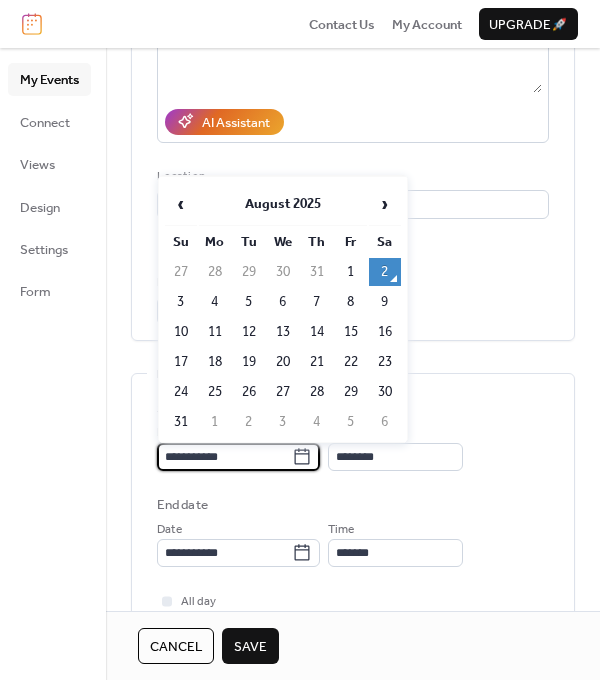 click on "**********" at bounding box center (224, 457) 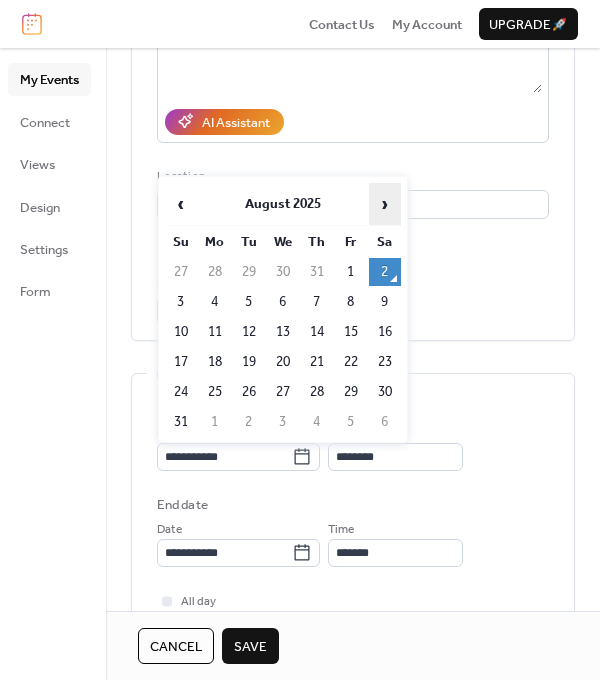 click on "›" at bounding box center (385, 204) 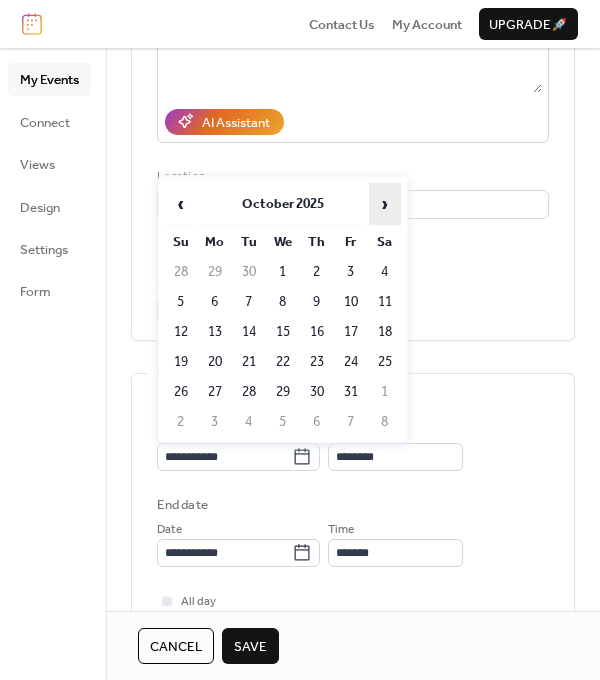 click on "›" at bounding box center (385, 204) 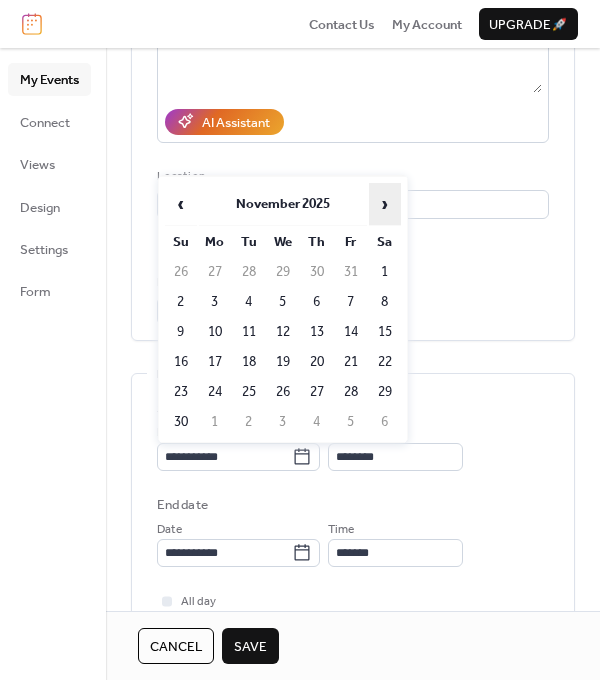 click on "›" at bounding box center [385, 204] 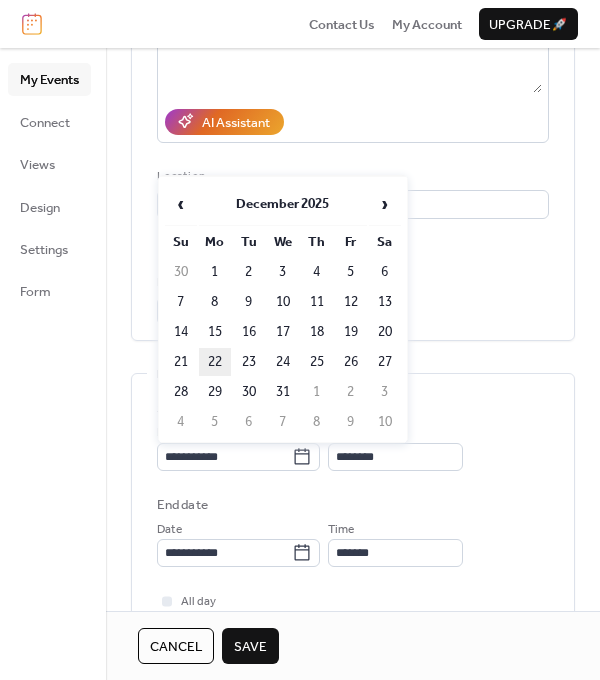 click on "22" at bounding box center [215, 362] 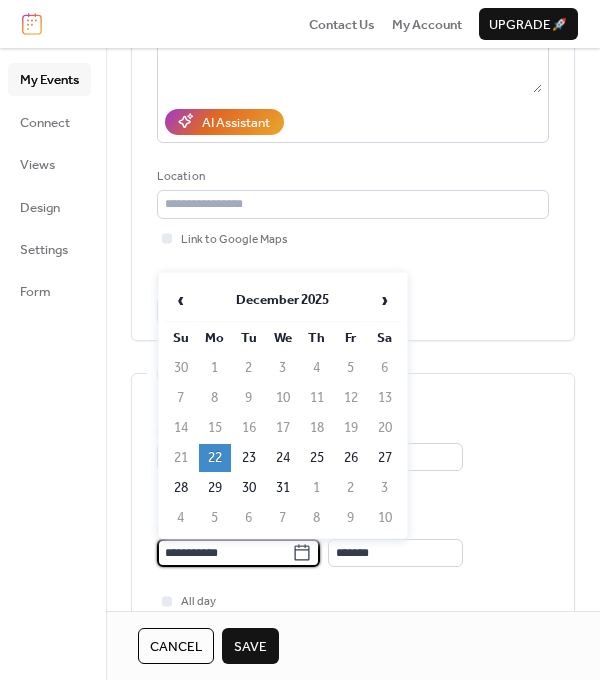 click on "**********" at bounding box center [224, 553] 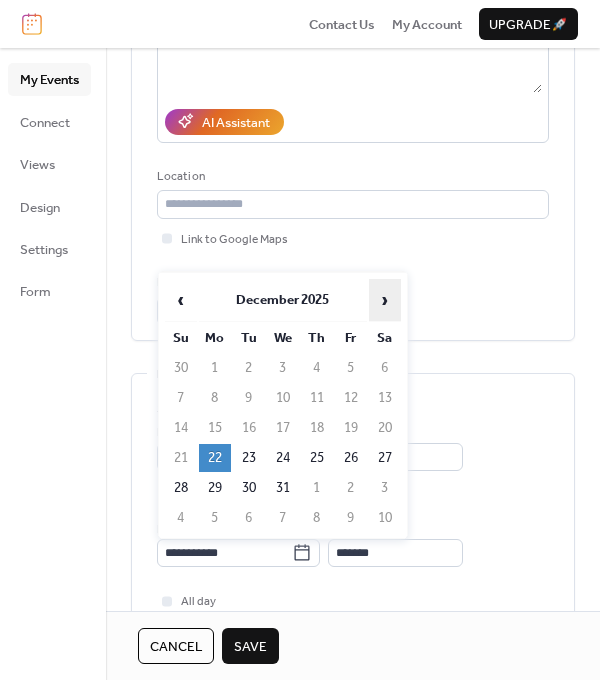 click on "›" at bounding box center (385, 300) 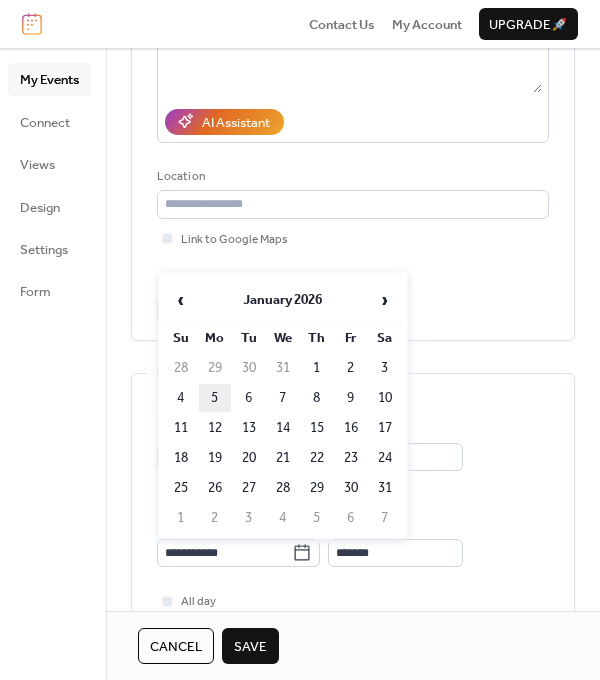 click on "5" at bounding box center [215, 398] 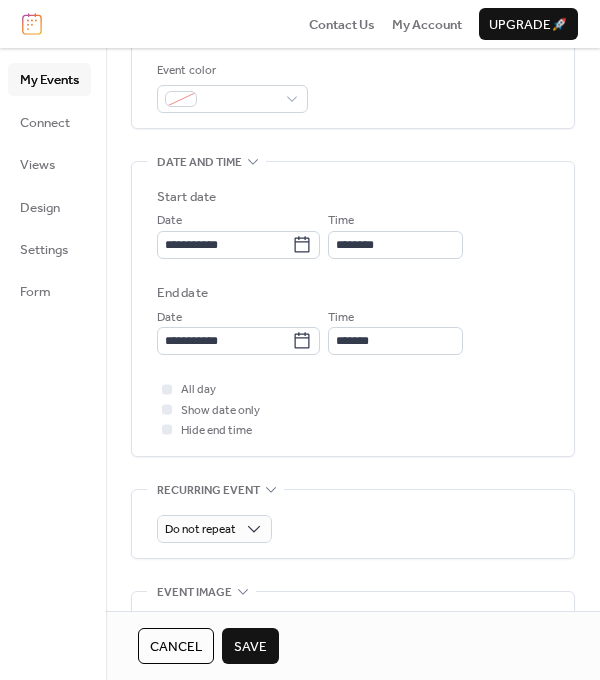 scroll, scrollTop: 524, scrollLeft: 0, axis: vertical 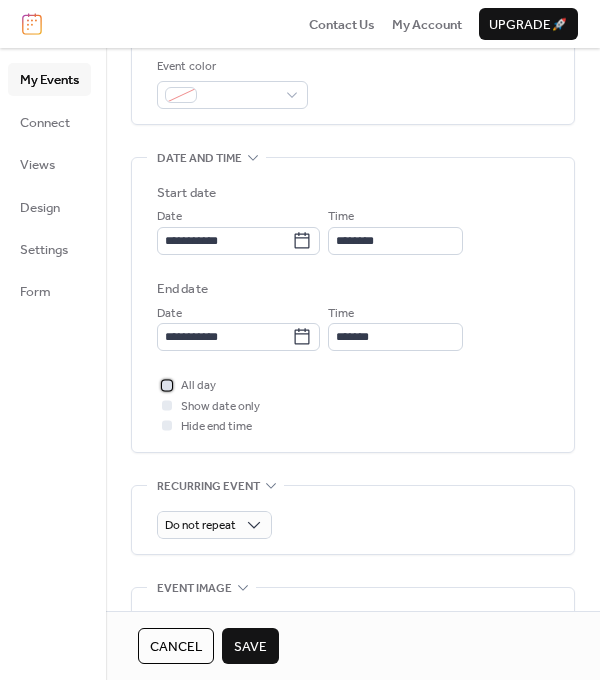 click at bounding box center (167, 385) 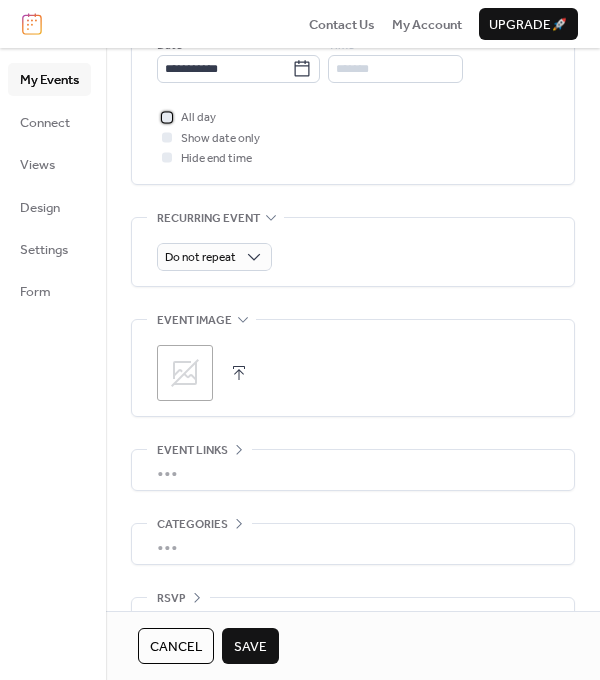 scroll, scrollTop: 840, scrollLeft: 0, axis: vertical 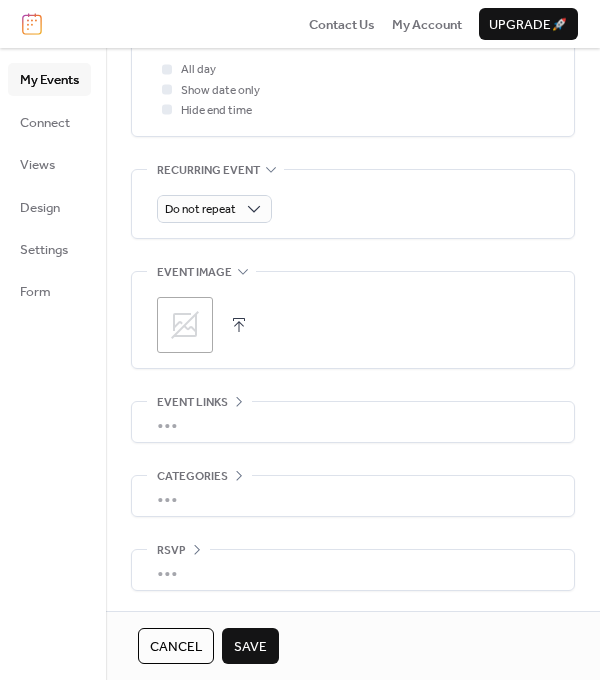 click on "Save" at bounding box center [250, 647] 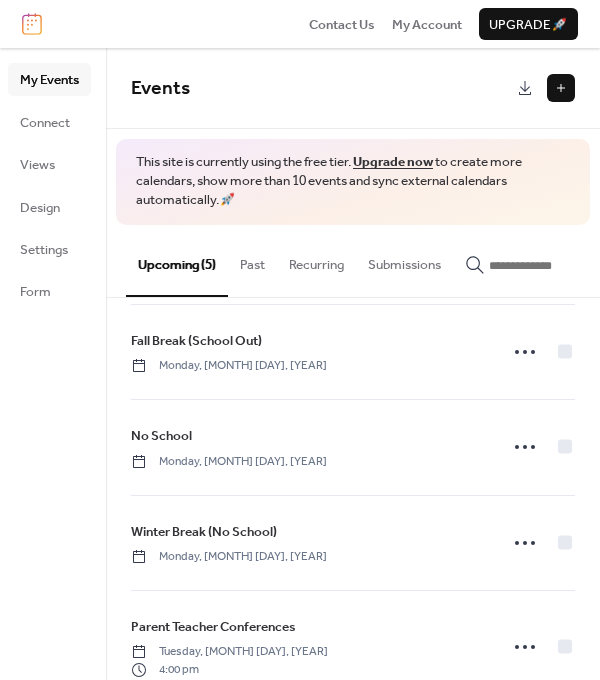 scroll, scrollTop: 128, scrollLeft: 0, axis: vertical 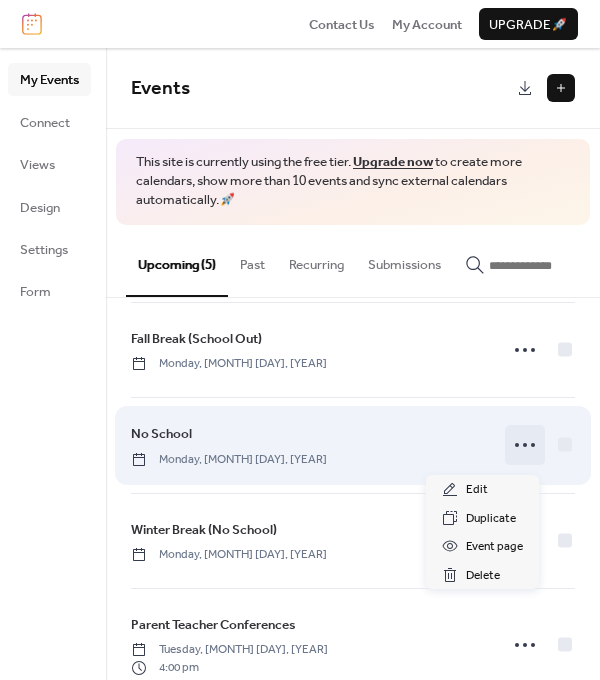click 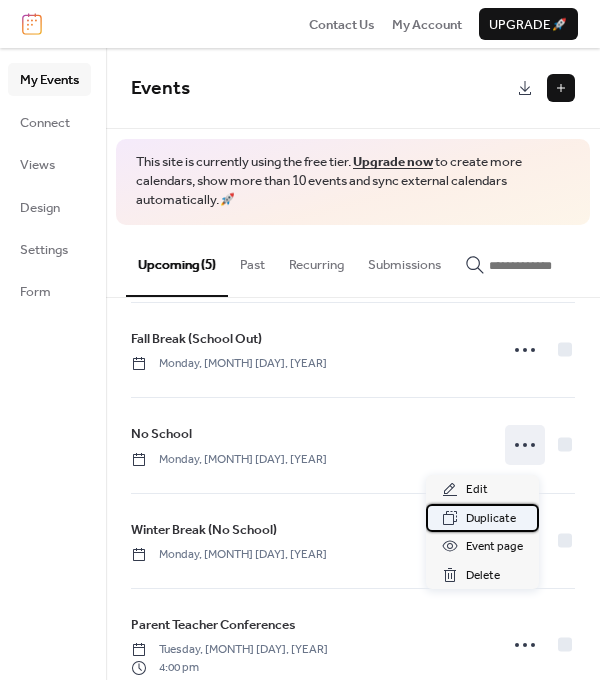 click on "Duplicate" at bounding box center [491, 519] 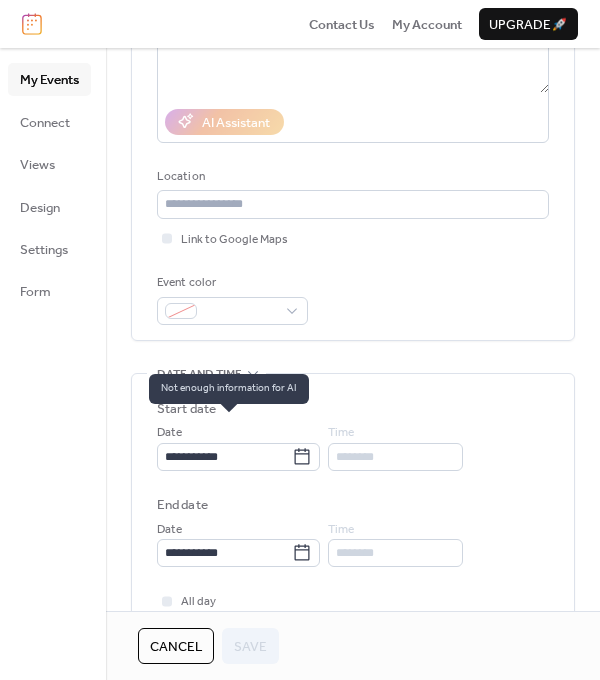 scroll, scrollTop: 309, scrollLeft: 0, axis: vertical 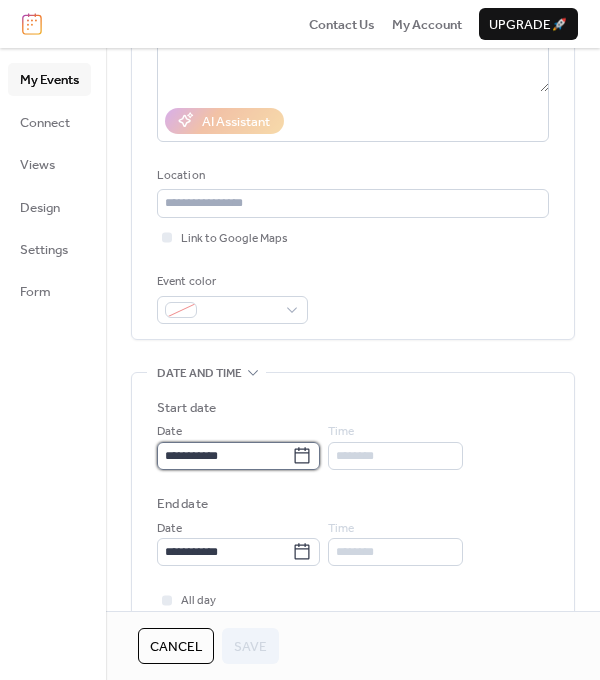 click on "**********" at bounding box center (224, 456) 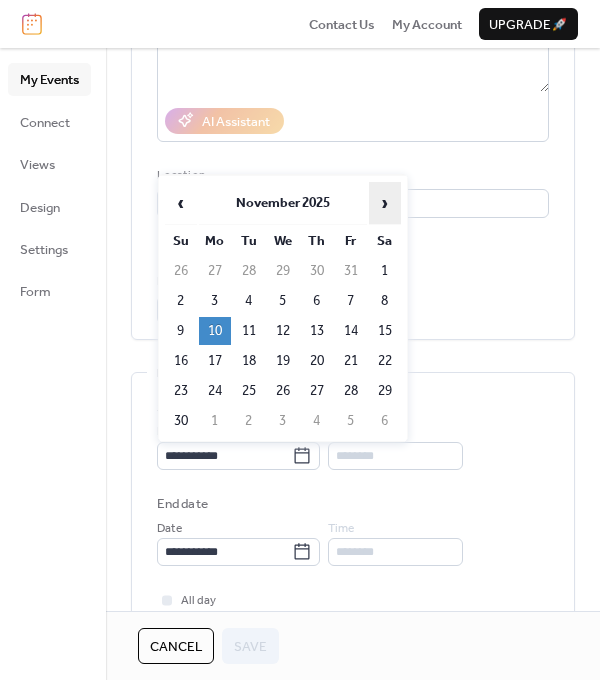 click on "›" at bounding box center (385, 203) 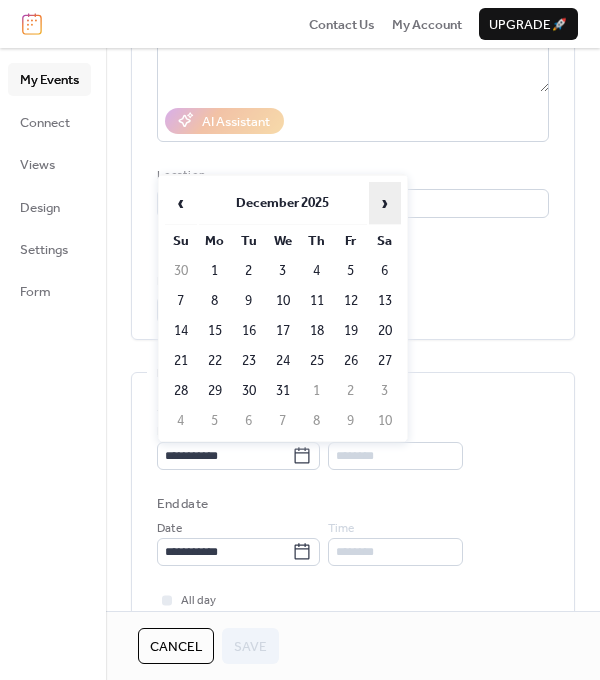 click on "›" at bounding box center [385, 203] 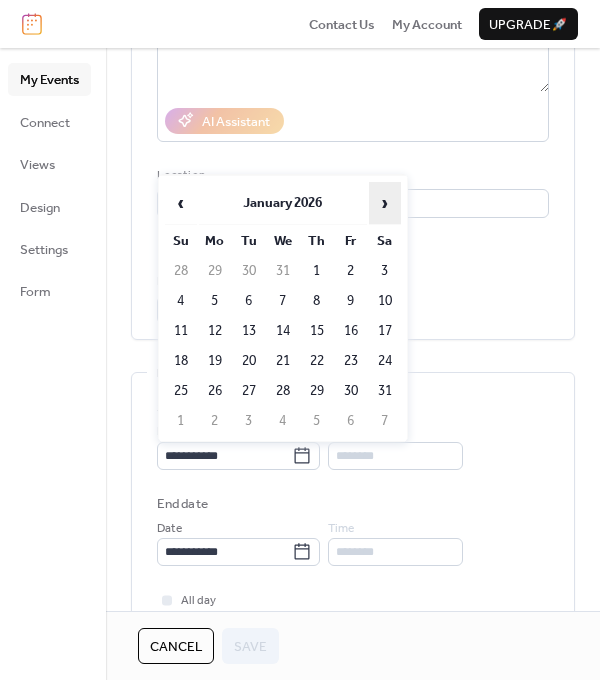click on "›" at bounding box center (385, 203) 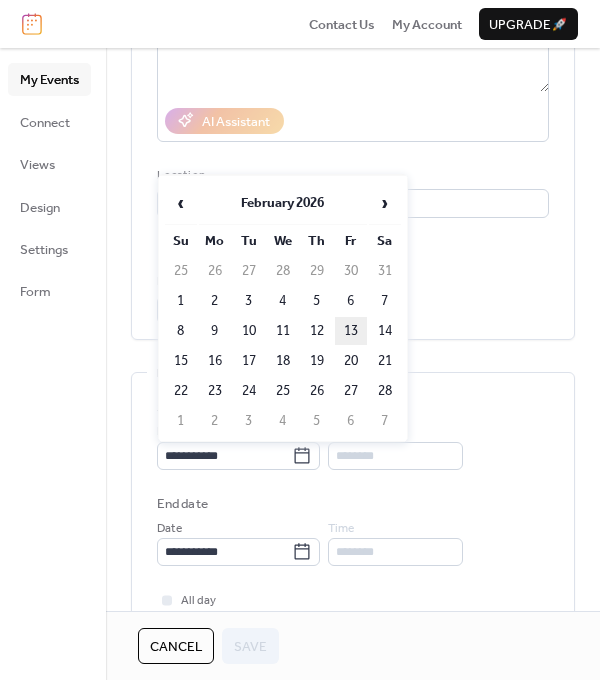 click on "13" at bounding box center (351, 331) 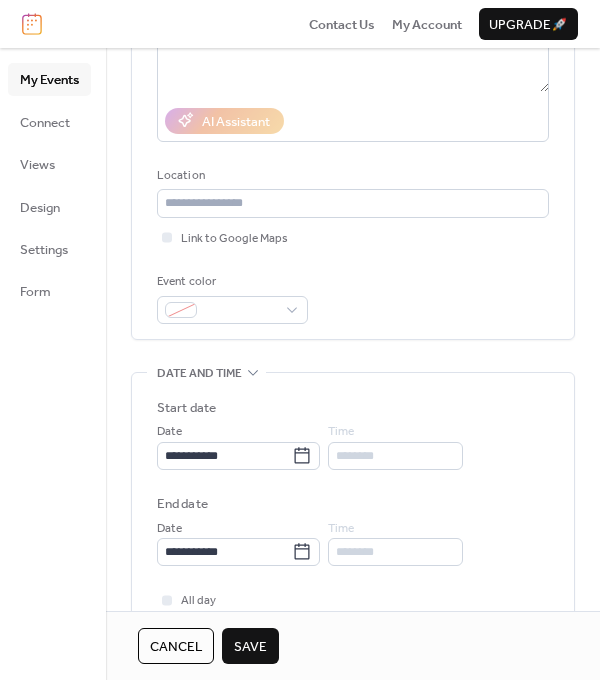 click on "Save" at bounding box center [250, 647] 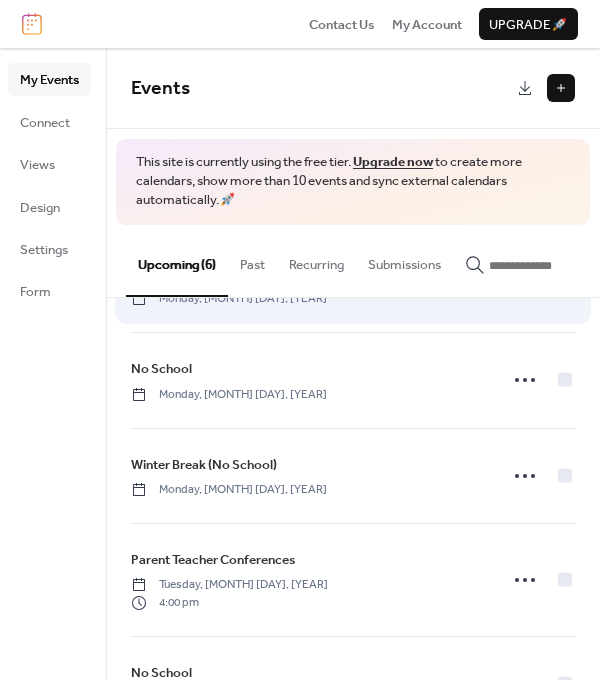 scroll, scrollTop: 270, scrollLeft: 0, axis: vertical 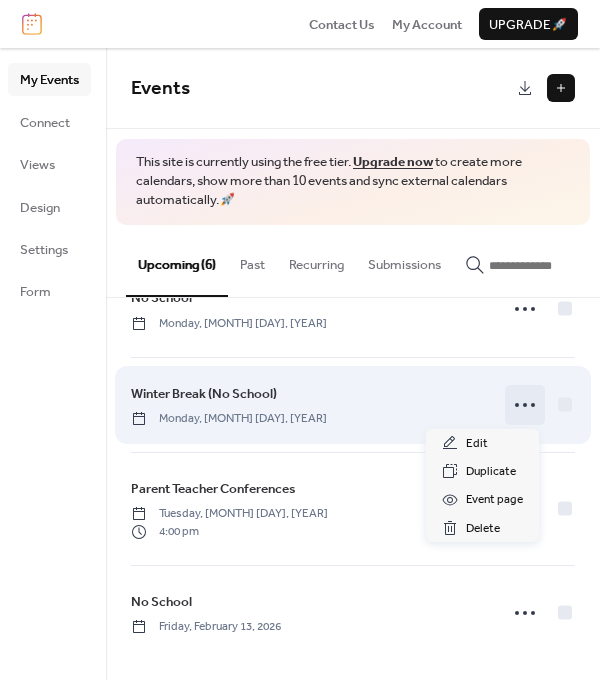 click 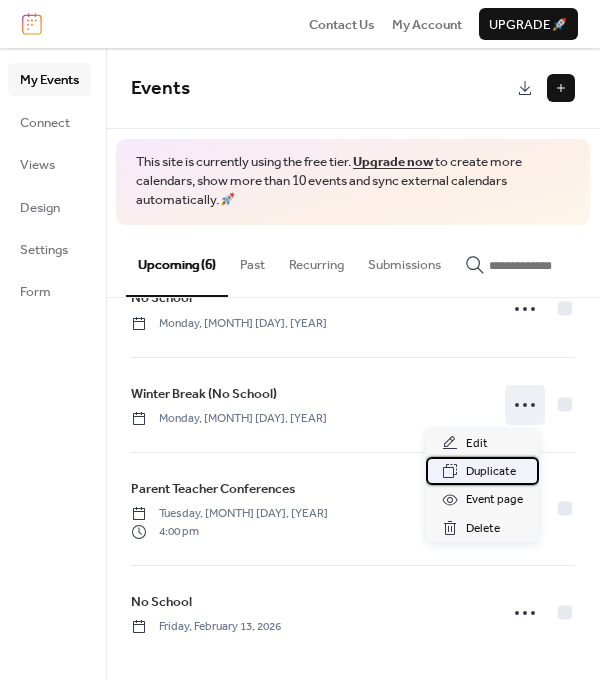 click on "Duplicate" at bounding box center [491, 472] 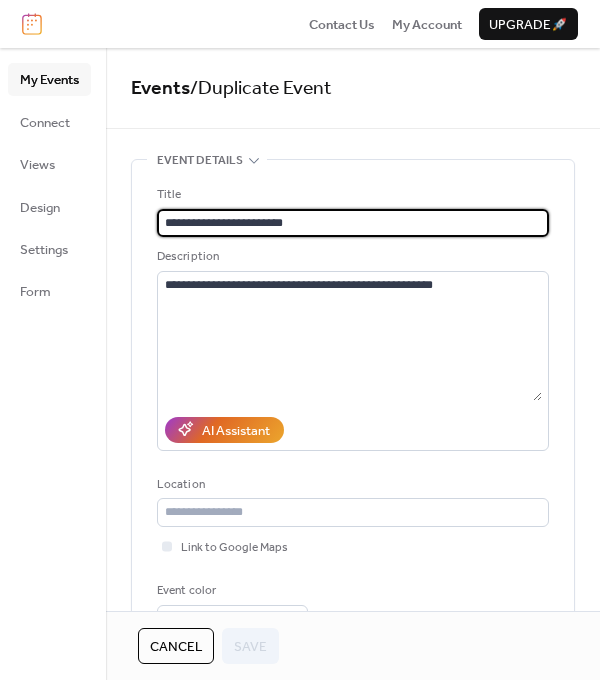 scroll, scrollTop: 0, scrollLeft: 0, axis: both 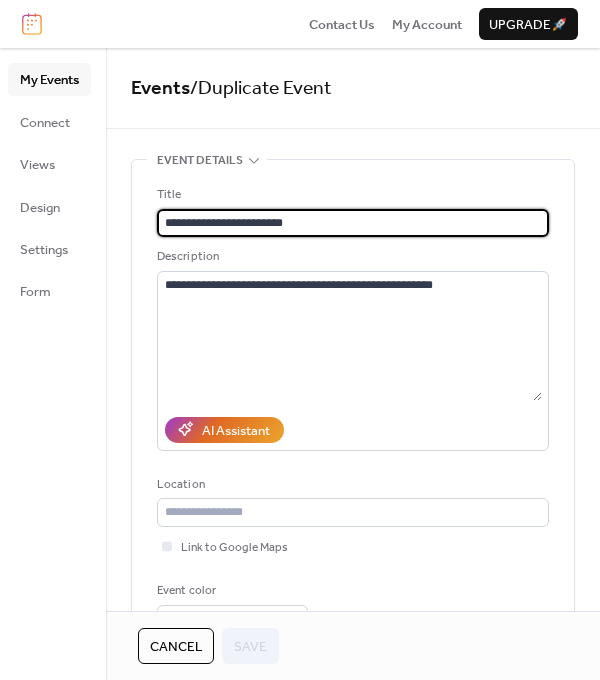 drag, startPoint x: 200, startPoint y: 220, endPoint x: 128, endPoint y: 223, distance: 72.06247 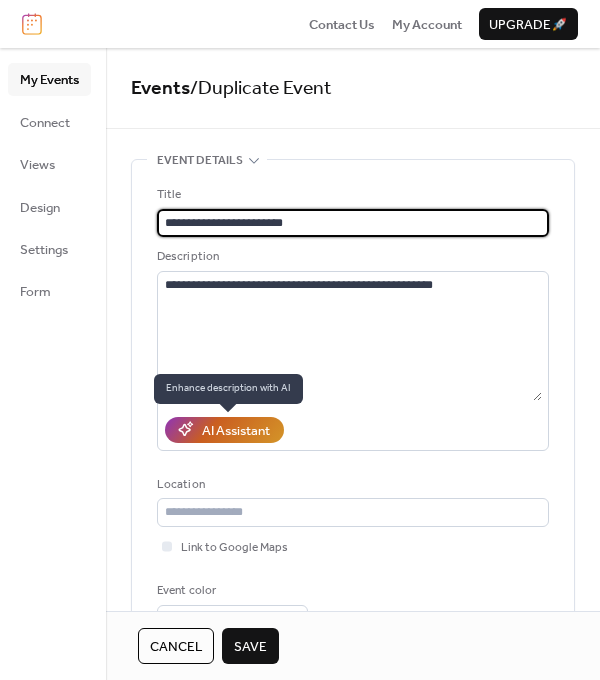 type on "**********" 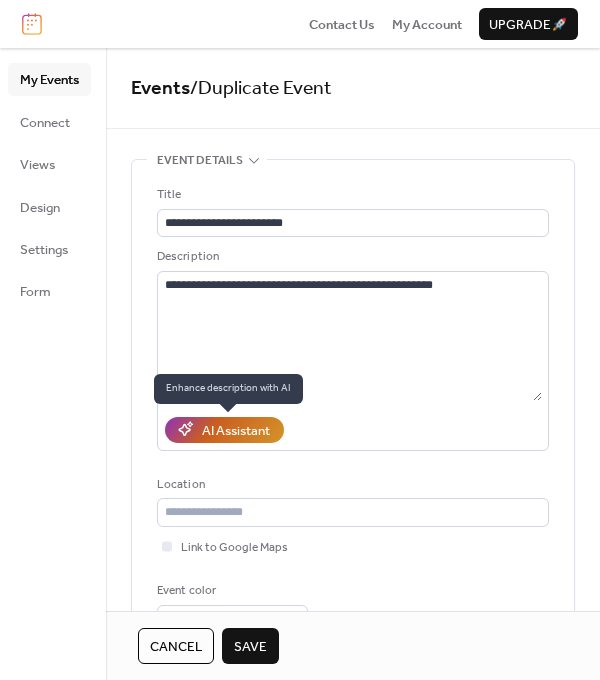 click on "AI Assistant" at bounding box center (236, 431) 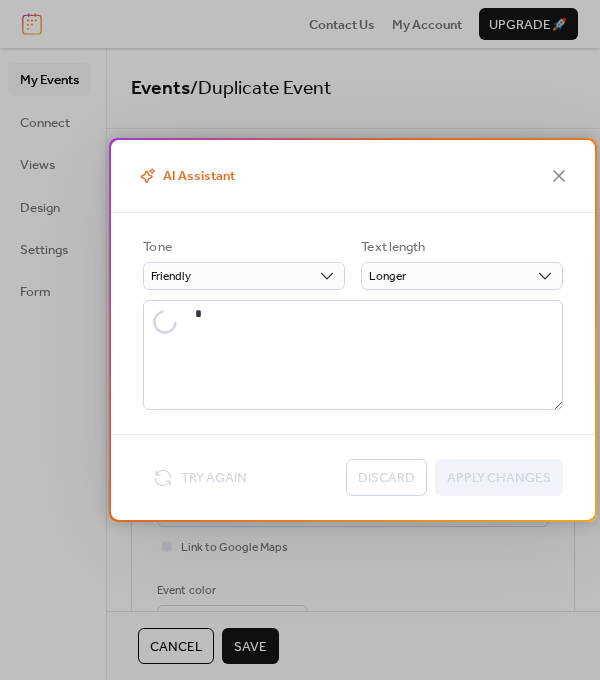 type on "**********" 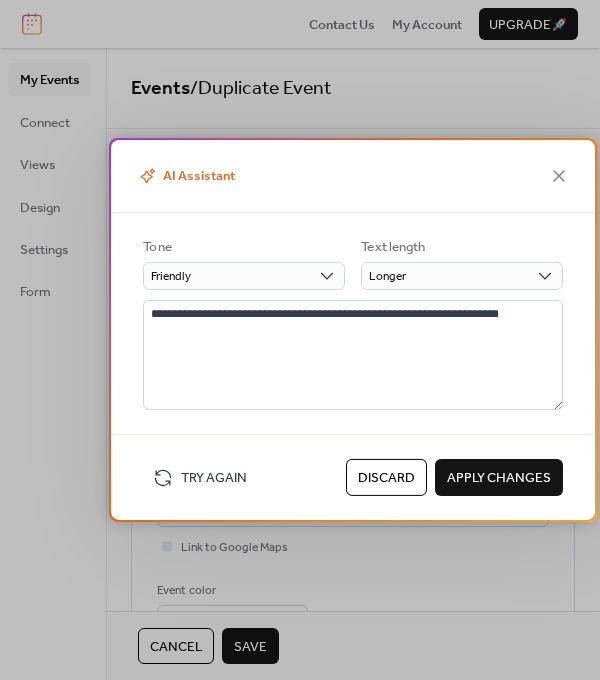 click on "Apply Changes" at bounding box center (499, 478) 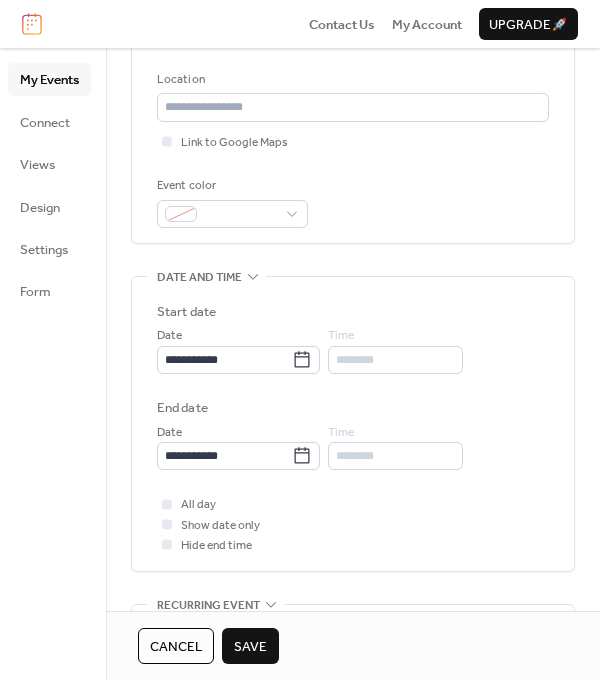 scroll, scrollTop: 420, scrollLeft: 0, axis: vertical 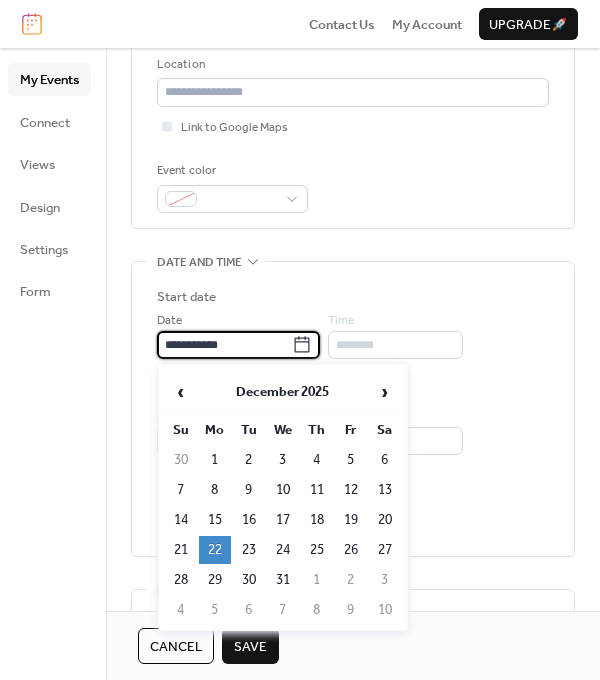 click on "**********" at bounding box center [224, 345] 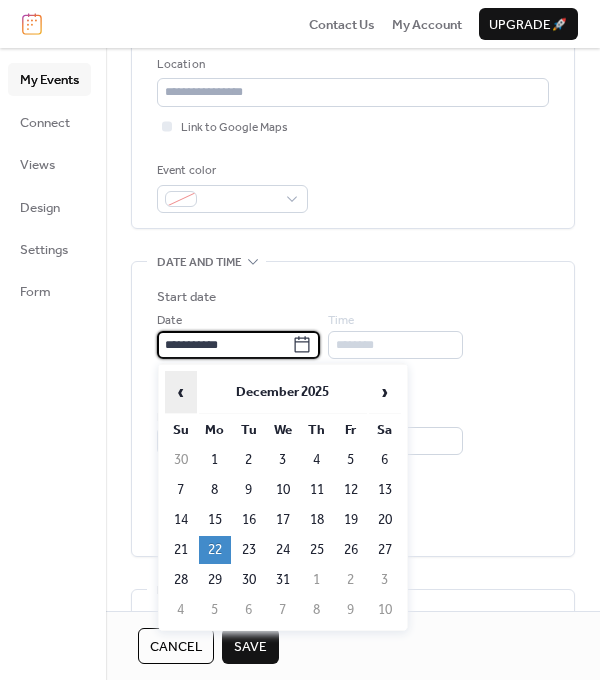 click on "‹" at bounding box center [181, 392] 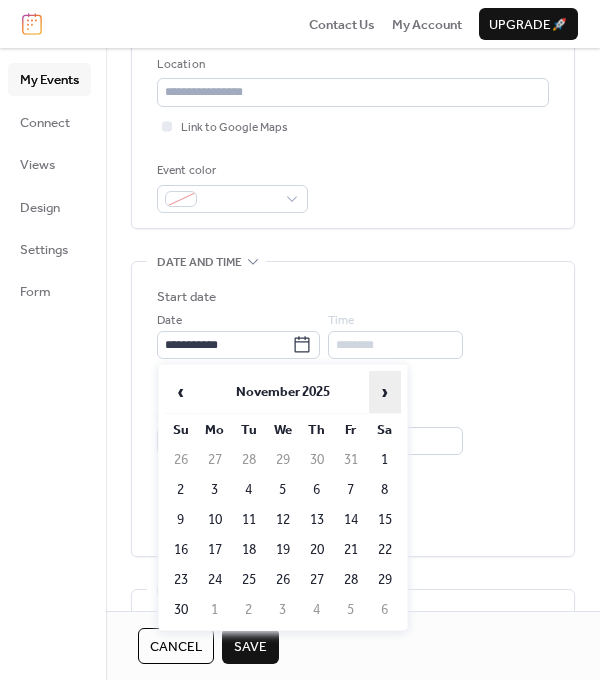 click on "›" at bounding box center [385, 392] 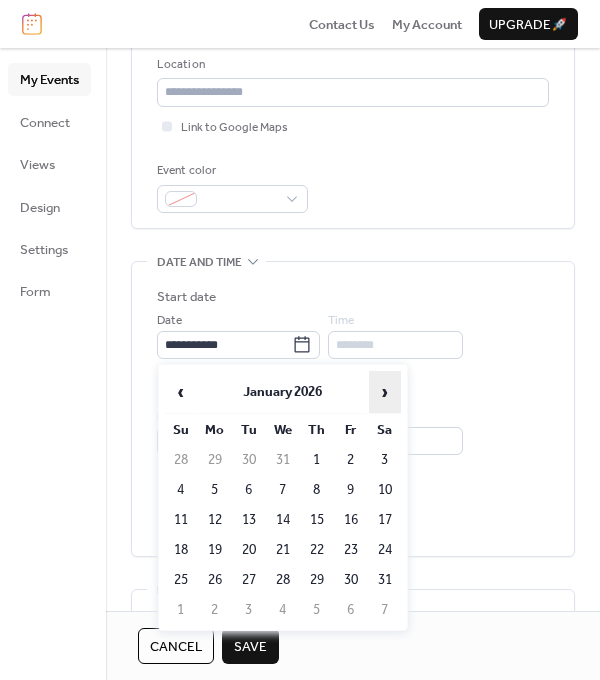 click on "›" at bounding box center (385, 392) 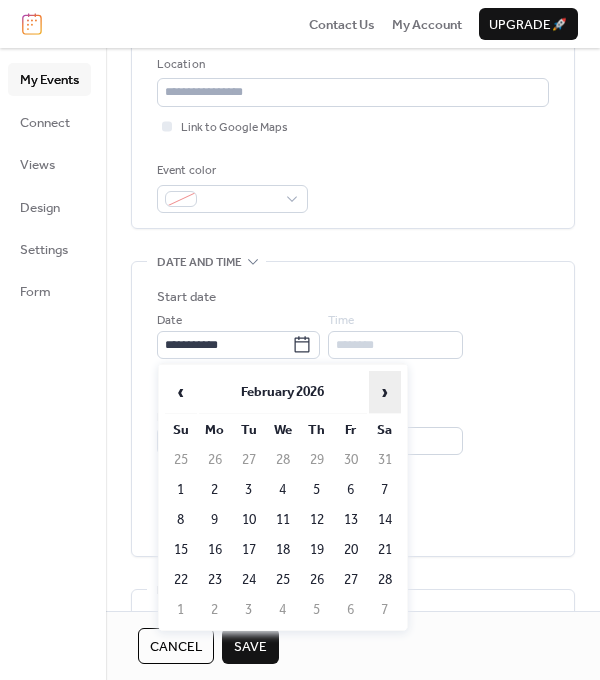 click on "›" at bounding box center (385, 392) 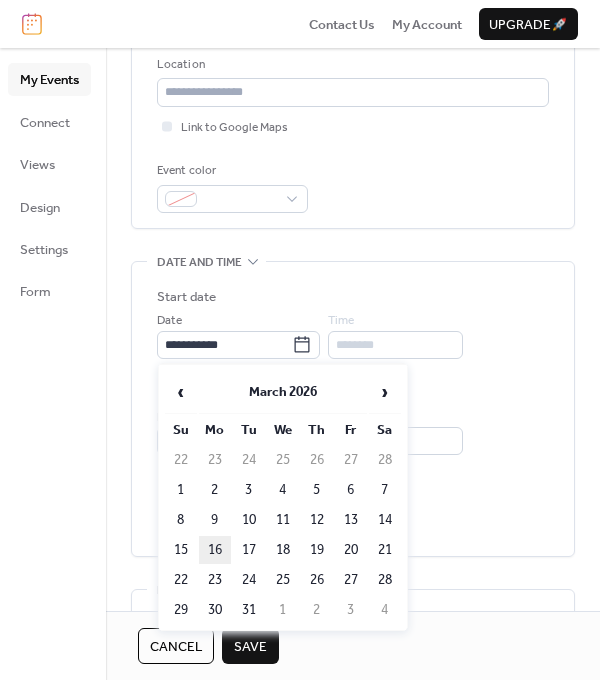 click on "16" at bounding box center (215, 550) 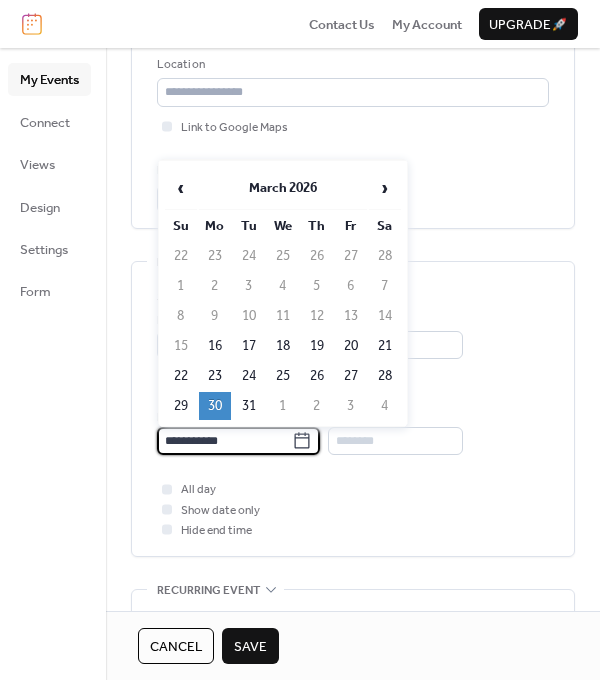 click on "**********" at bounding box center (224, 441) 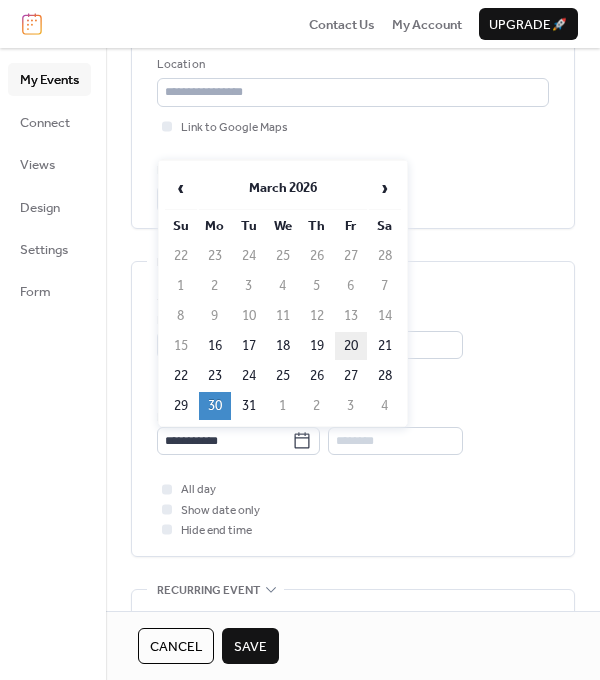 click on "20" at bounding box center (351, 346) 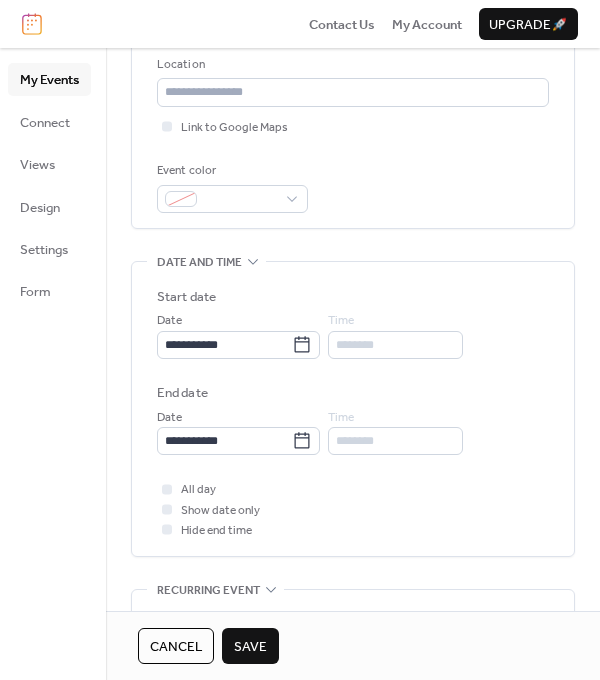 click on "Save" at bounding box center [250, 647] 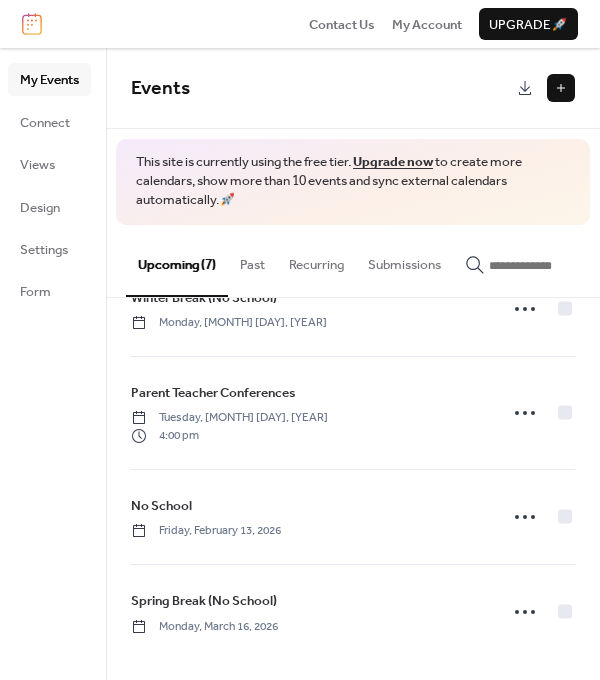 scroll, scrollTop: 0, scrollLeft: 0, axis: both 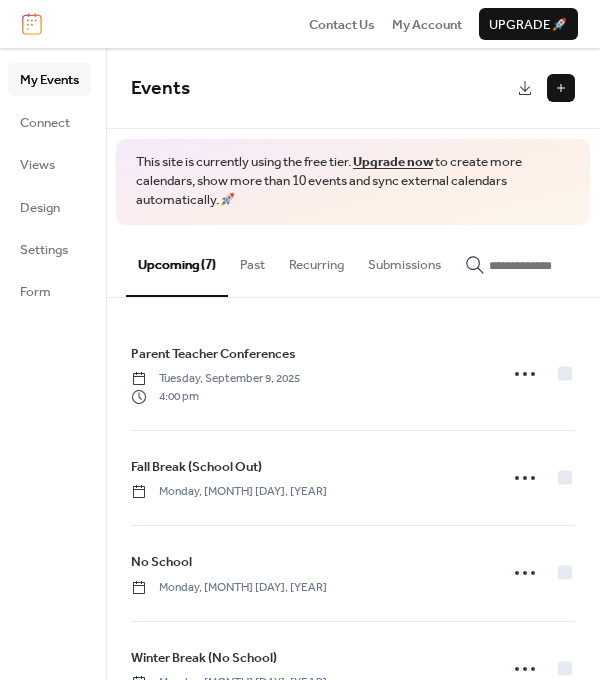 click at bounding box center [561, 88] 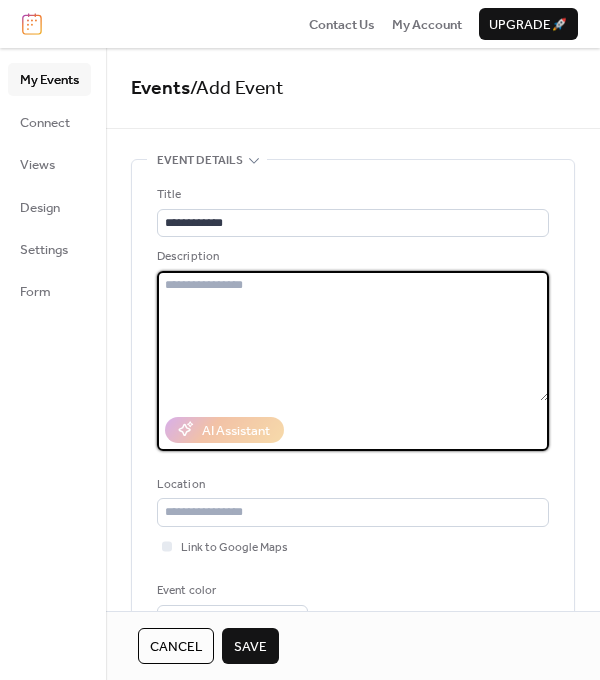 click at bounding box center [353, 336] 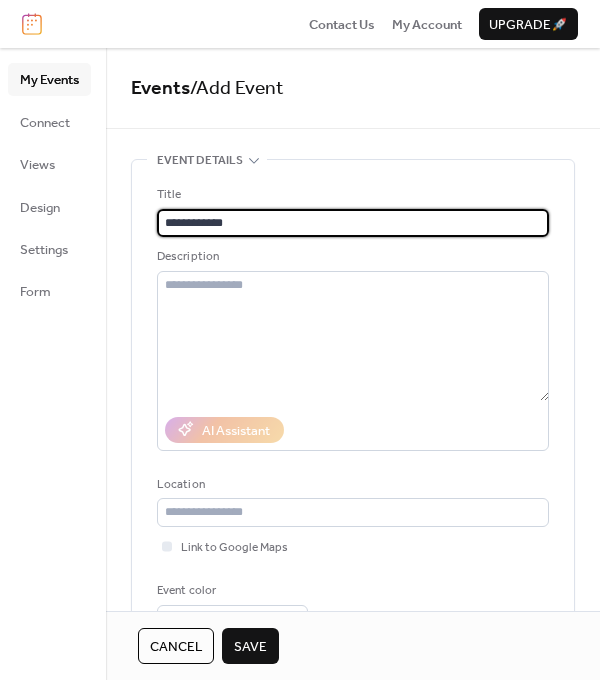 click on "**********" at bounding box center (353, 223) 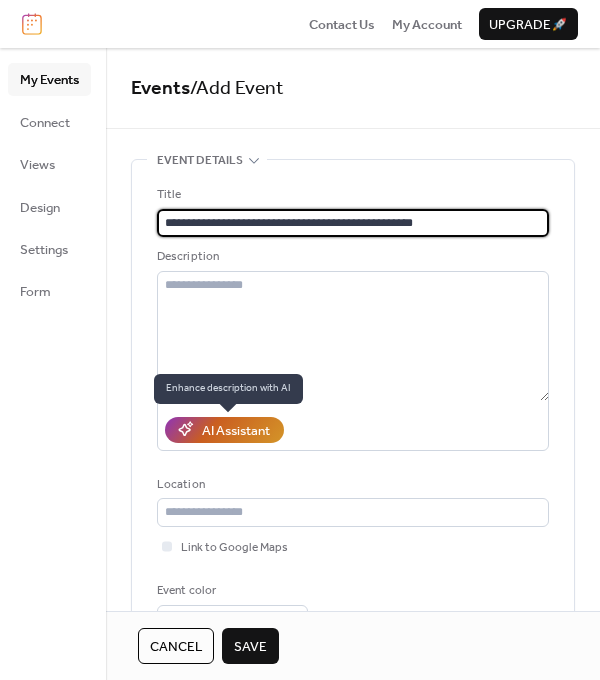 type on "**********" 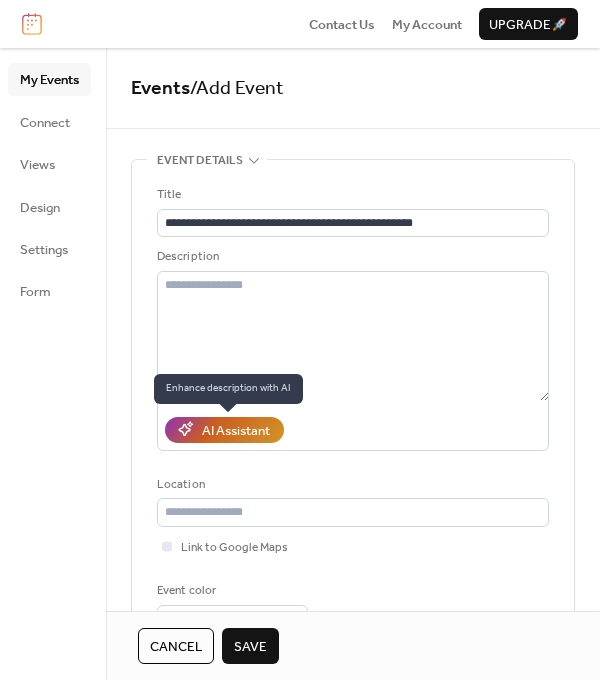 click on "AI Assistant" at bounding box center [236, 431] 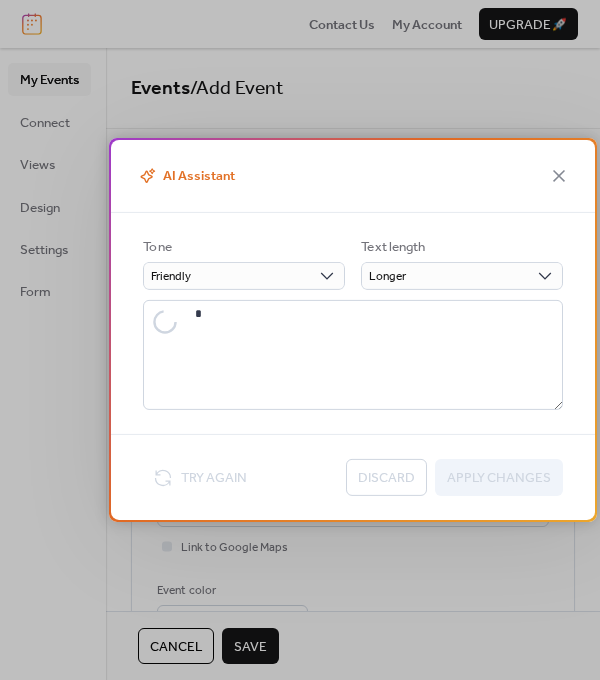 type on "**********" 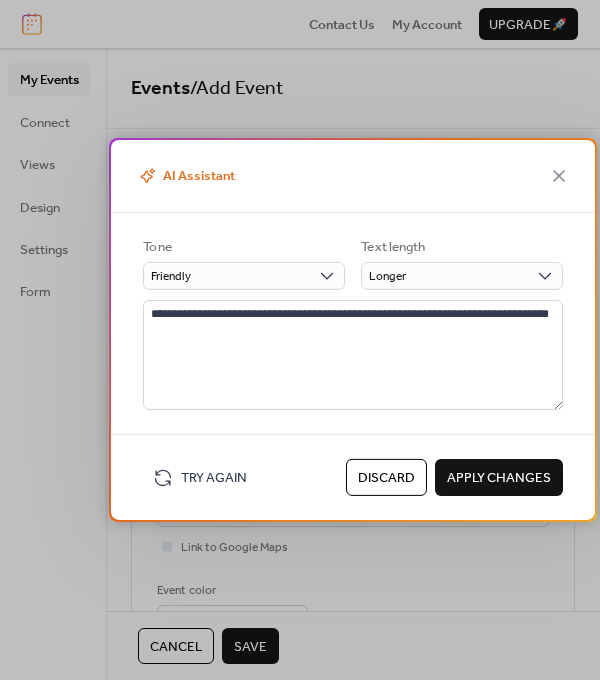 click on "Apply Changes" at bounding box center (499, 478) 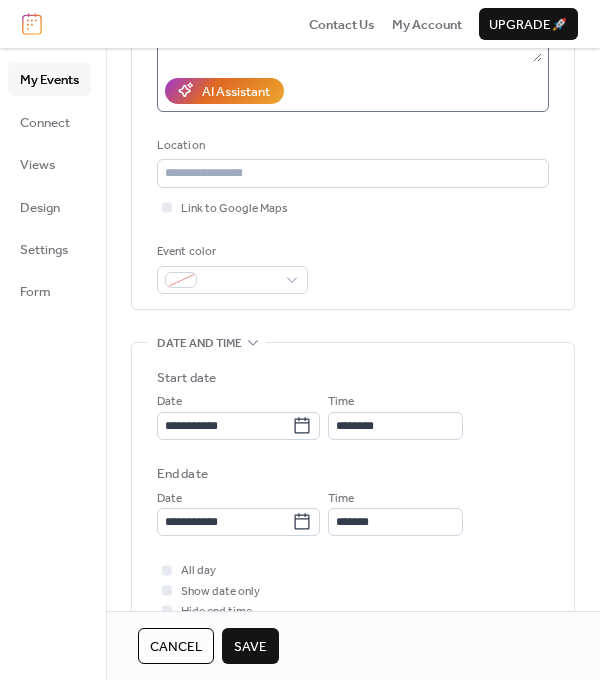 scroll, scrollTop: 345, scrollLeft: 0, axis: vertical 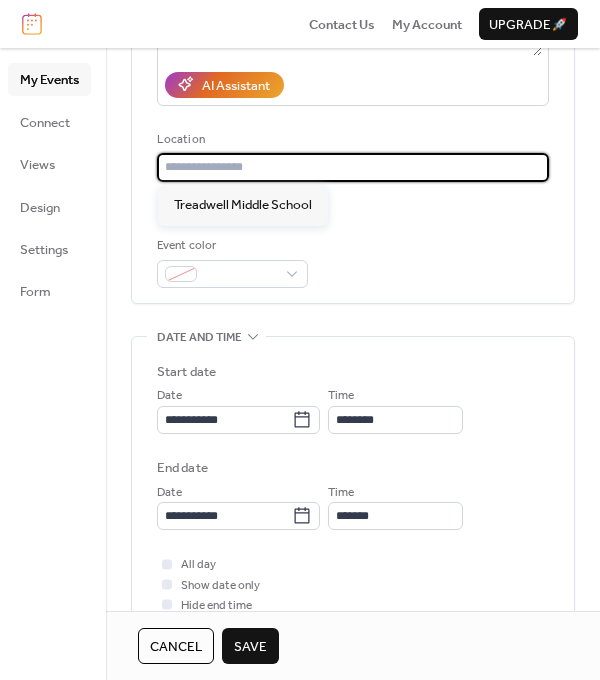 click at bounding box center (353, 167) 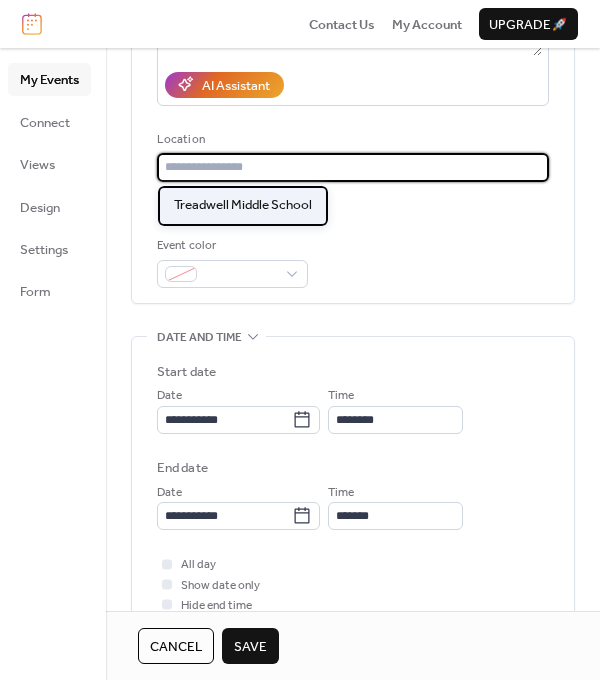 click on "Treadwell Middle School" at bounding box center (243, 205) 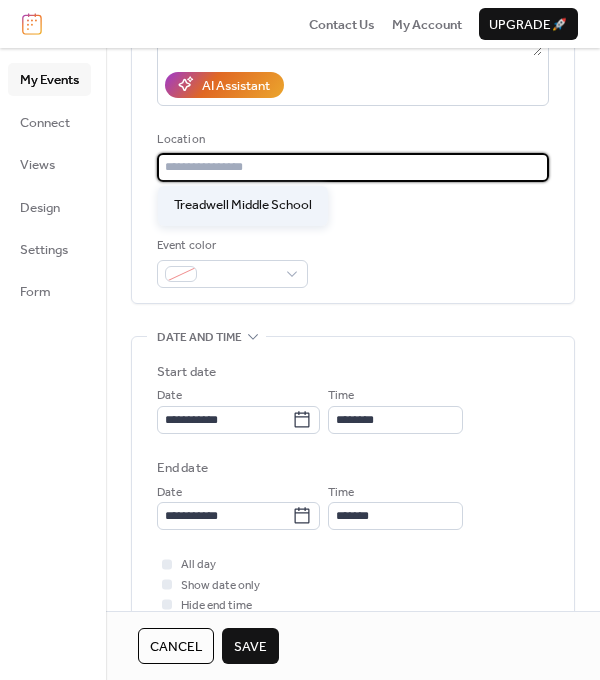 type on "**********" 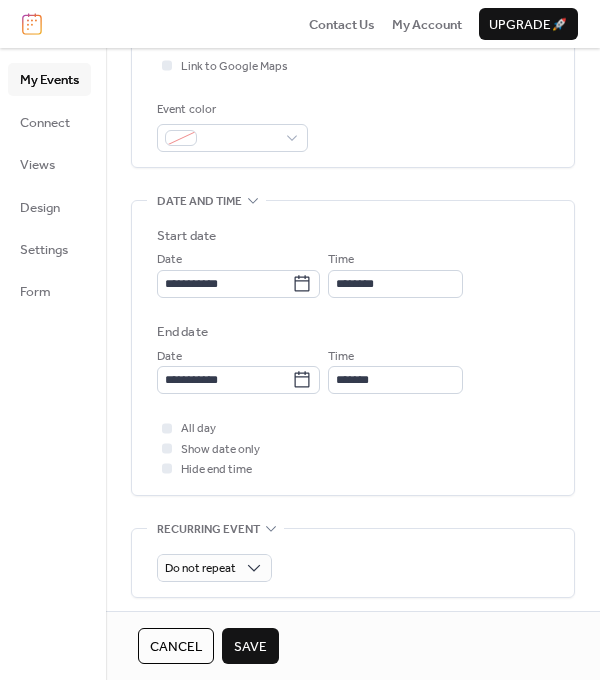 scroll, scrollTop: 485, scrollLeft: 0, axis: vertical 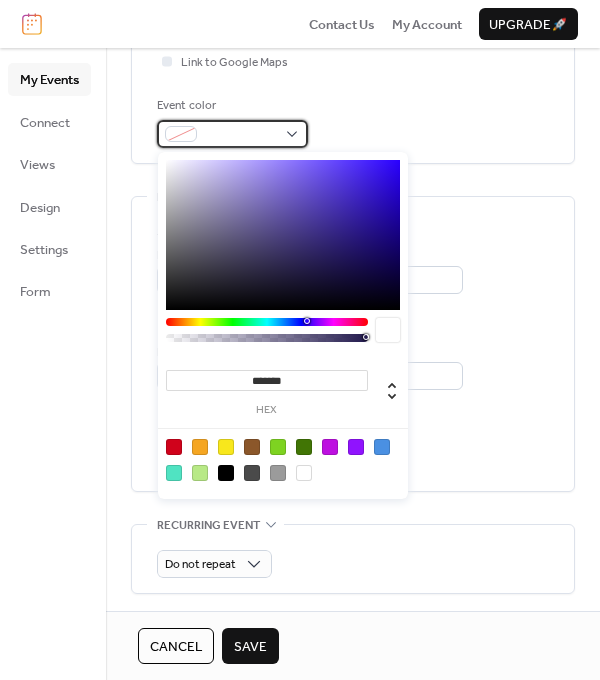 click at bounding box center [232, 134] 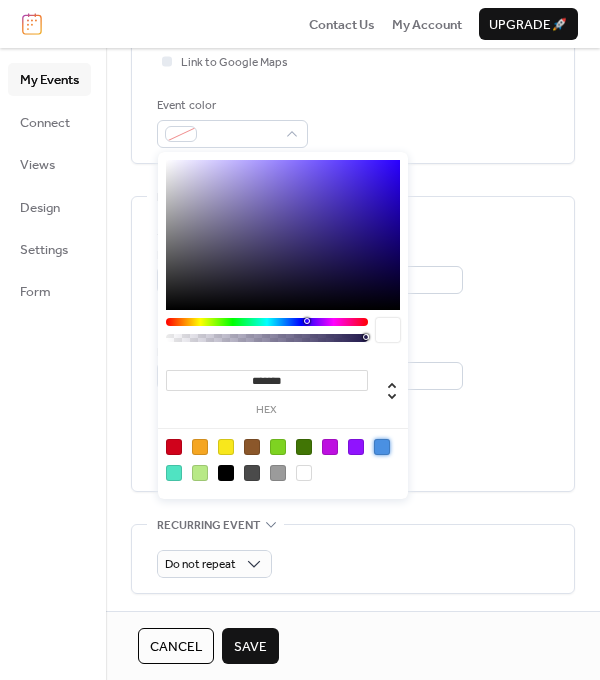click at bounding box center (382, 447) 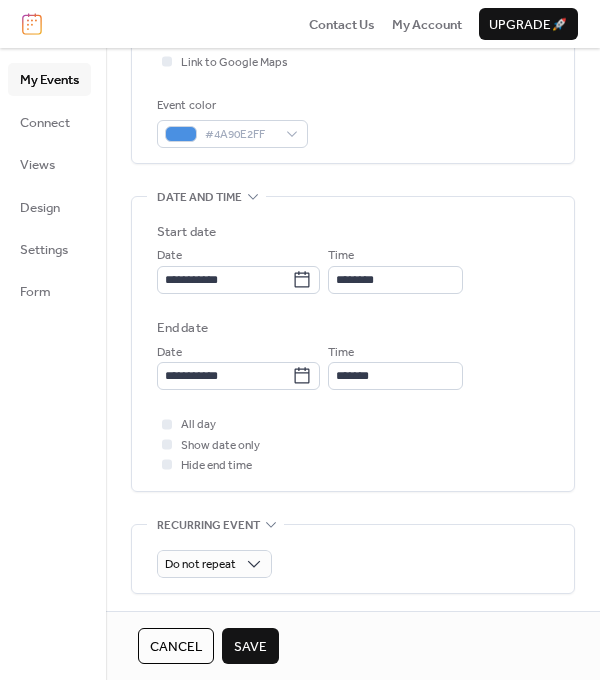 click on "**********" at bounding box center (353, 366) 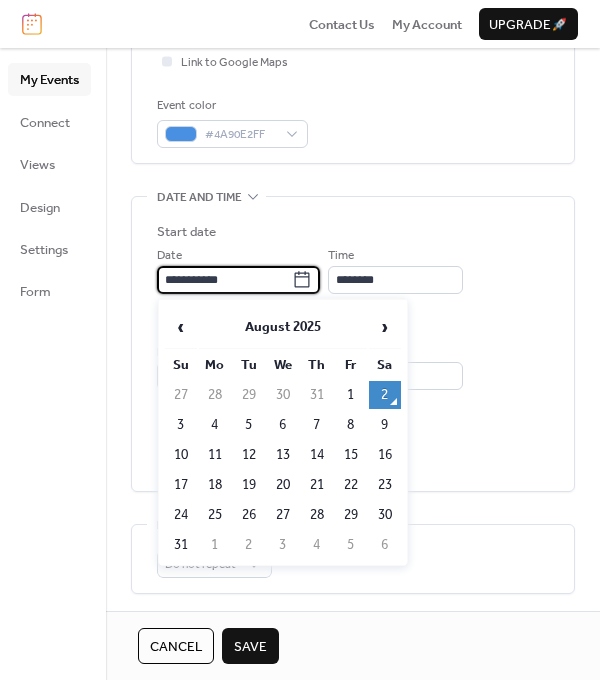 click on "**********" at bounding box center (224, 280) 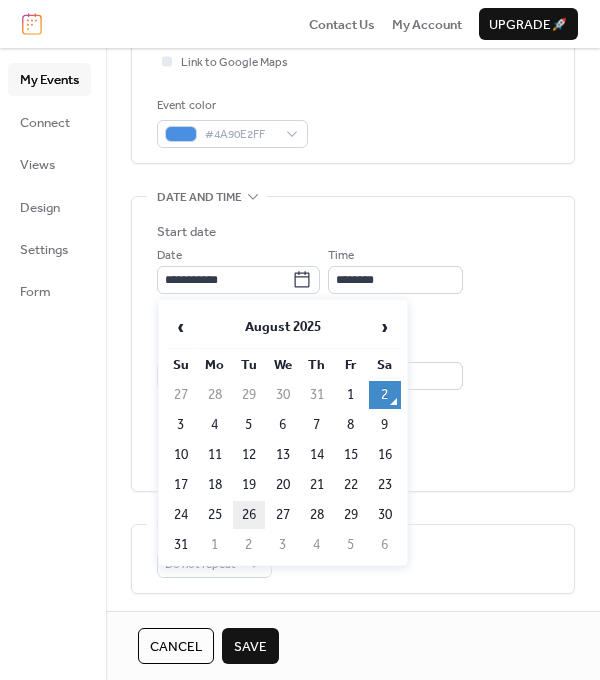 click on "26" at bounding box center (249, 515) 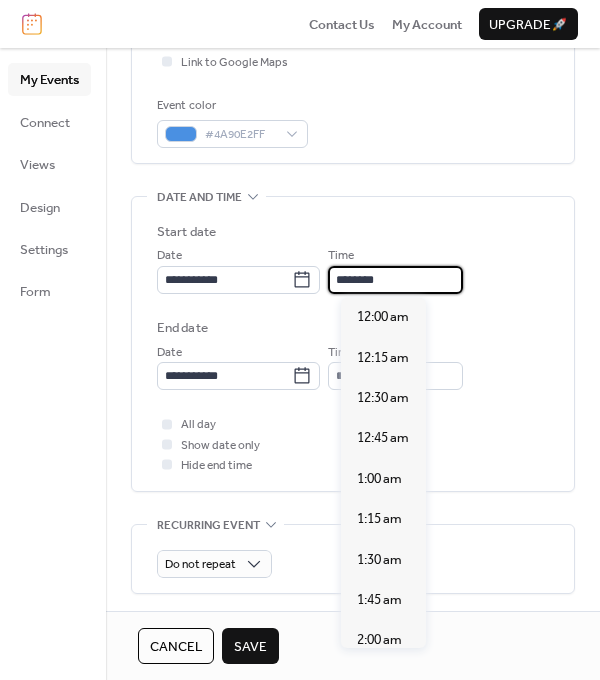 scroll, scrollTop: 1915, scrollLeft: 0, axis: vertical 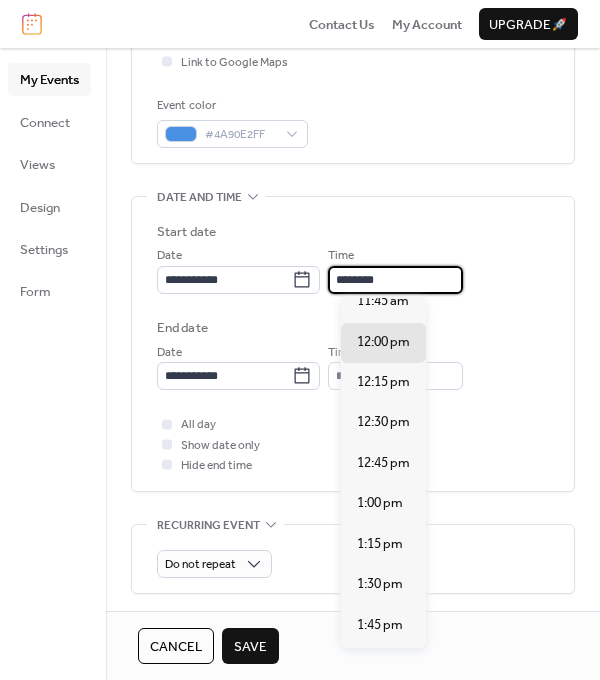 click on "********" at bounding box center [395, 280] 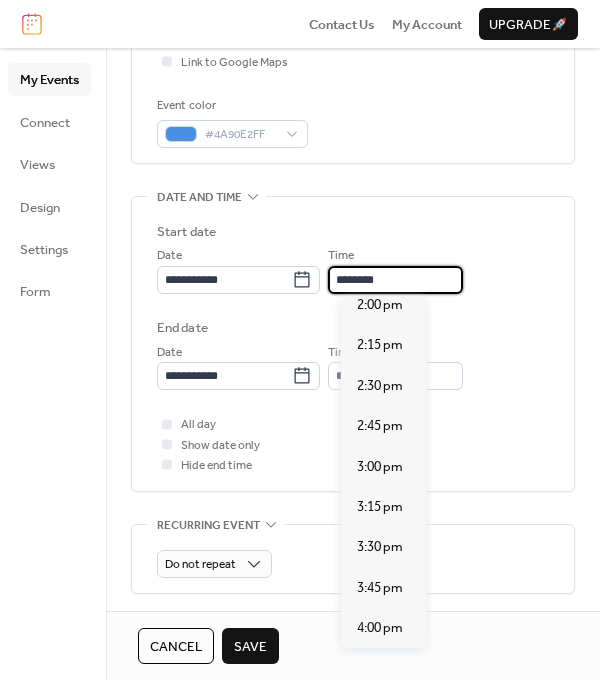 scroll, scrollTop: 2277, scrollLeft: 0, axis: vertical 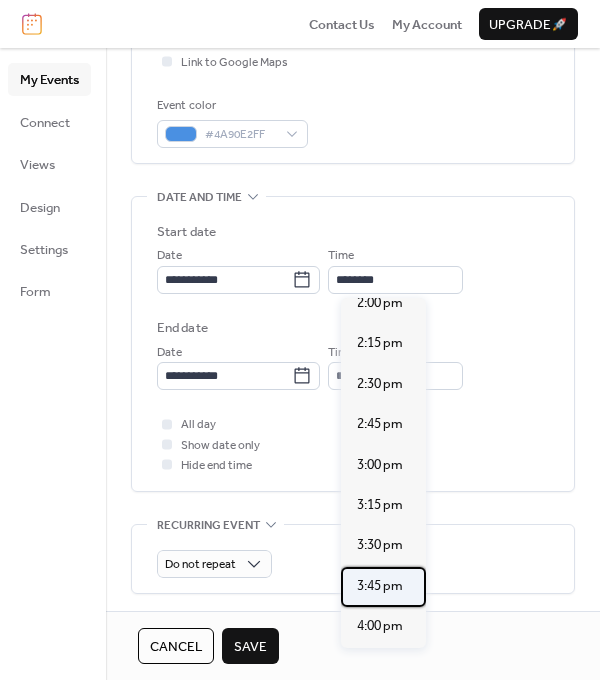 click on "3:45 pm" at bounding box center (380, 586) 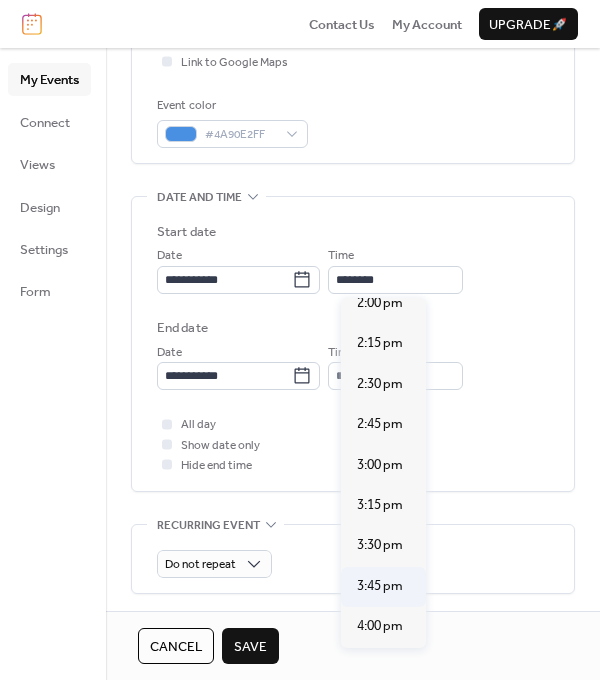 type on "*******" 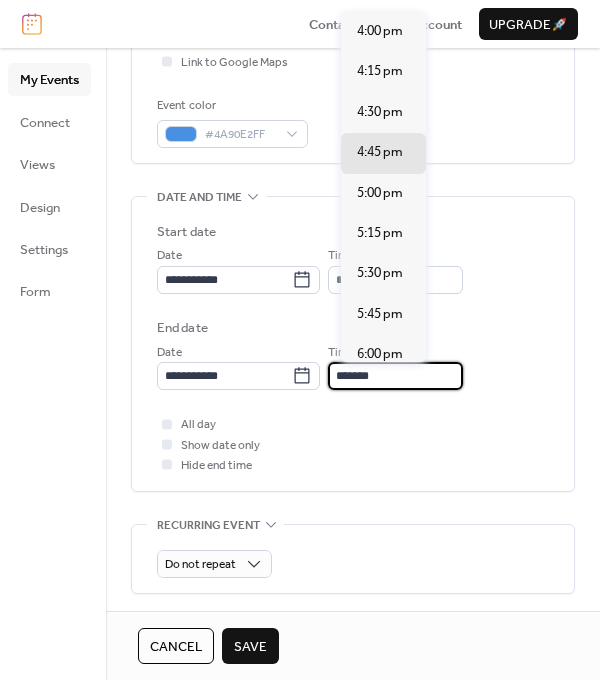 click on "*******" at bounding box center (395, 376) 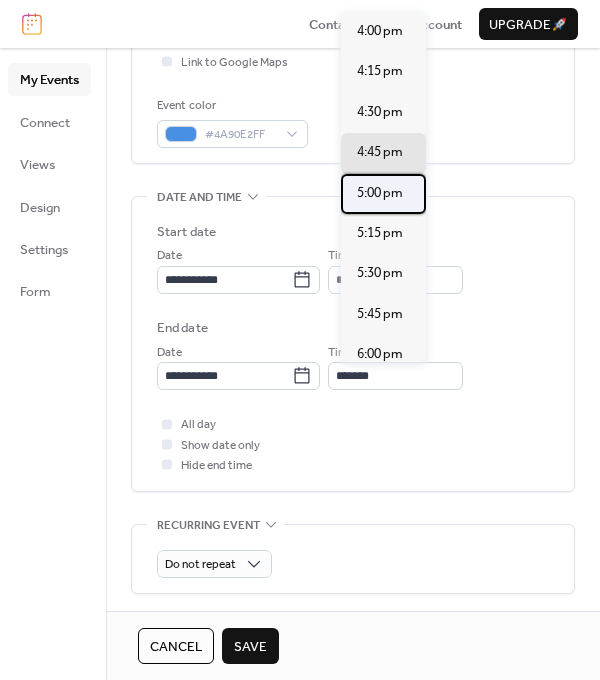 click on "5:00 pm" at bounding box center (380, 193) 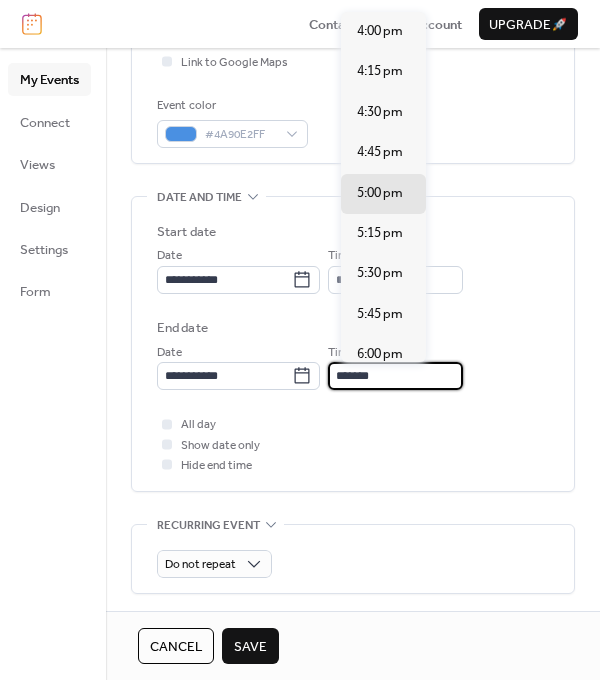 click on "*******" at bounding box center (395, 376) 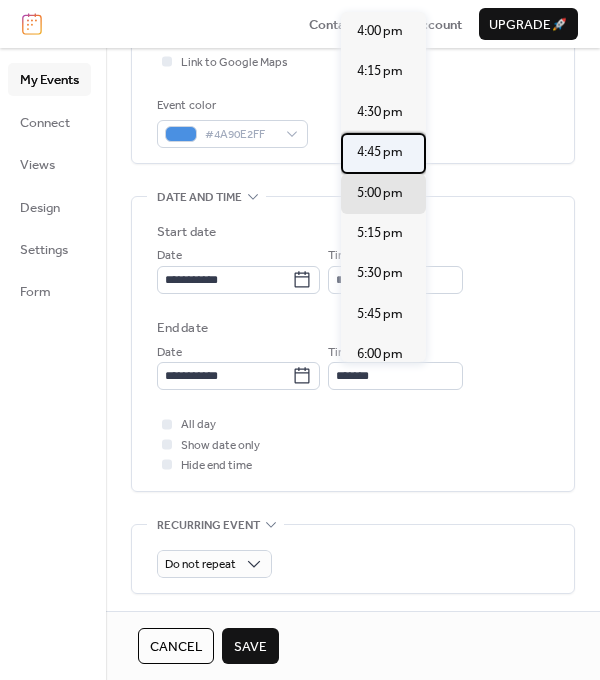 click on "4:45 pm" at bounding box center (380, 152) 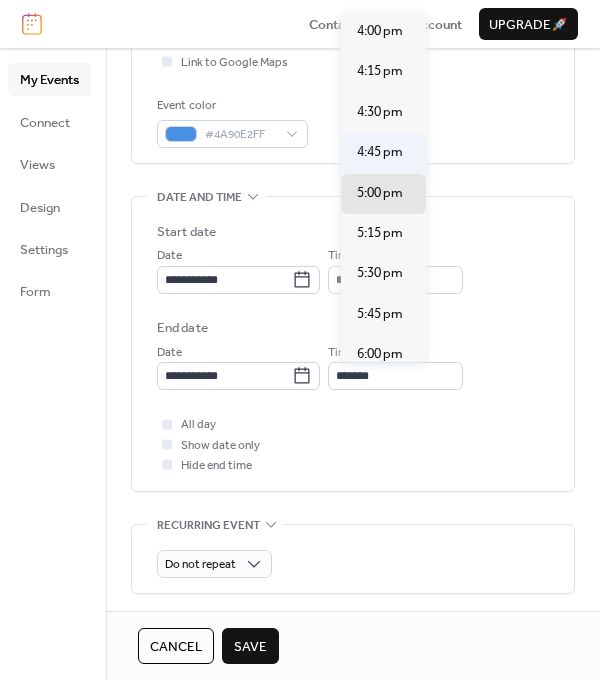 type on "*******" 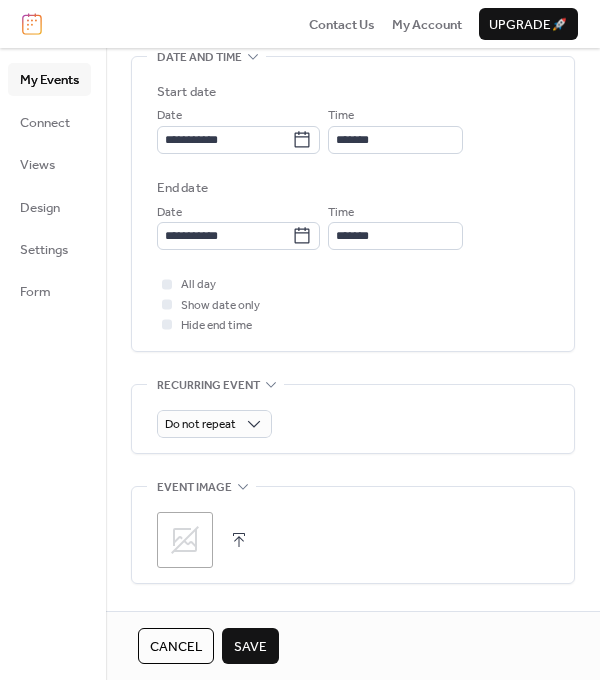 scroll, scrollTop: 639, scrollLeft: 0, axis: vertical 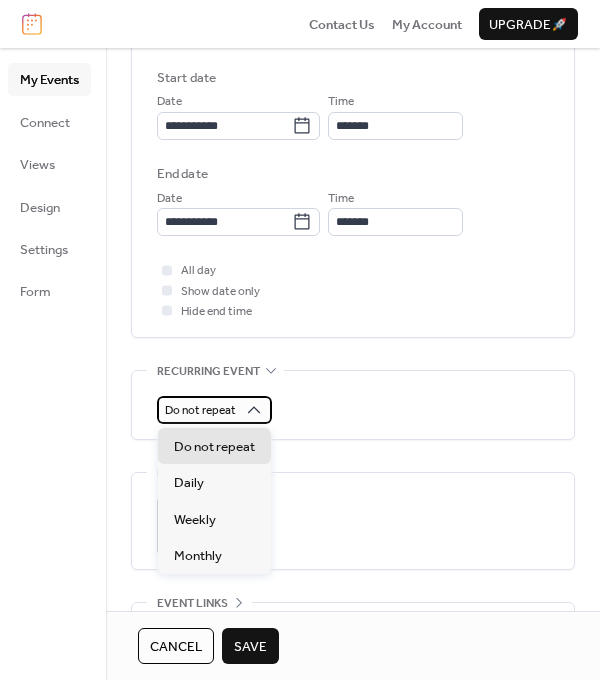 click on "Do not repeat" at bounding box center (200, 410) 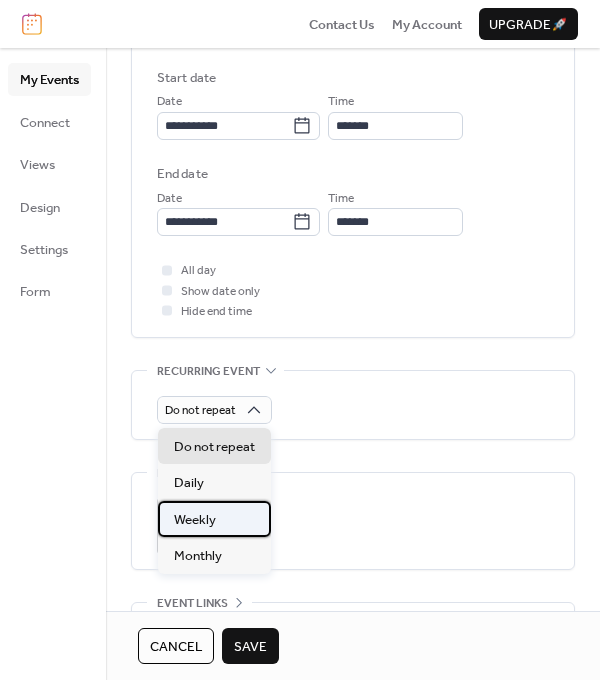 click on "Weekly" at bounding box center [195, 520] 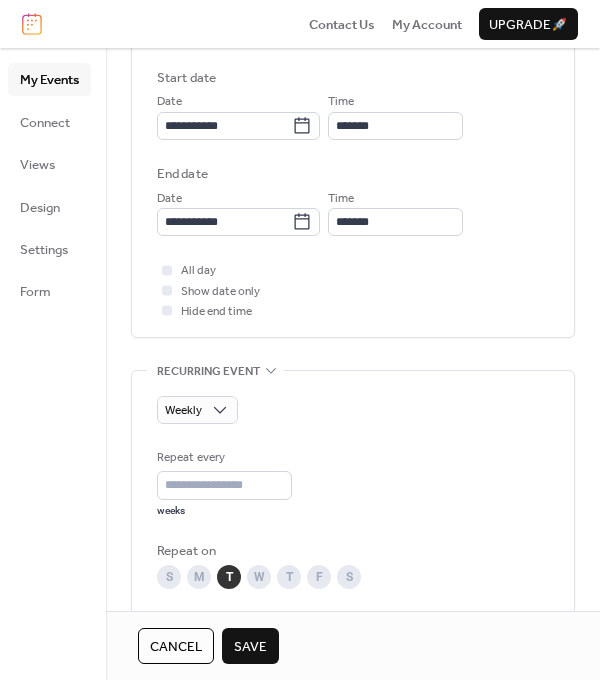 scroll, scrollTop: 972, scrollLeft: 0, axis: vertical 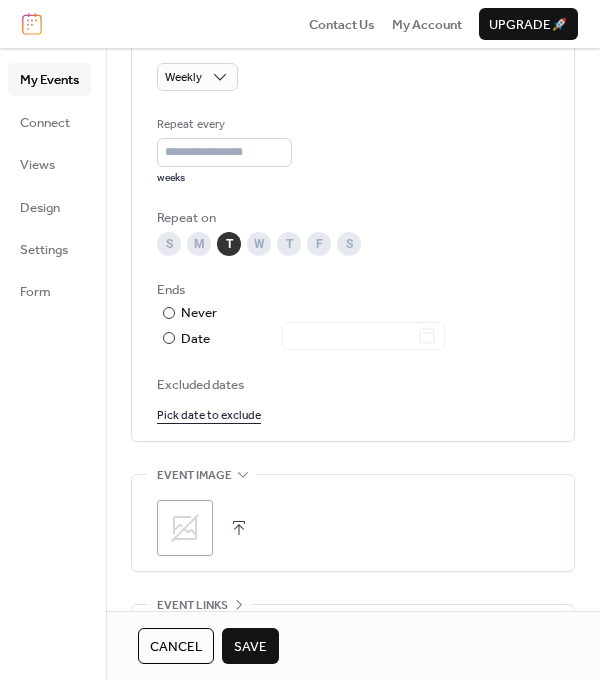 click on "T" at bounding box center (289, 244) 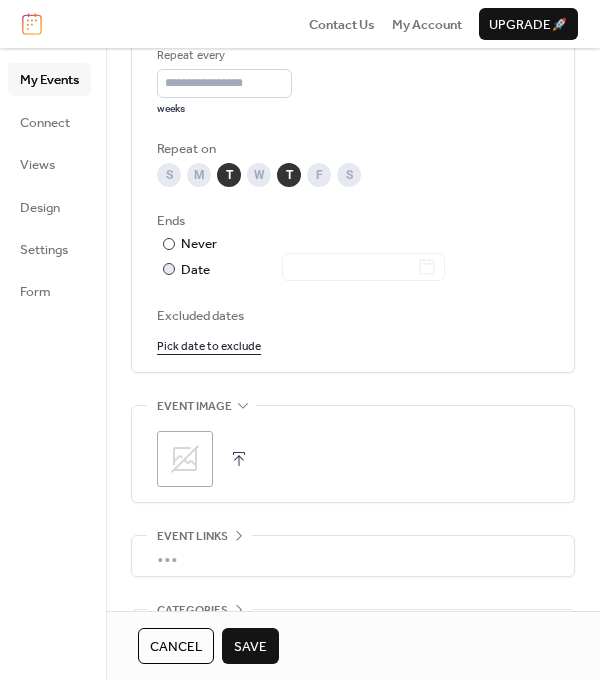 scroll, scrollTop: 1044, scrollLeft: 0, axis: vertical 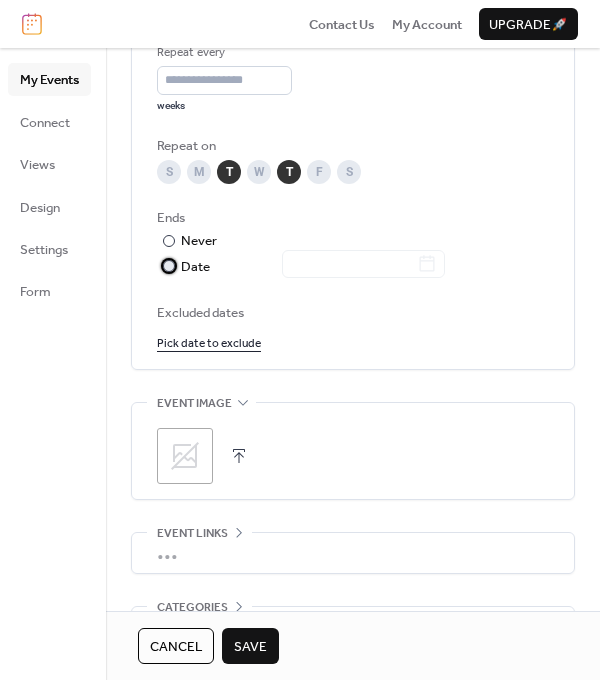 click at bounding box center (169, 266) 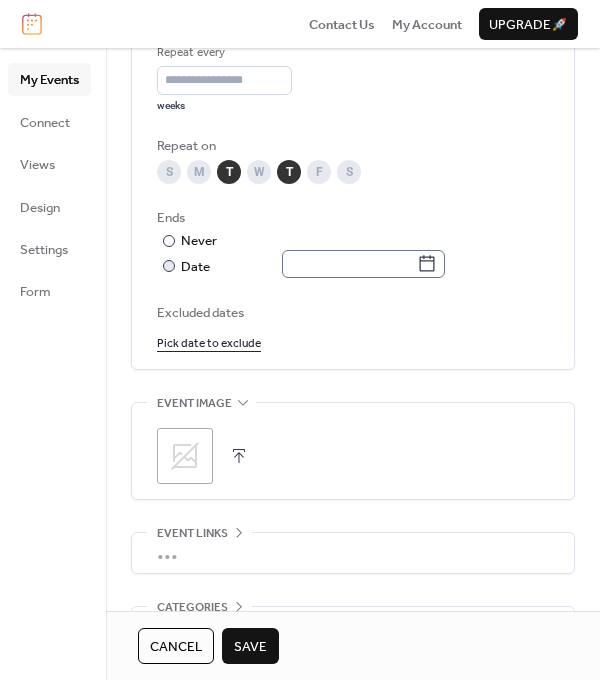 click 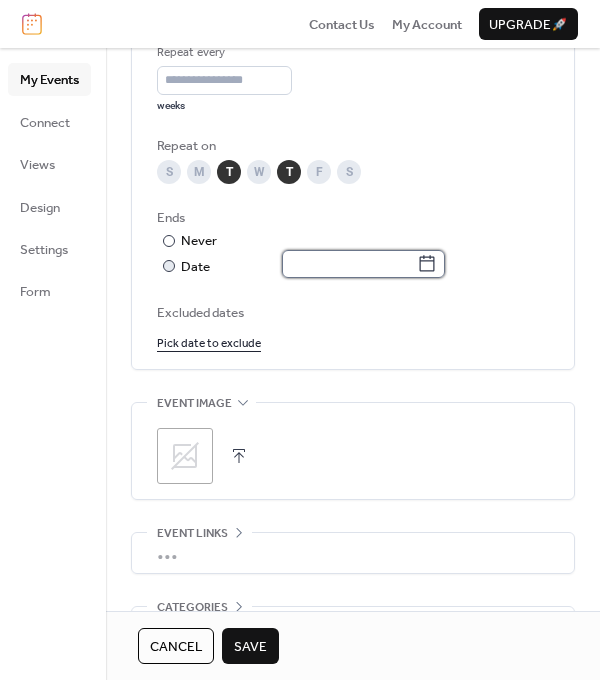 click at bounding box center (349, 264) 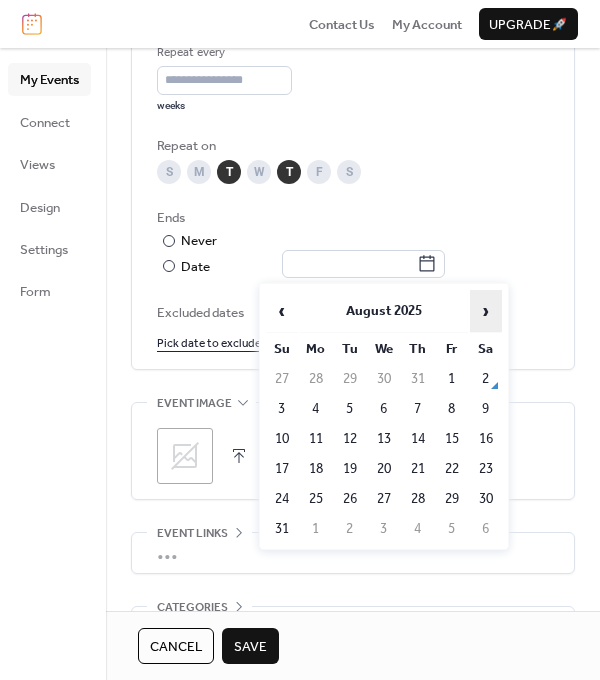 click on "›" at bounding box center (486, 311) 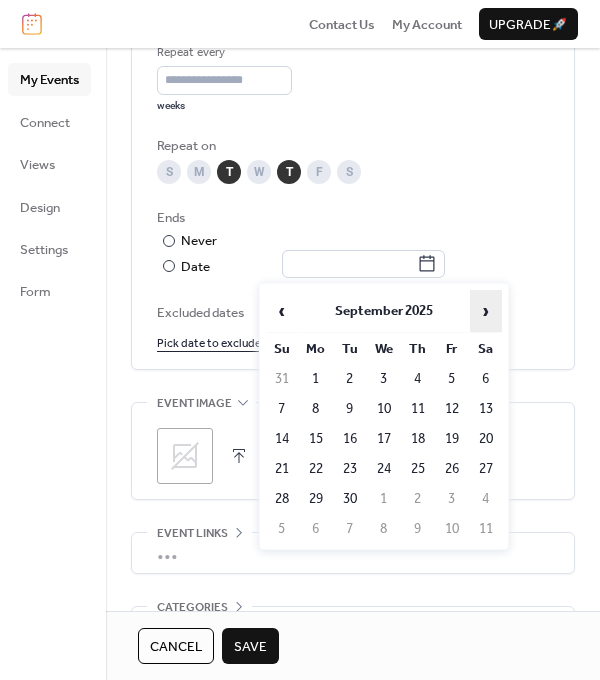 click on "›" at bounding box center (486, 311) 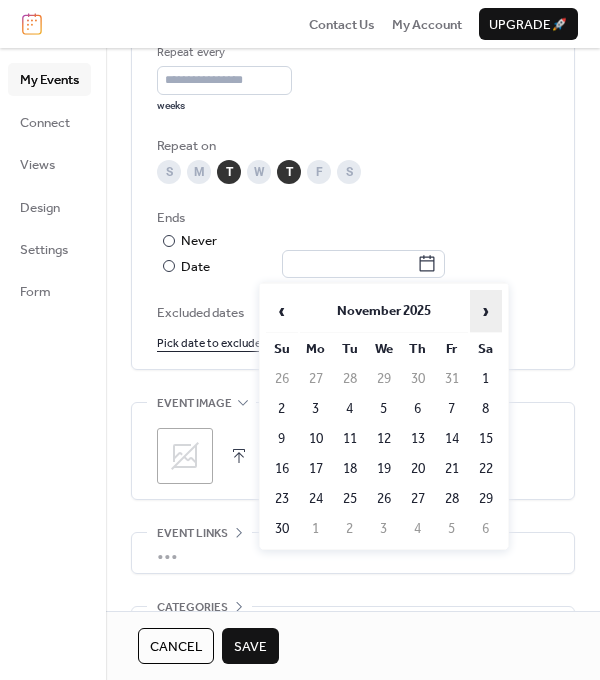 click on "›" at bounding box center (486, 311) 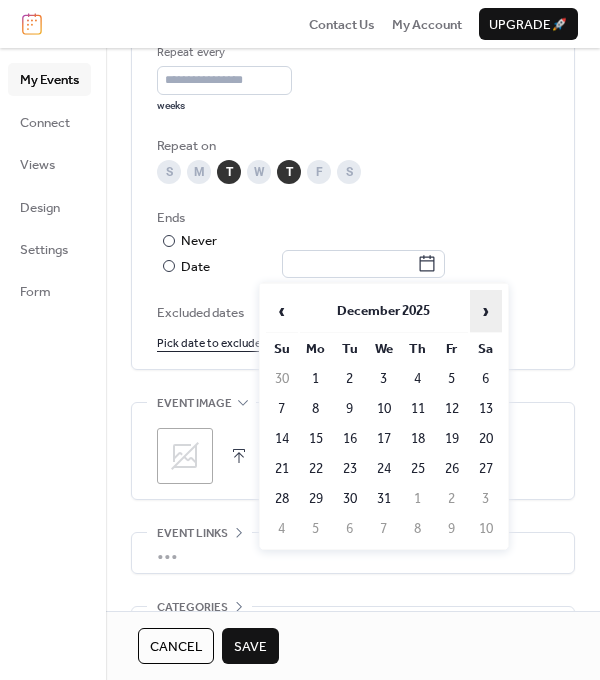 click on "›" at bounding box center [486, 311] 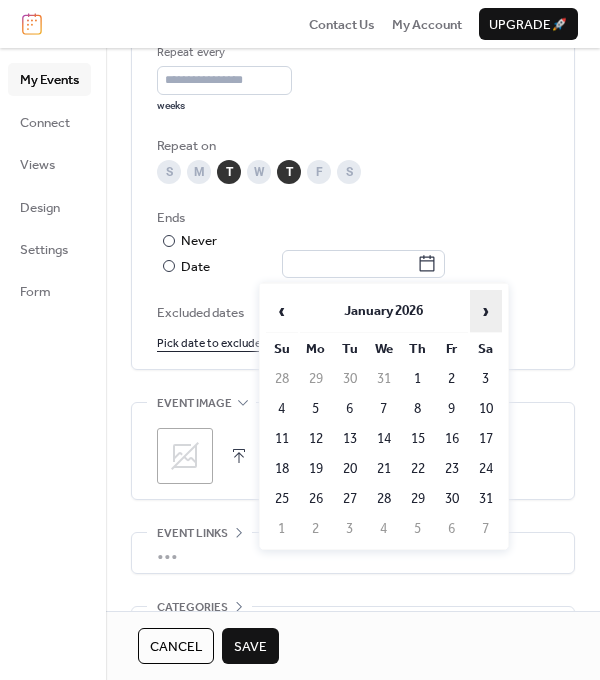 click on "›" at bounding box center (486, 311) 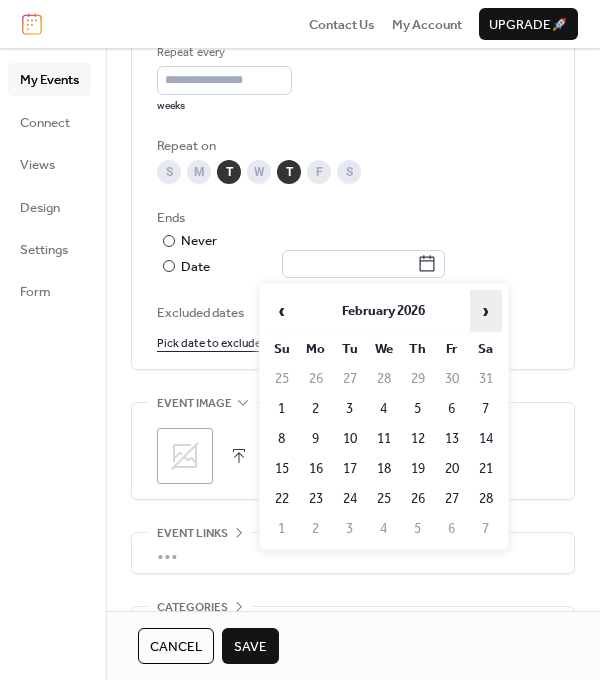 click on "›" at bounding box center (486, 311) 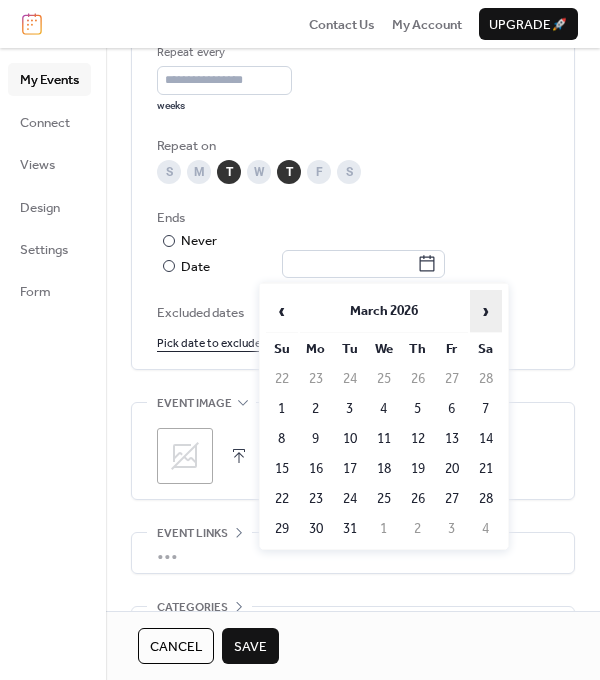 click on "›" at bounding box center (486, 311) 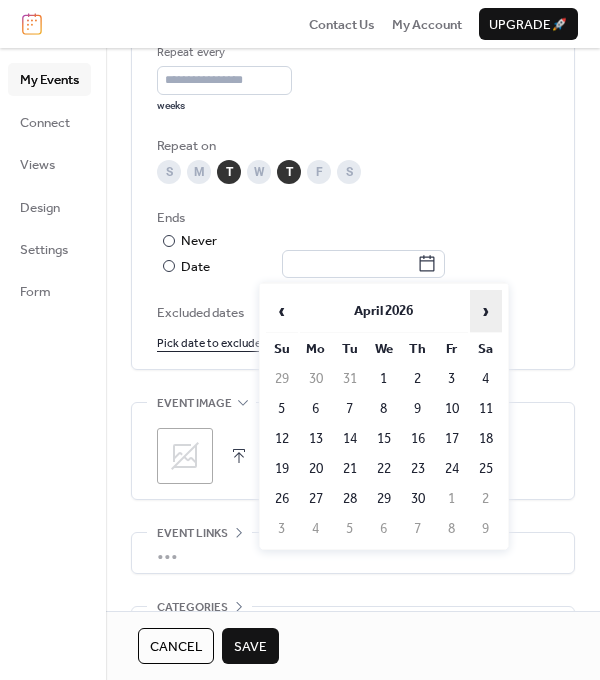 click on "›" at bounding box center (486, 311) 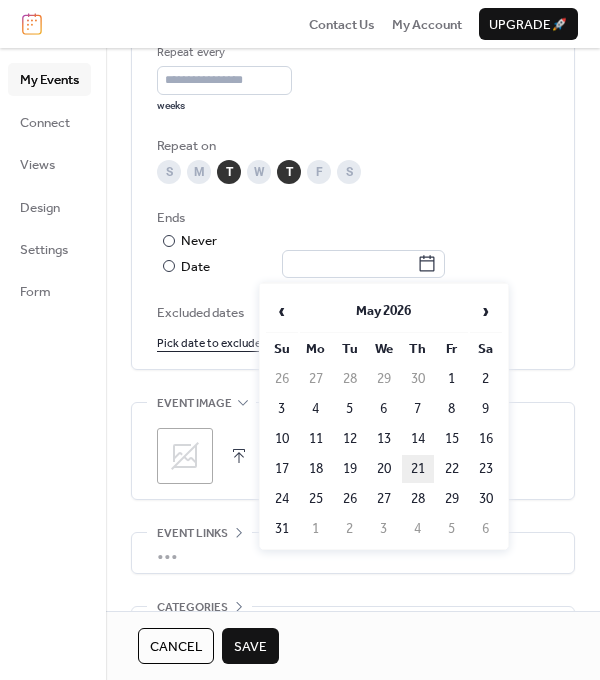 click on "21" at bounding box center (418, 469) 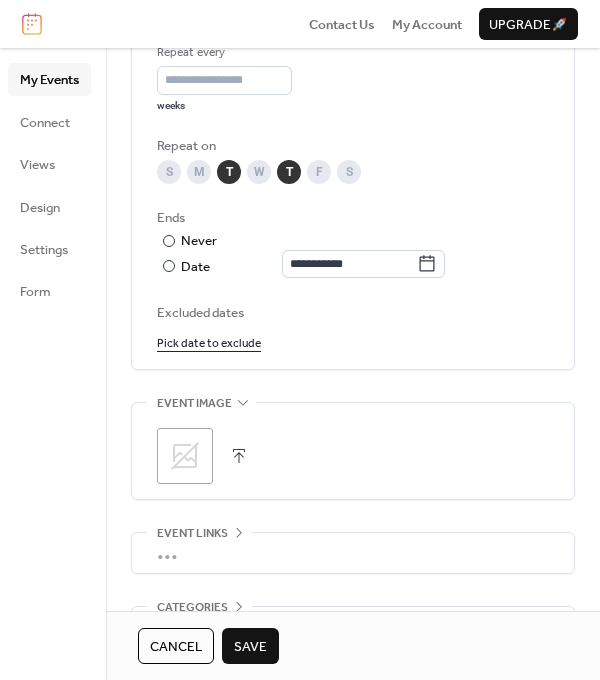 click on "Pick date to exclude" at bounding box center (209, 342) 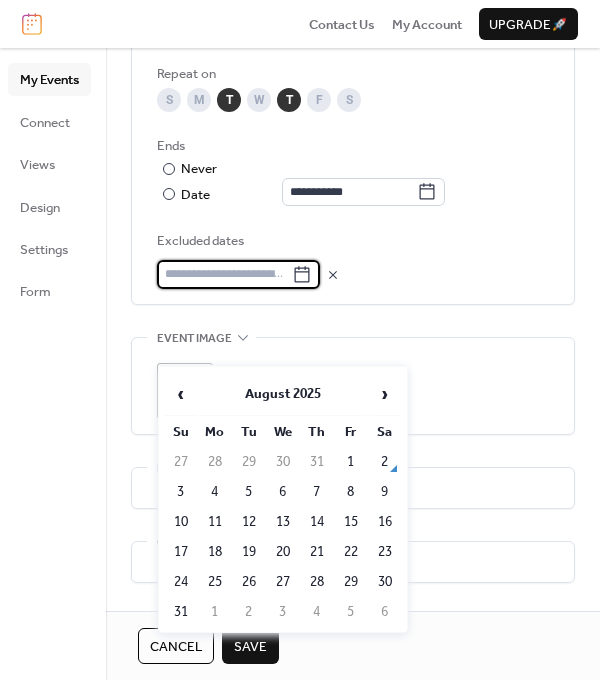 scroll, scrollTop: 1152, scrollLeft: 0, axis: vertical 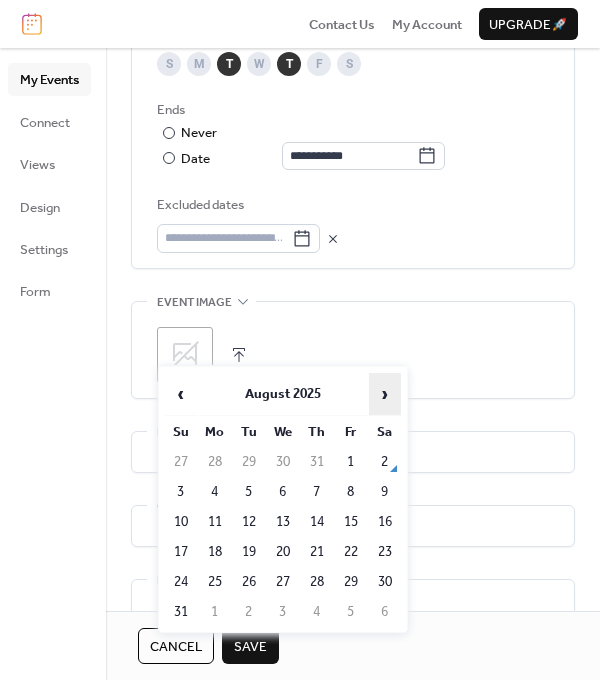 click on "›" at bounding box center (385, 394) 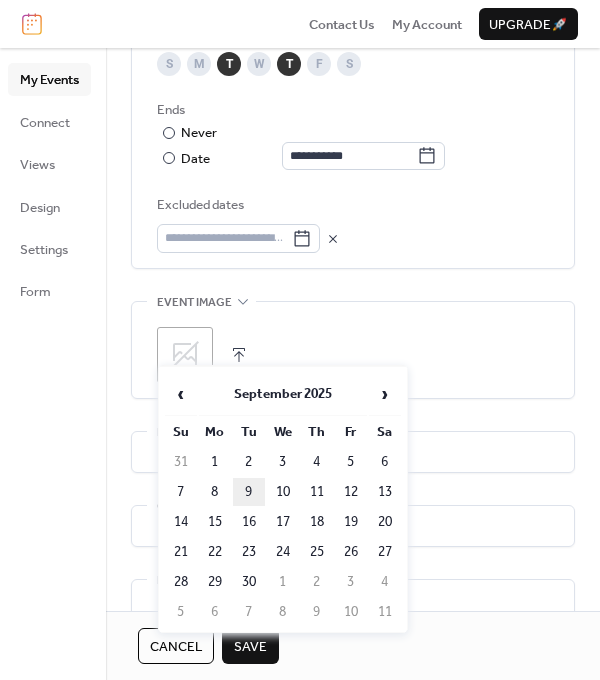 click on "9" at bounding box center (249, 492) 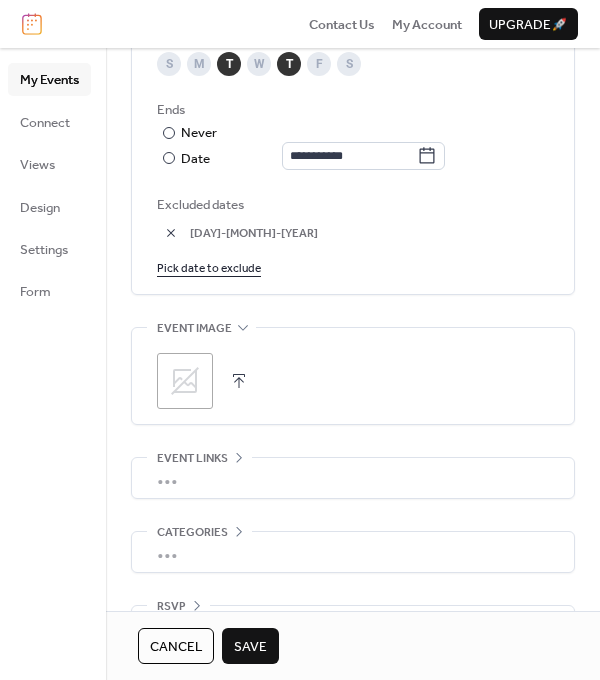 click on "Pick date to exclude" at bounding box center (209, 267) 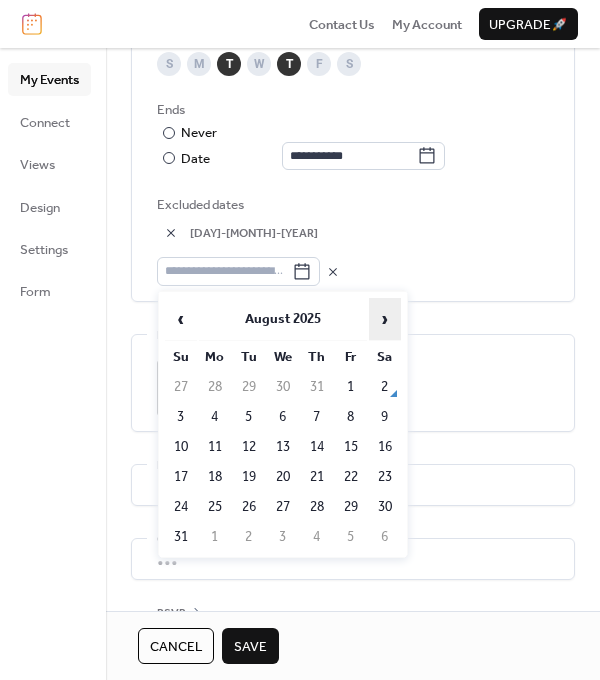 click on "›" at bounding box center [385, 319] 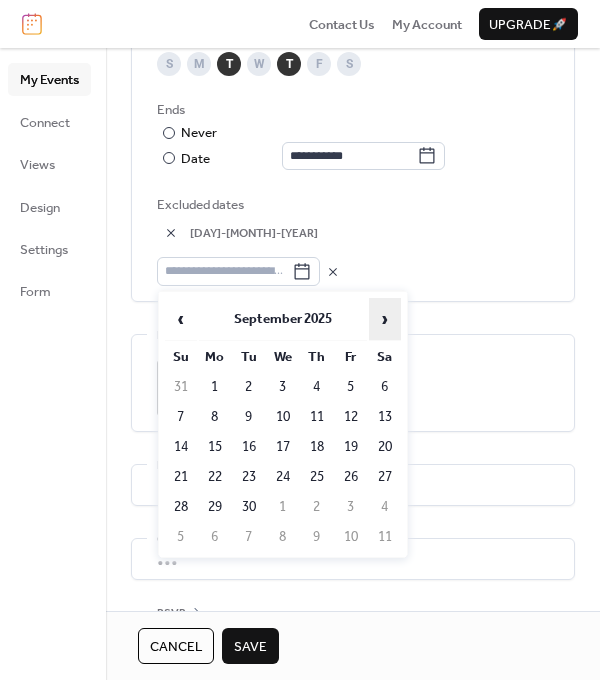 click on "›" at bounding box center (385, 319) 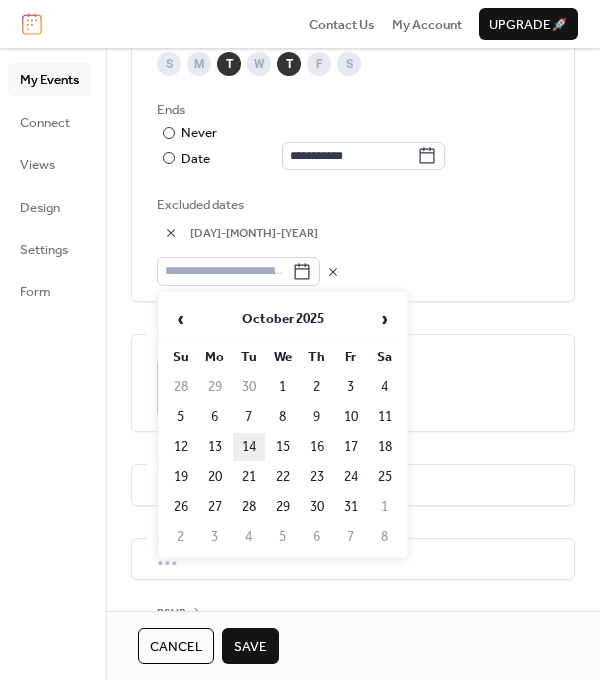 click on "14" at bounding box center (249, 447) 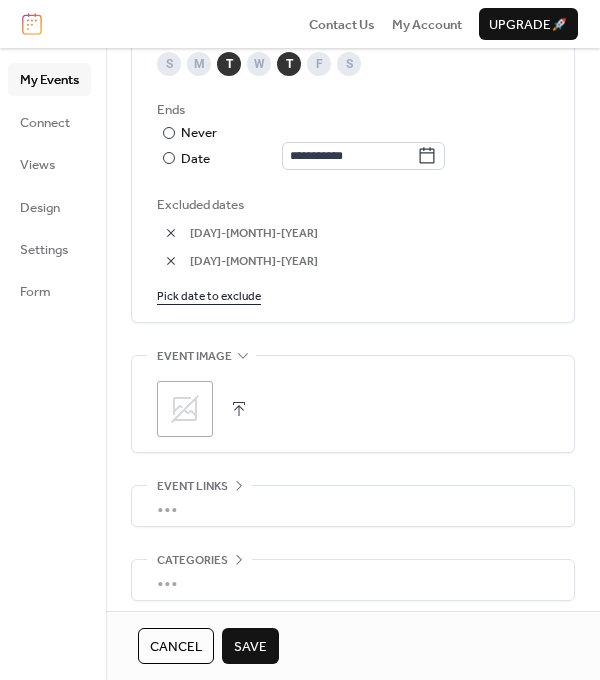 click on "Pick date to exclude" at bounding box center (209, 295) 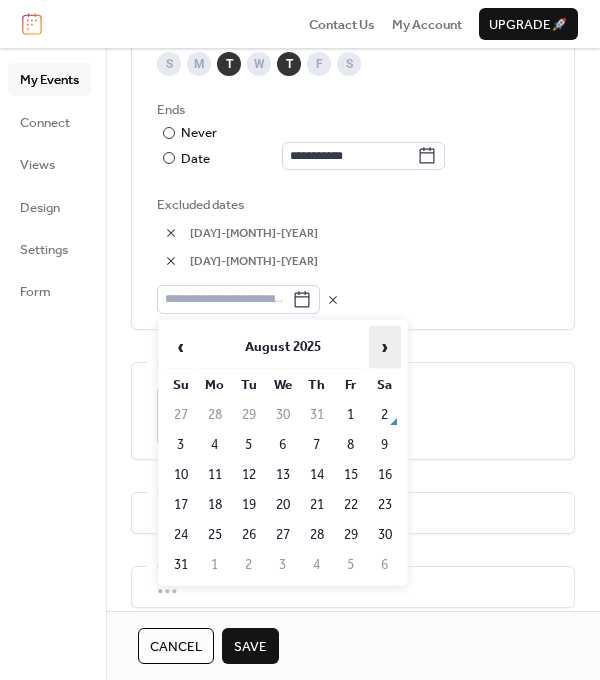 click on "›" at bounding box center [385, 347] 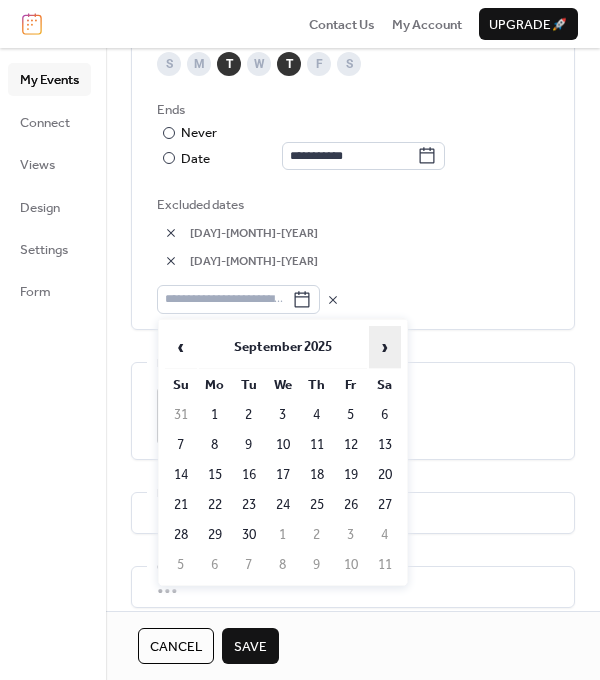 click on "›" at bounding box center [385, 347] 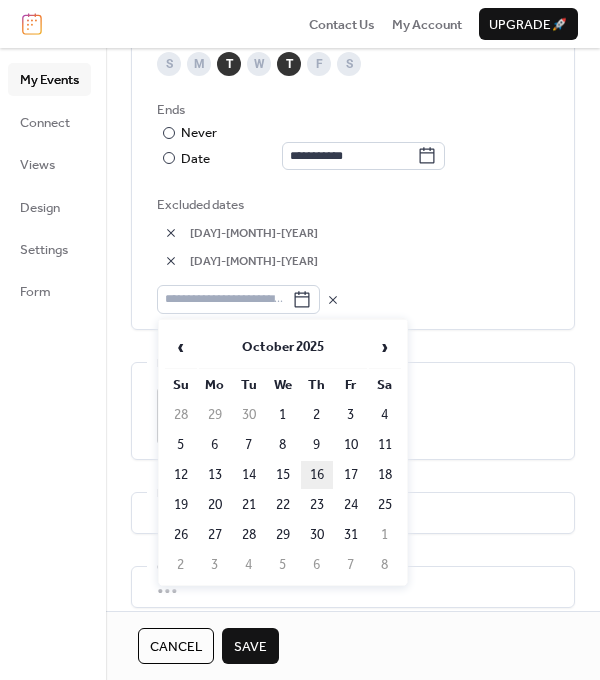 click on "16" at bounding box center (317, 475) 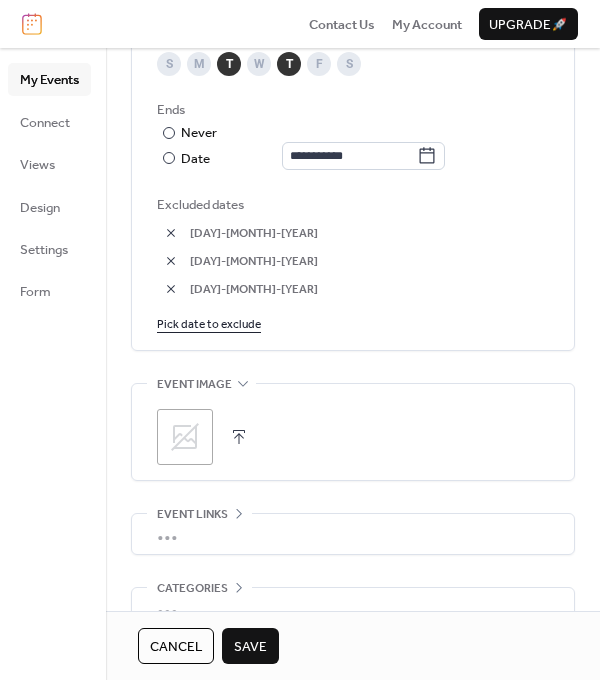 click on "Pick date to exclude" at bounding box center [209, 323] 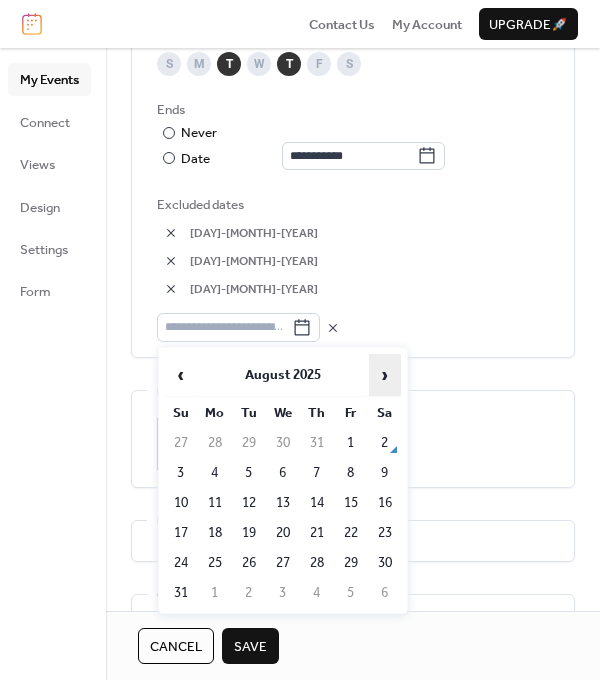 click on "›" at bounding box center (385, 375) 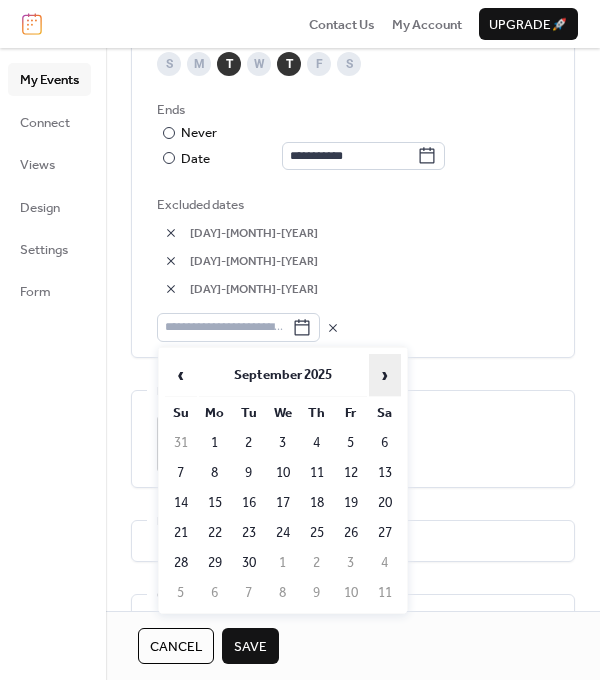 click on "›" at bounding box center [385, 375] 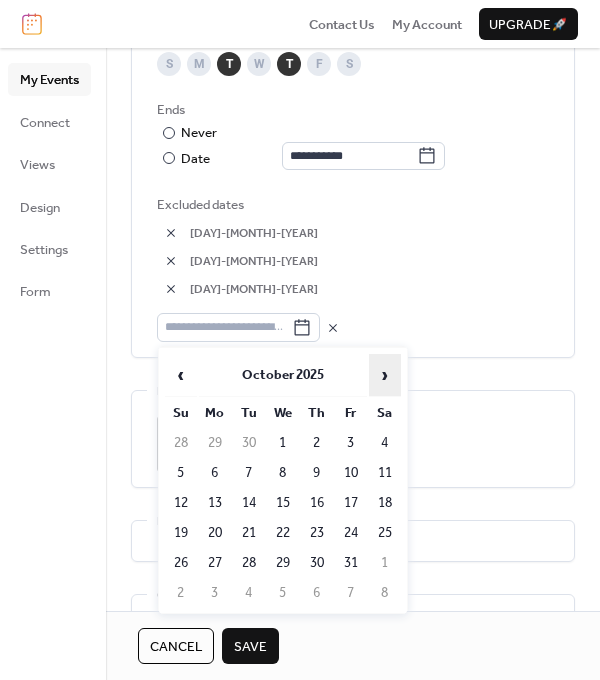 click on "›" at bounding box center (385, 375) 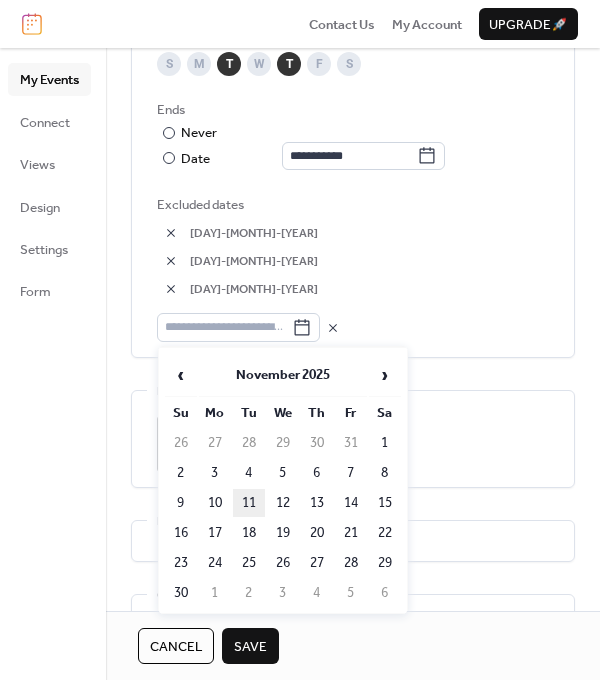 click on "11" at bounding box center [249, 503] 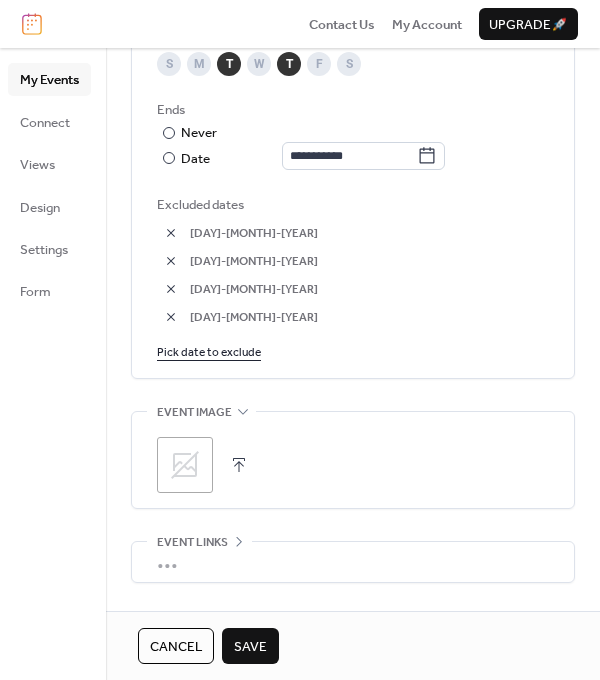 click on "Pick date to exclude" at bounding box center [209, 351] 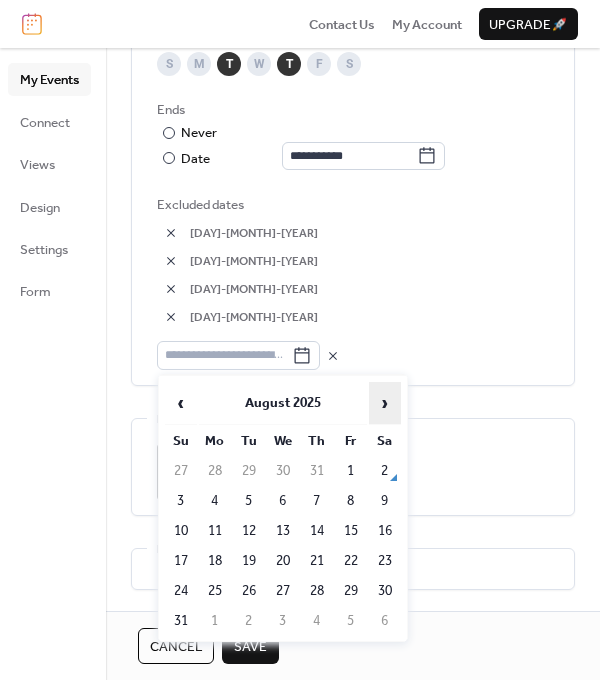 click on "›" at bounding box center [385, 403] 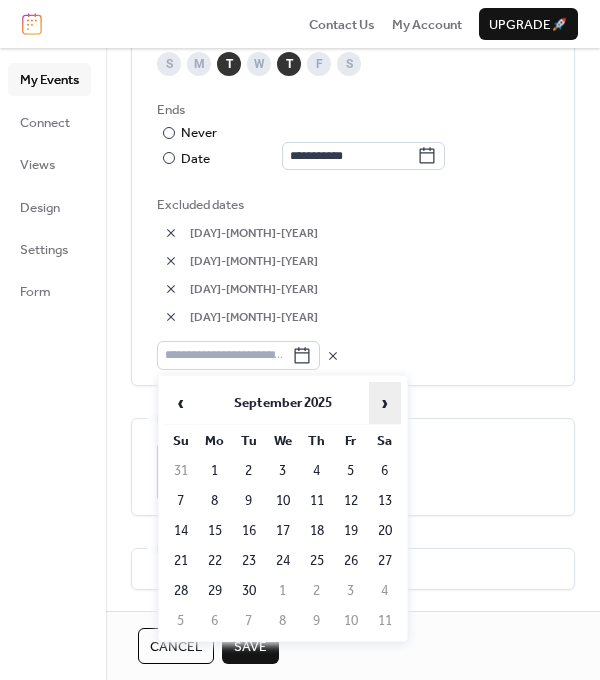 click on "›" at bounding box center (385, 403) 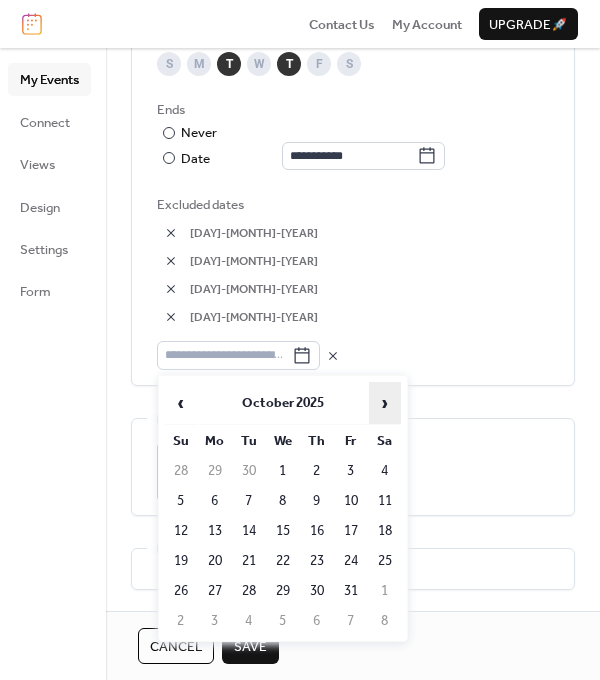click on "›" at bounding box center [385, 403] 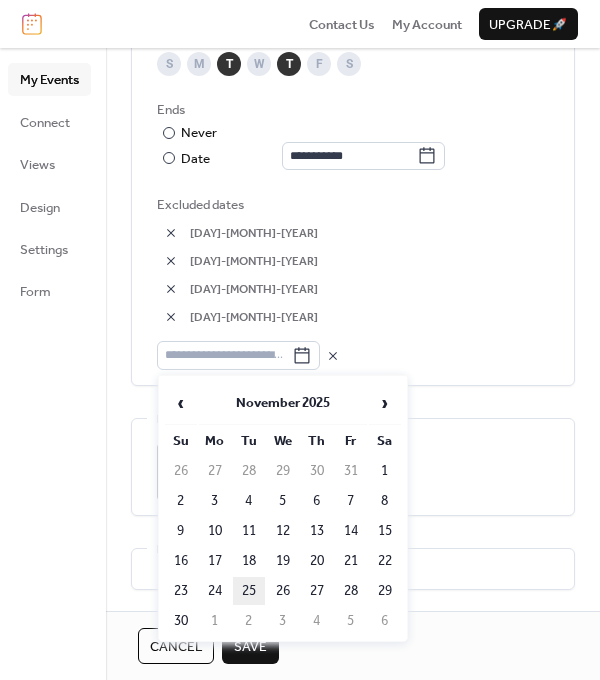 click on "25" at bounding box center [249, 591] 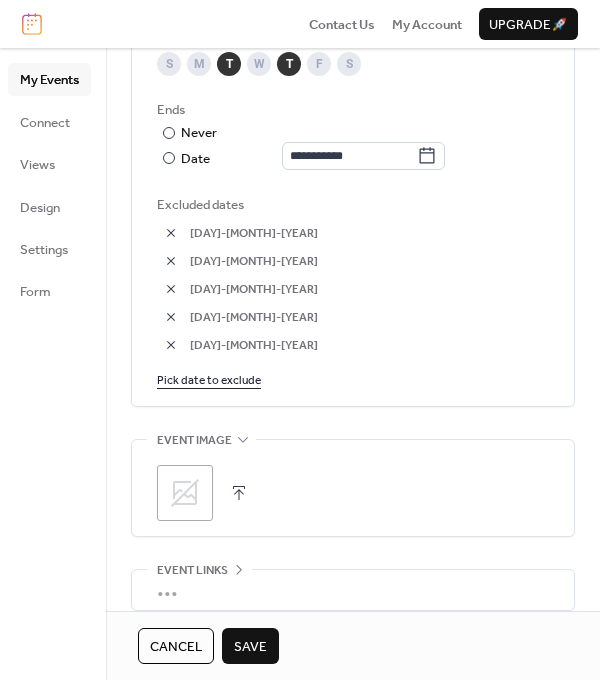 click on "Pick date to exclude" at bounding box center (209, 379) 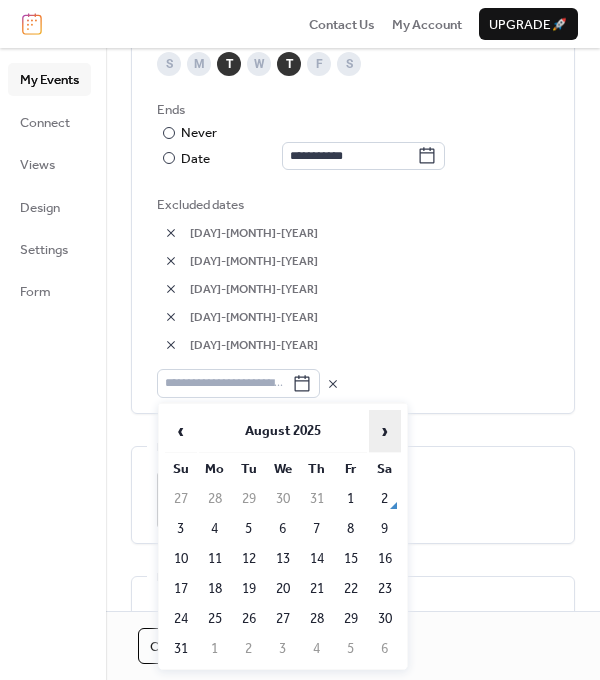 click on "›" at bounding box center [385, 431] 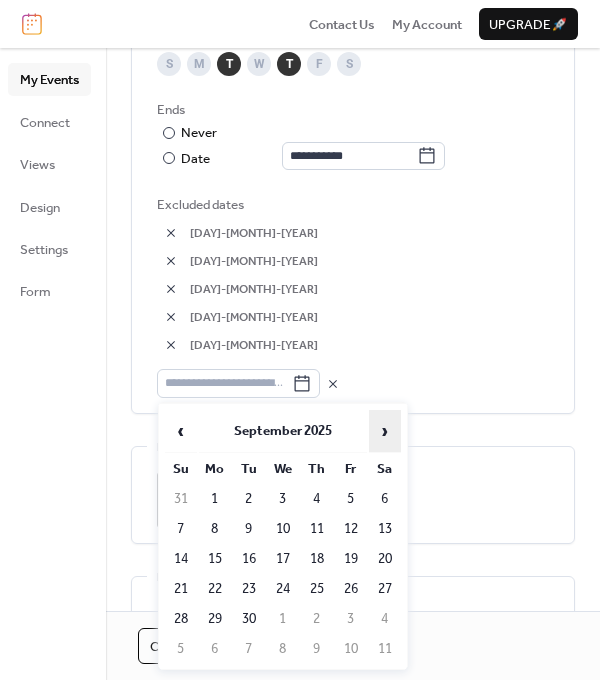 click on "›" at bounding box center (385, 431) 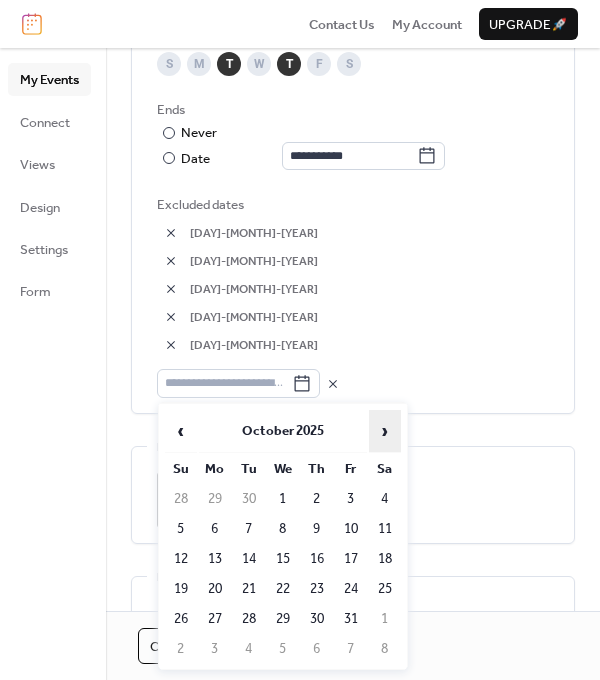 click on "›" at bounding box center [385, 431] 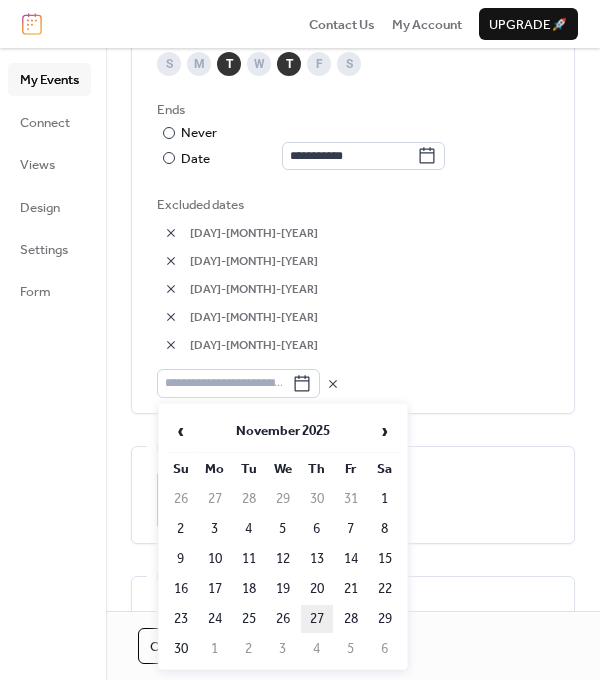 click on "27" at bounding box center (317, 619) 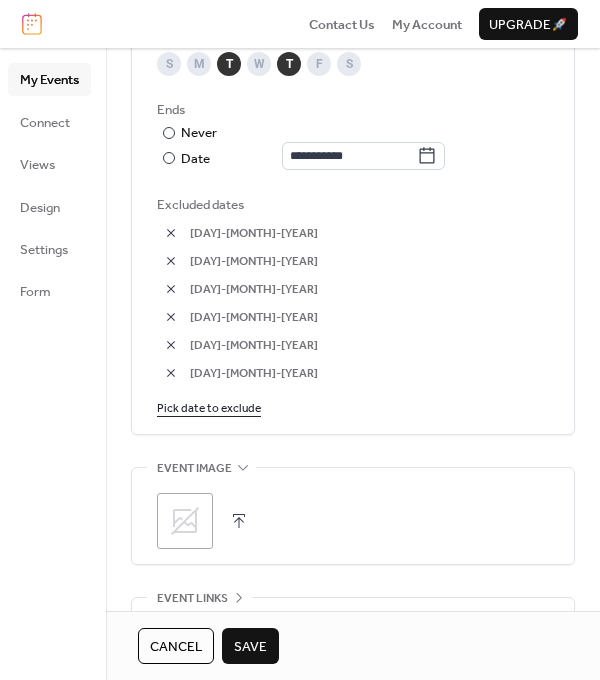 click on "Pick date to exclude" at bounding box center (209, 407) 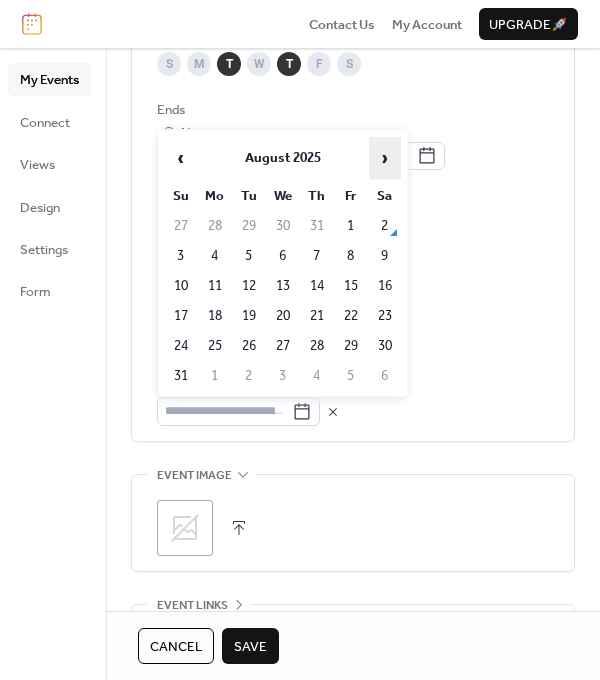 click on "›" at bounding box center (385, 158) 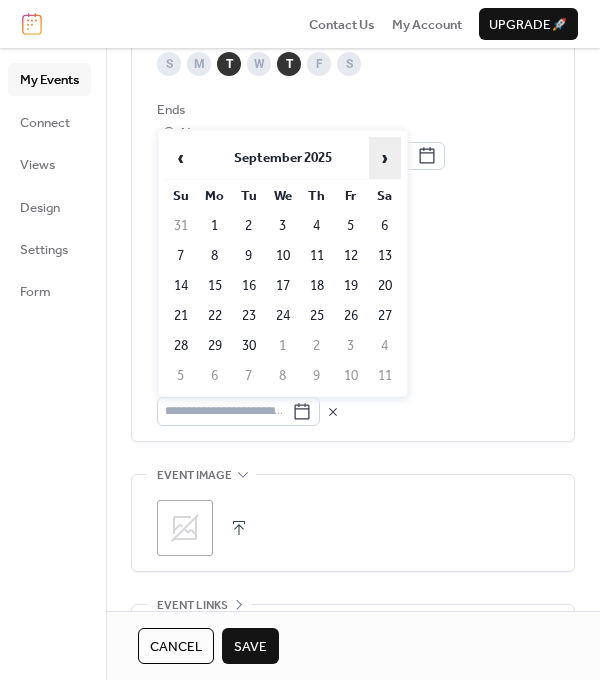 click on "›" at bounding box center (385, 158) 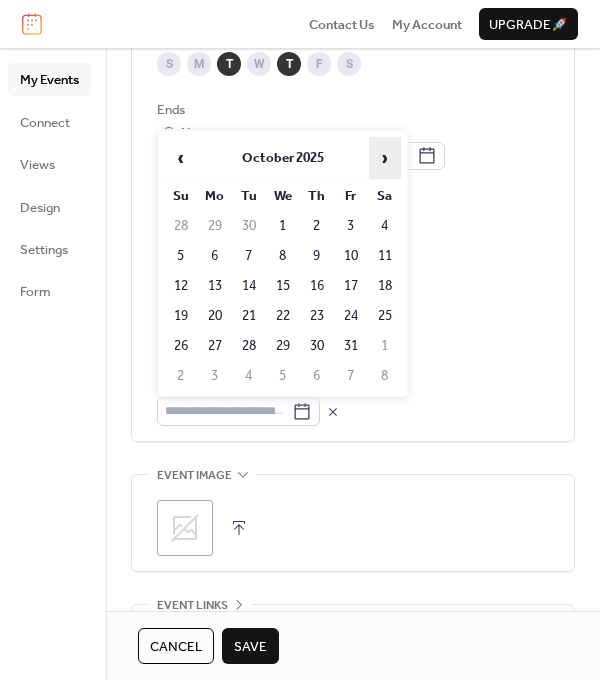 click on "›" at bounding box center [385, 158] 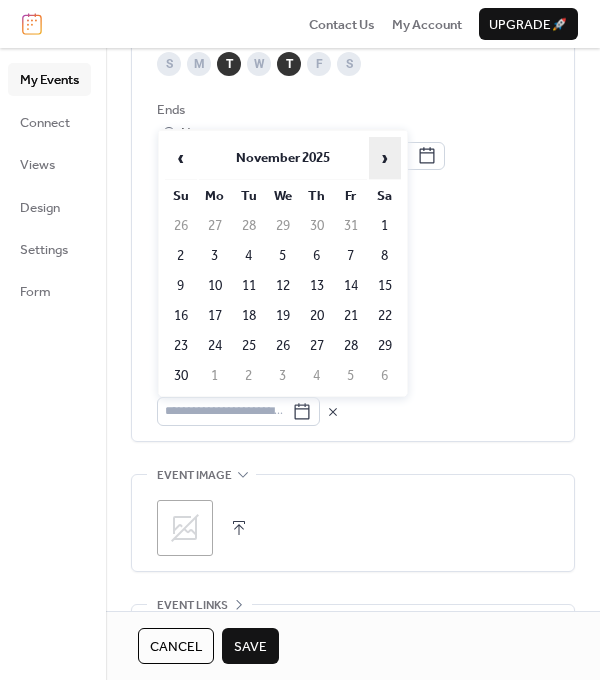 click on "›" at bounding box center (385, 158) 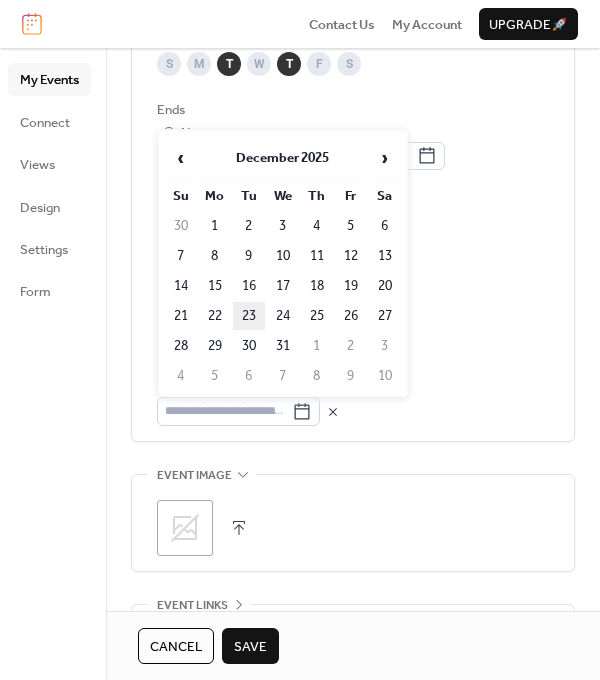 click on "23" at bounding box center [249, 316] 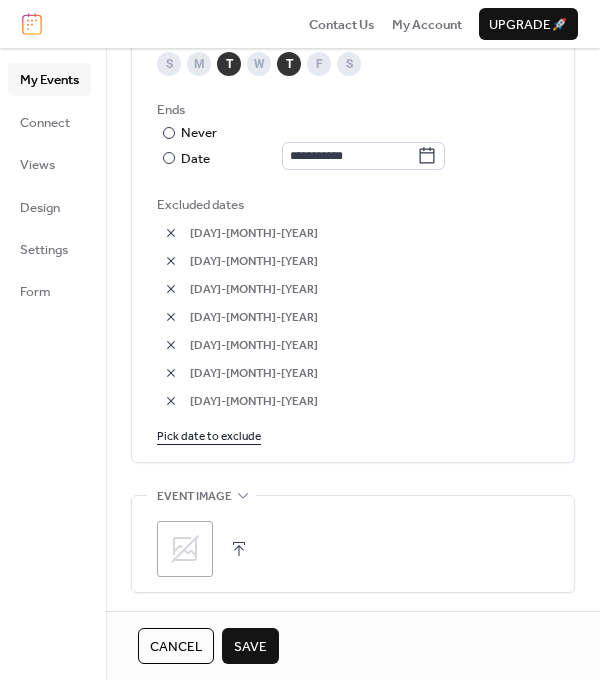 click on "Pick date to exclude" at bounding box center (209, 435) 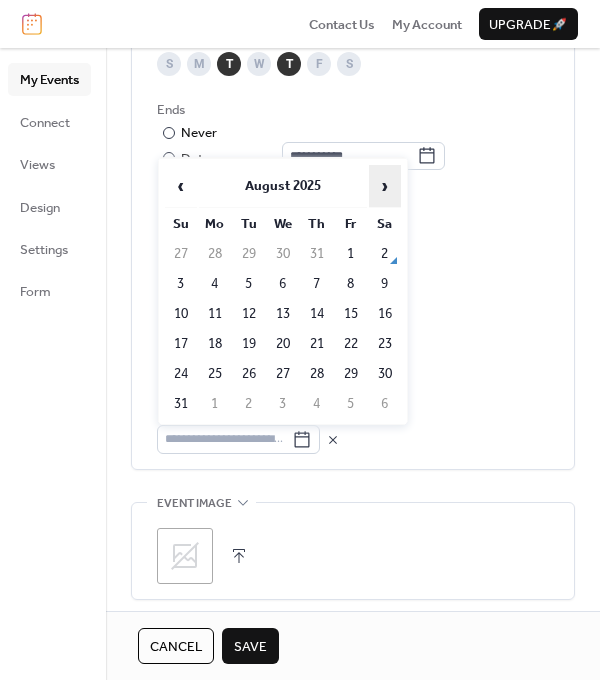 click on "›" at bounding box center (385, 186) 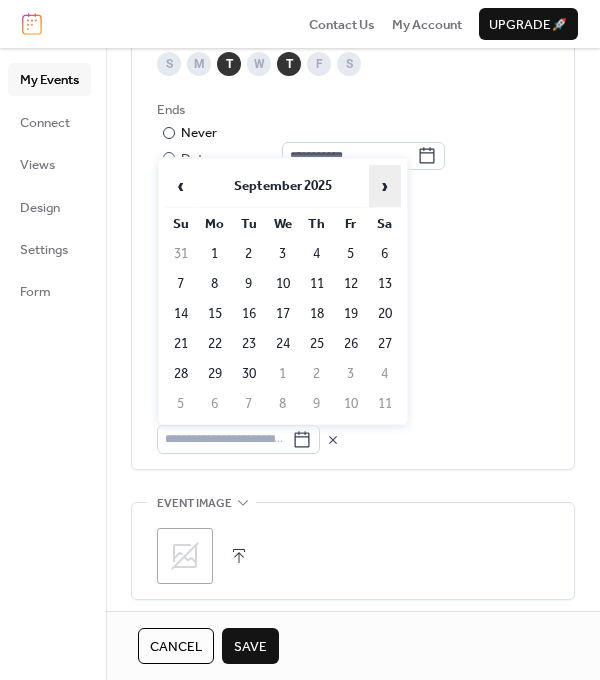 click on "›" at bounding box center [385, 186] 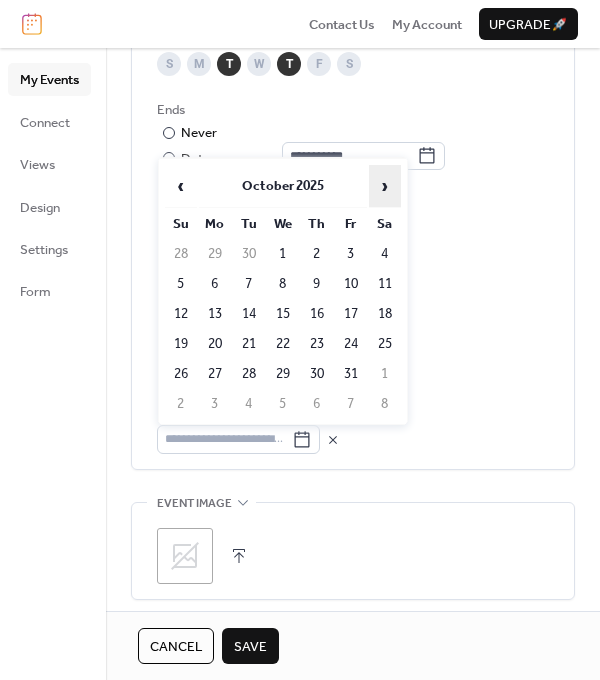 click on "›" at bounding box center [385, 186] 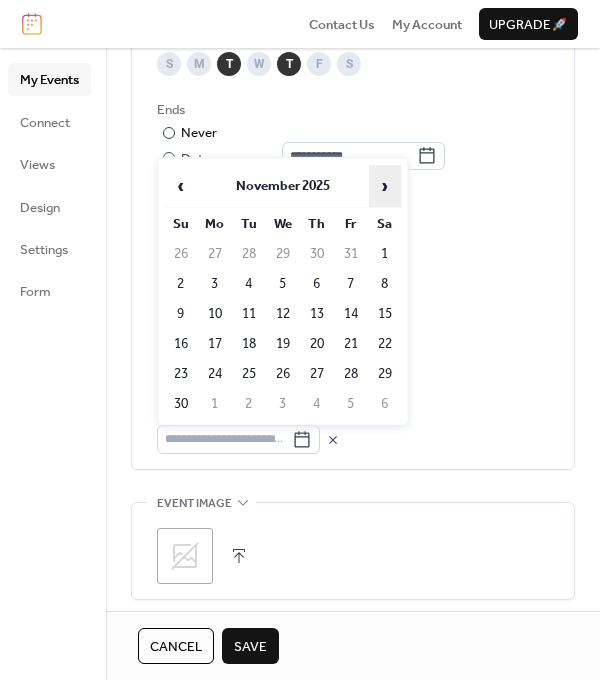 click on "›" at bounding box center (385, 186) 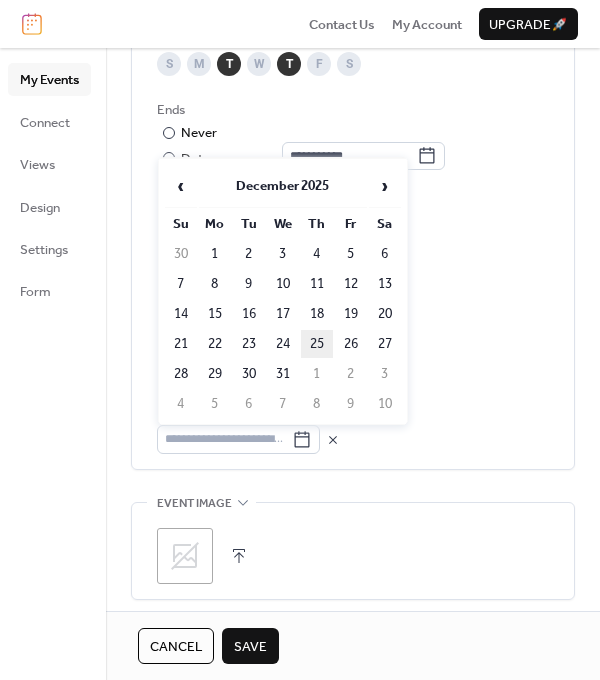 click on "25" at bounding box center [317, 344] 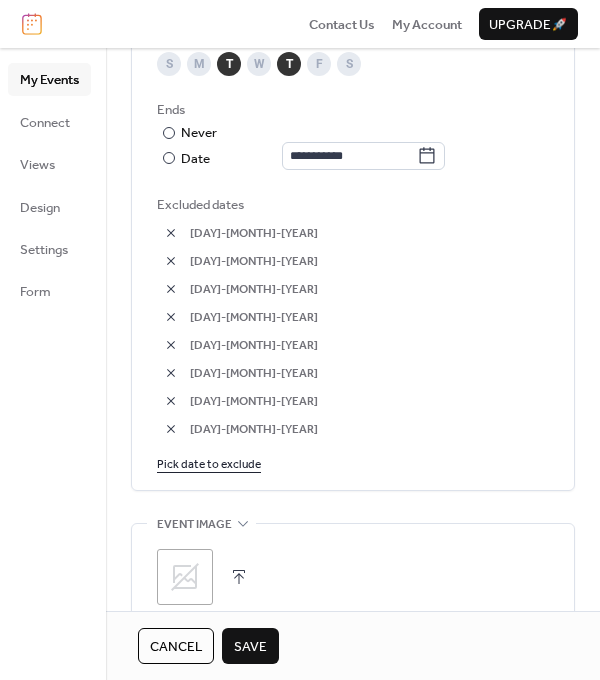 click on "Pick date to exclude" at bounding box center [209, 463] 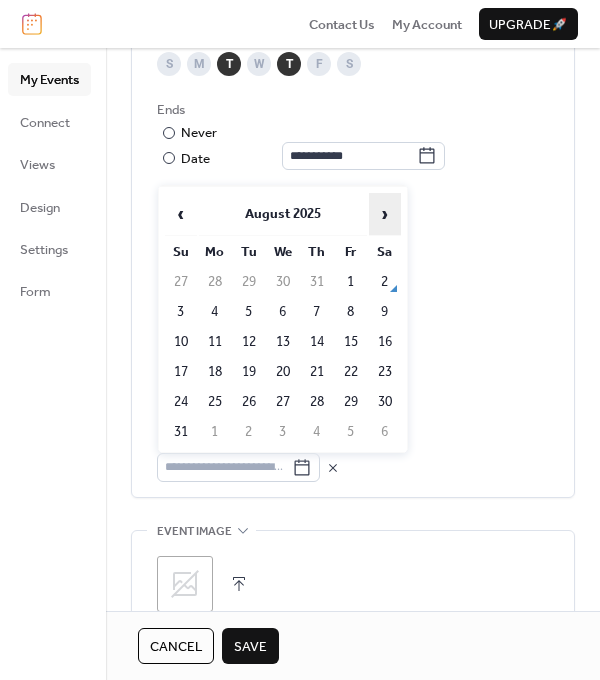 click on "›" at bounding box center [385, 214] 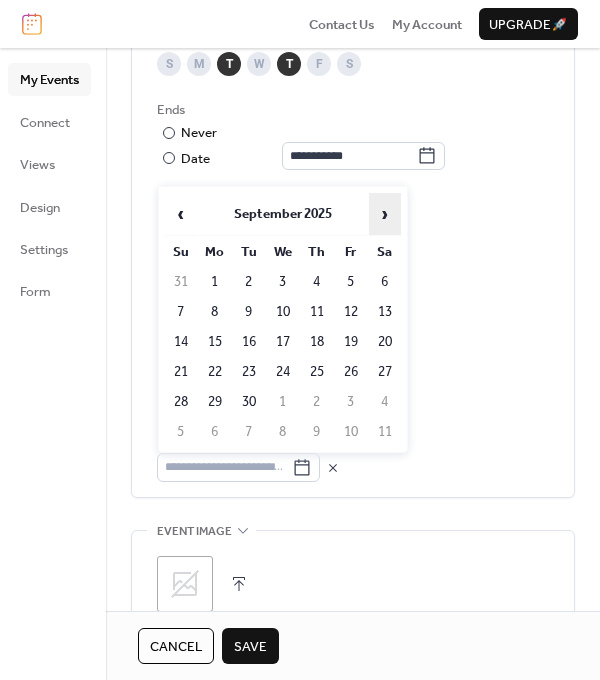 click on "›" at bounding box center [385, 214] 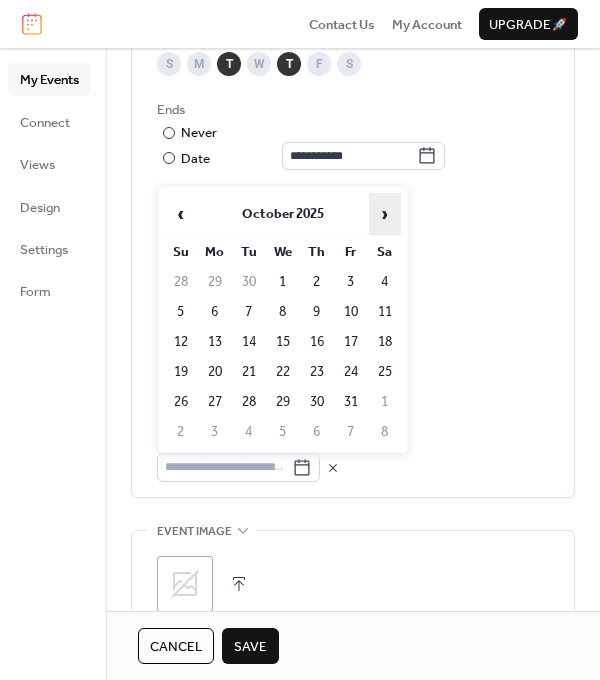 click on "›" at bounding box center [385, 214] 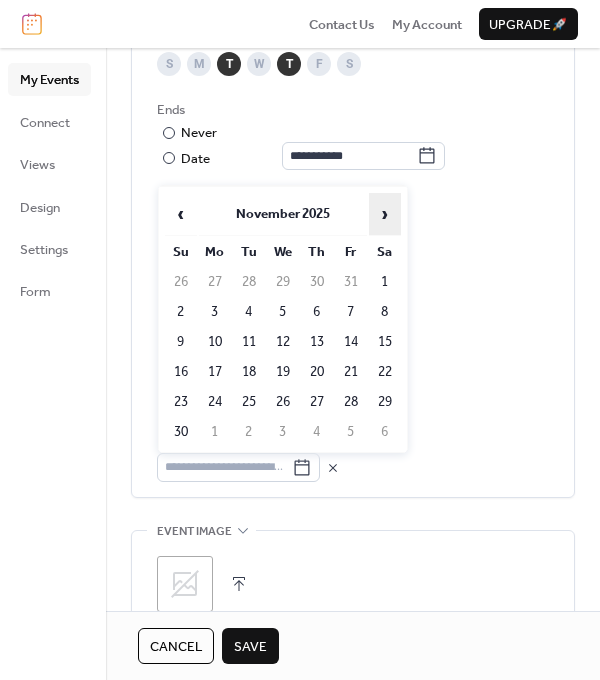 click on "›" at bounding box center (385, 214) 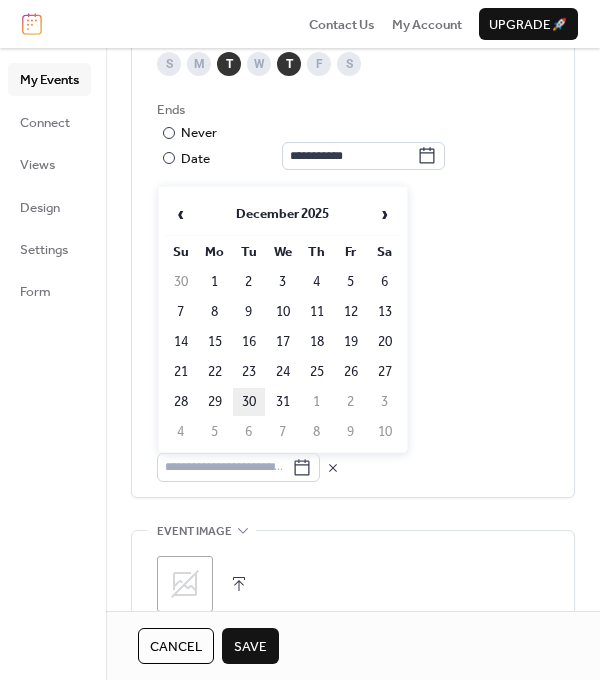 click on "30" at bounding box center [249, 402] 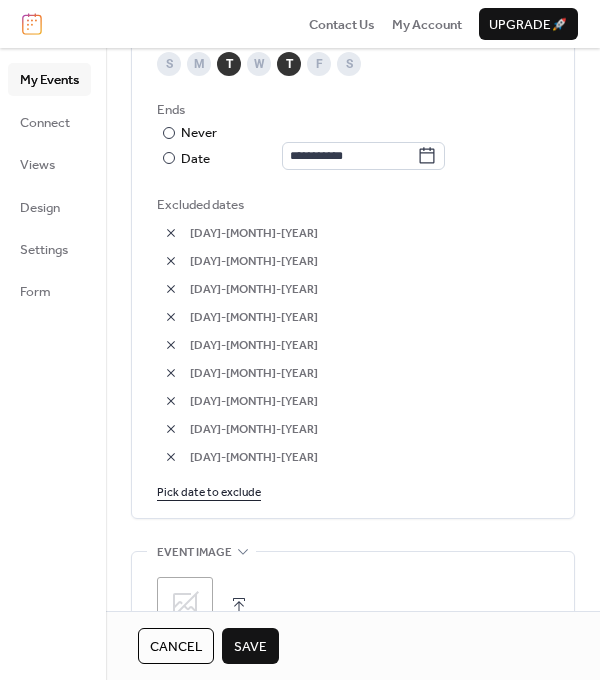 click on "Pick date to exclude" at bounding box center [209, 491] 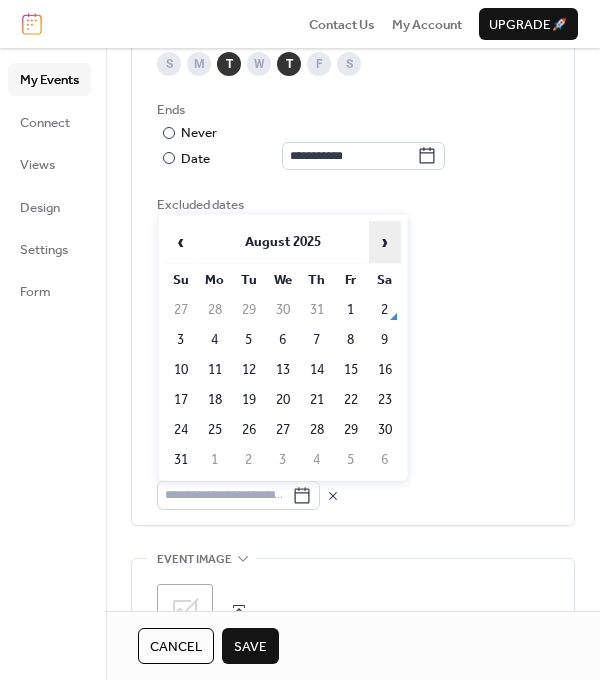 click on "›" at bounding box center [385, 242] 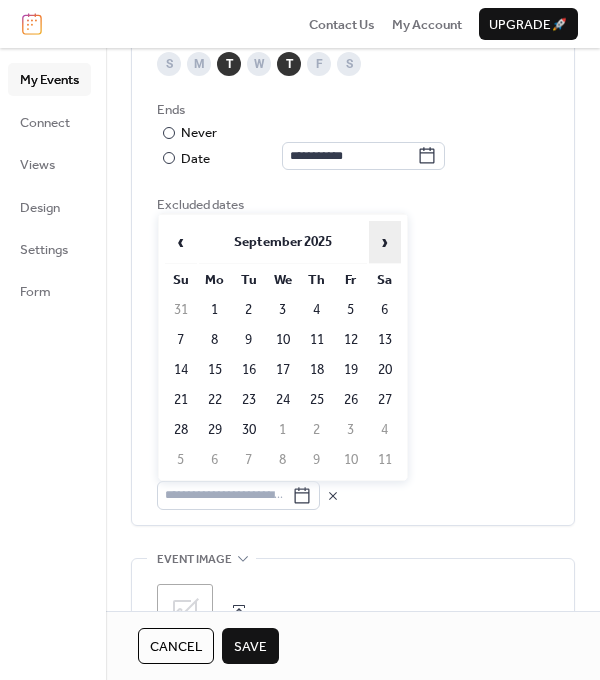 click on "›" at bounding box center [385, 242] 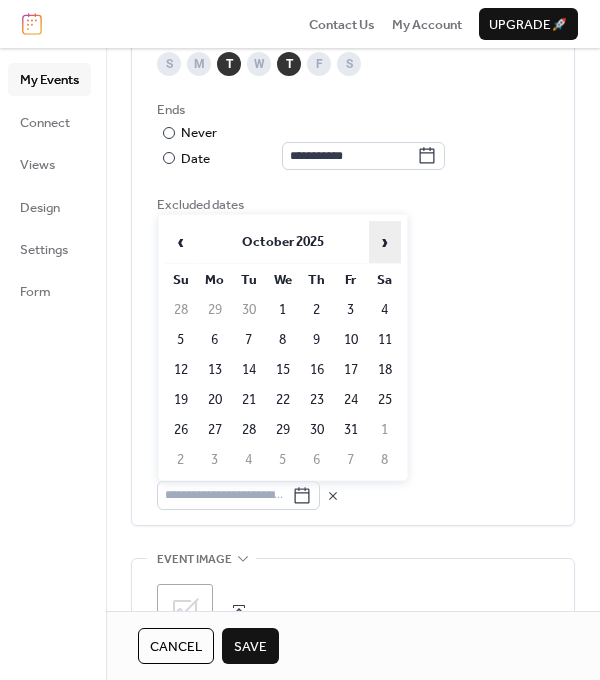 click on "›" at bounding box center [385, 242] 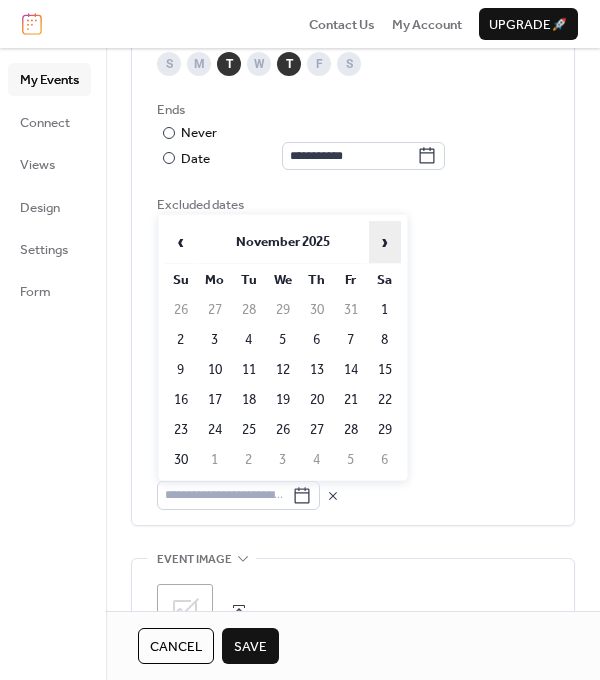 click on "›" at bounding box center (385, 242) 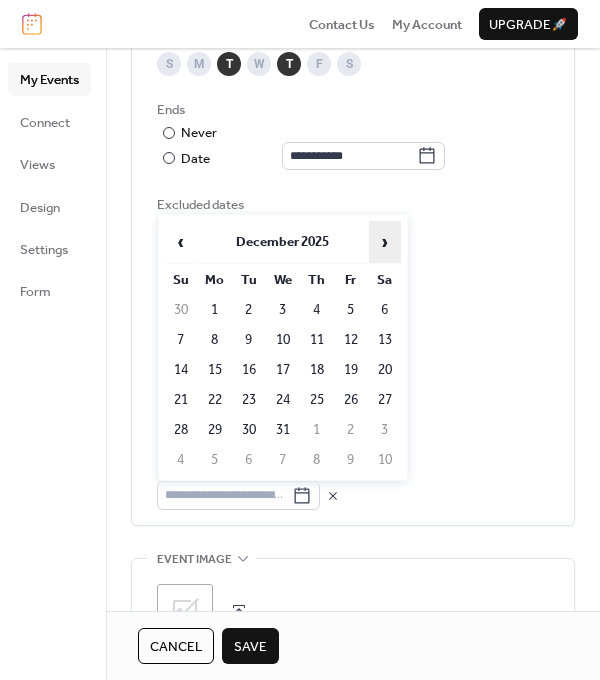 click on "›" at bounding box center (385, 242) 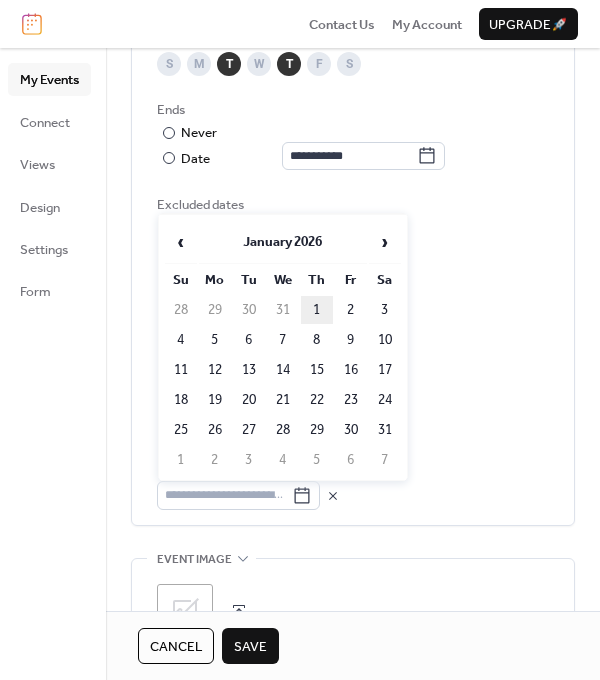 click on "1" at bounding box center (317, 310) 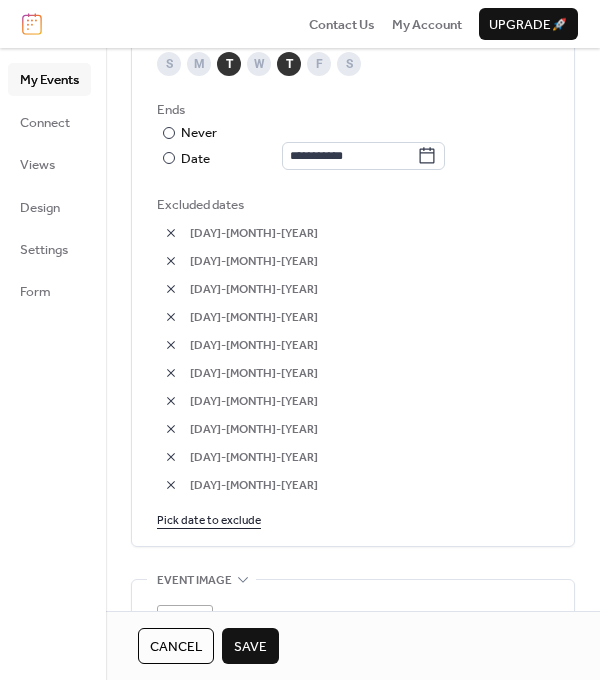 click on "Pick date to exclude" at bounding box center [209, 519] 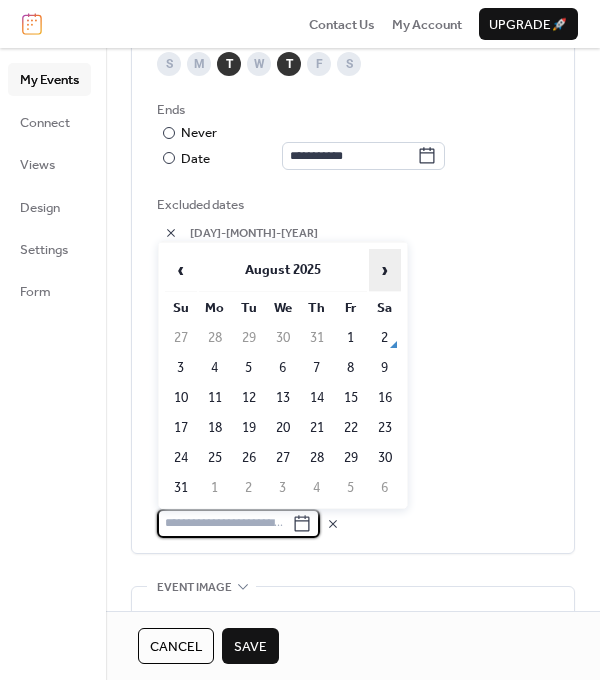 click on "›" at bounding box center (385, 270) 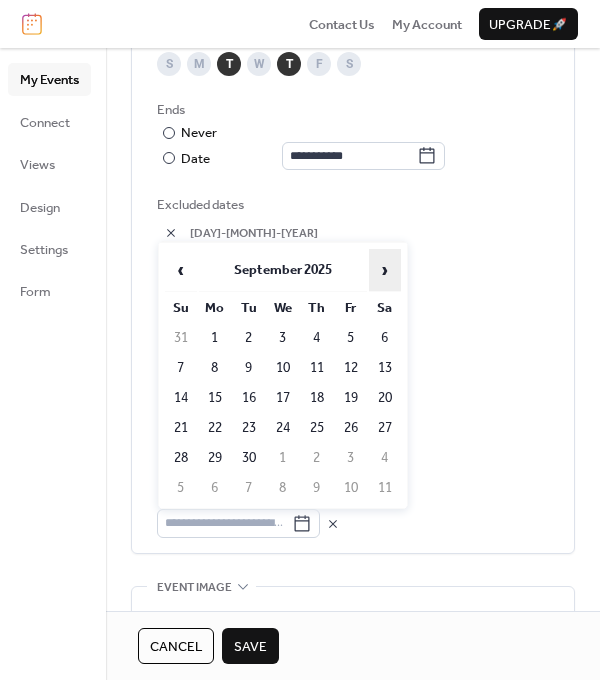 click on "›" at bounding box center [385, 270] 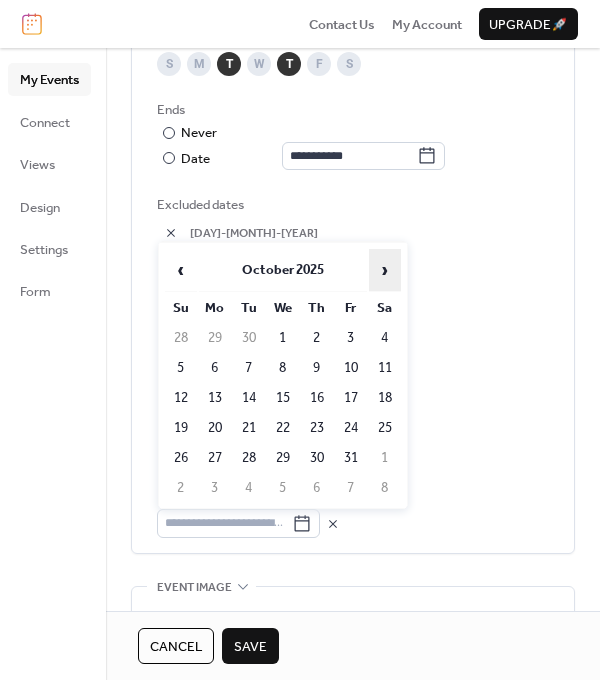 click on "›" at bounding box center [385, 270] 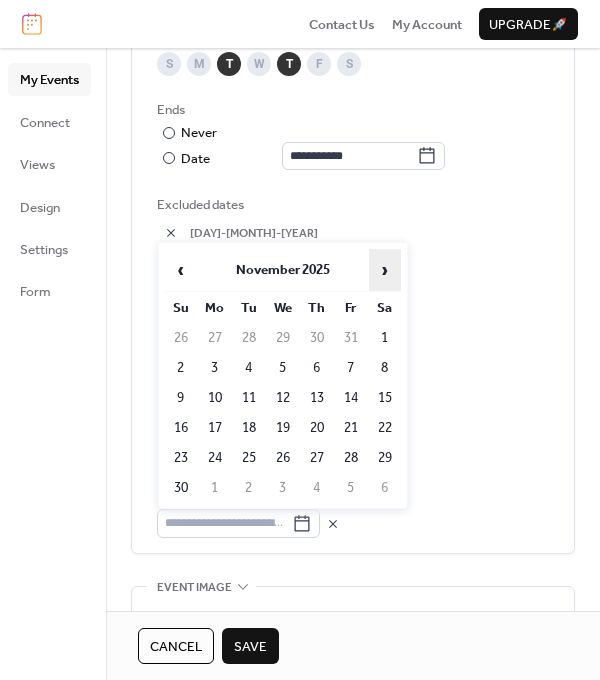 click on "›" at bounding box center (385, 270) 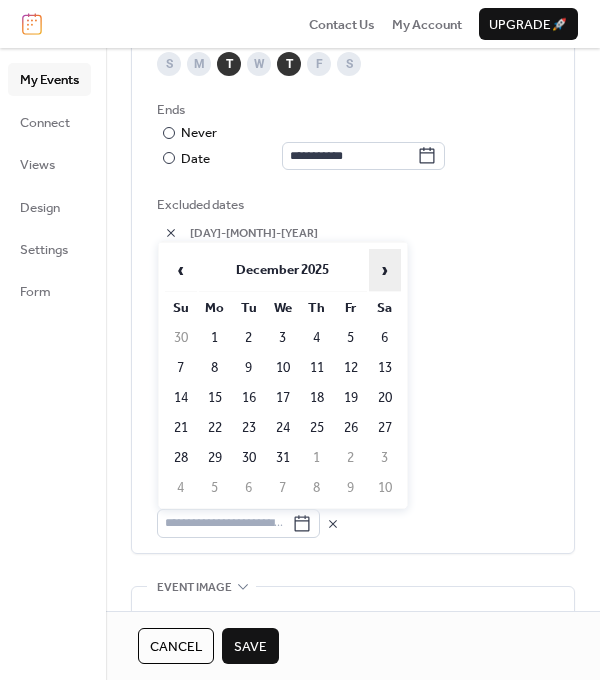 click on "›" at bounding box center (385, 270) 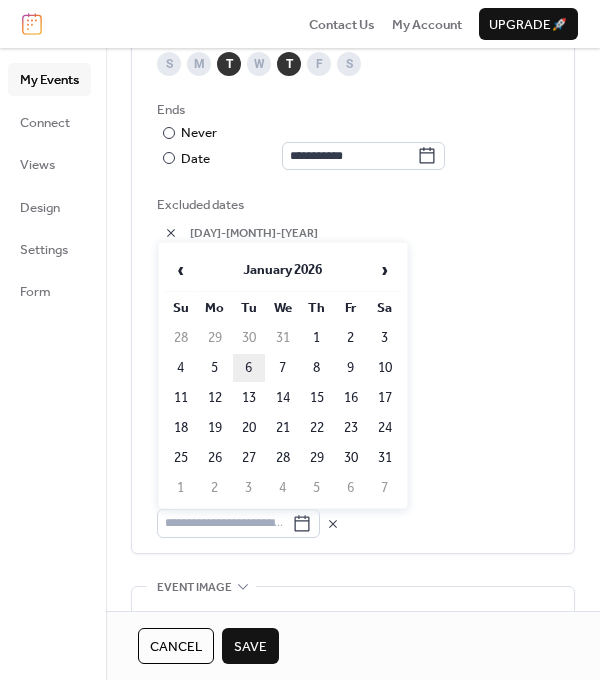 click on "6" at bounding box center [249, 368] 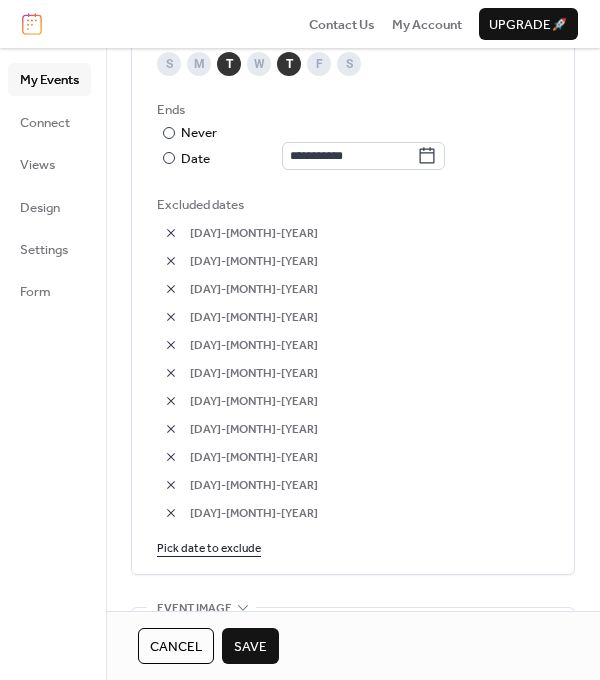 click on "Pick date to exclude" at bounding box center (209, 547) 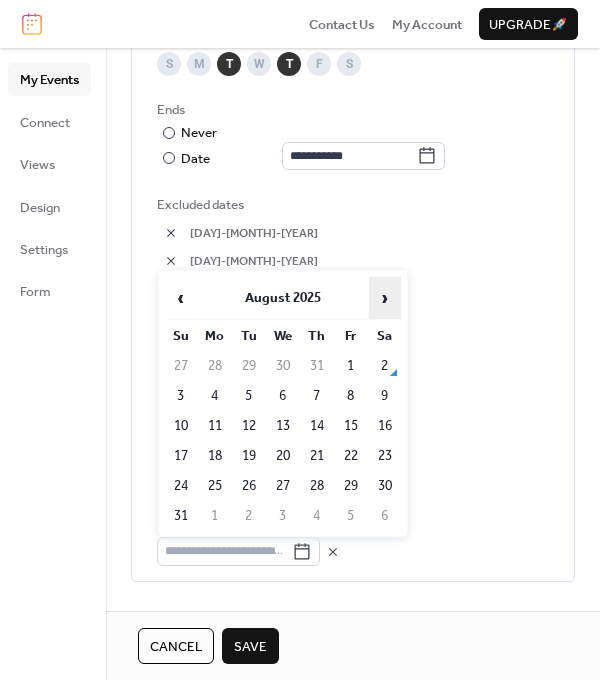 click on "›" at bounding box center [385, 298] 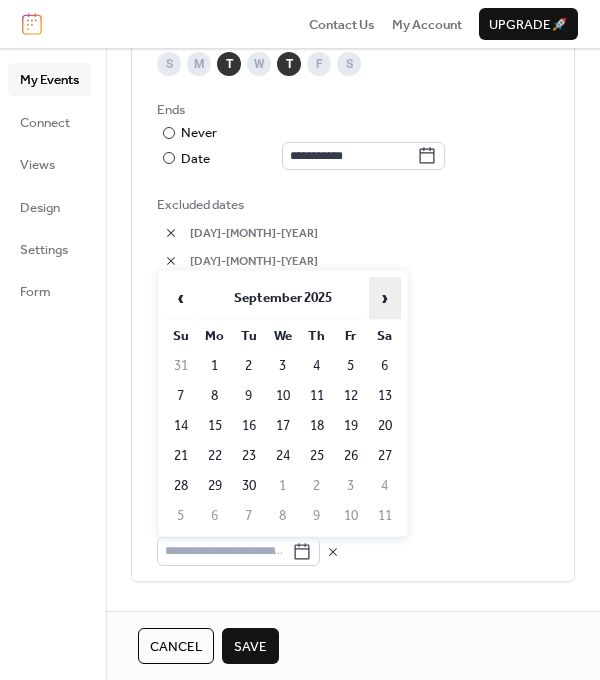 click on "›" at bounding box center [385, 298] 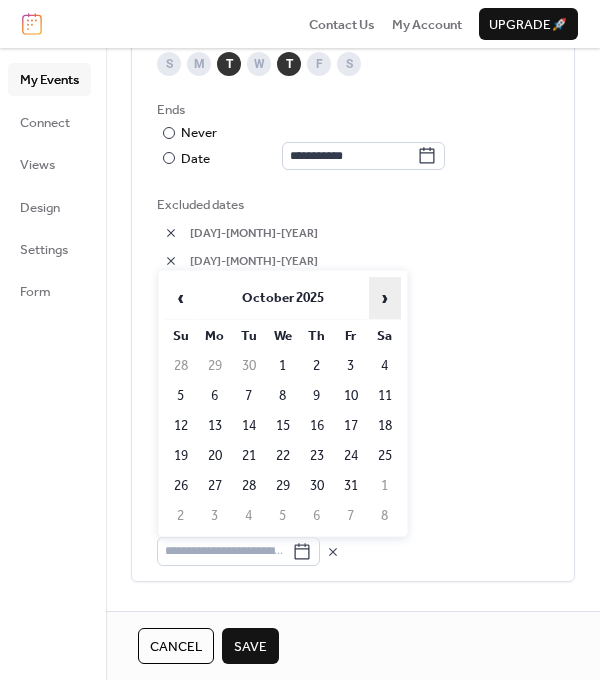 click on "›" at bounding box center [385, 298] 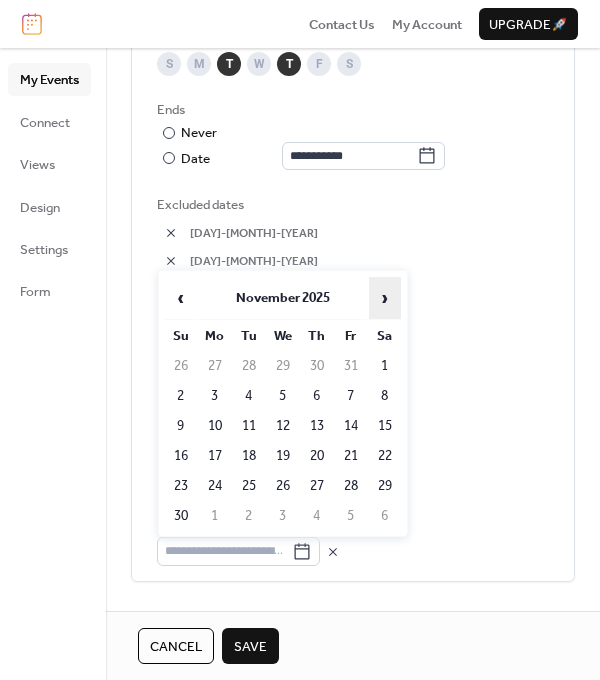 click on "›" at bounding box center [385, 298] 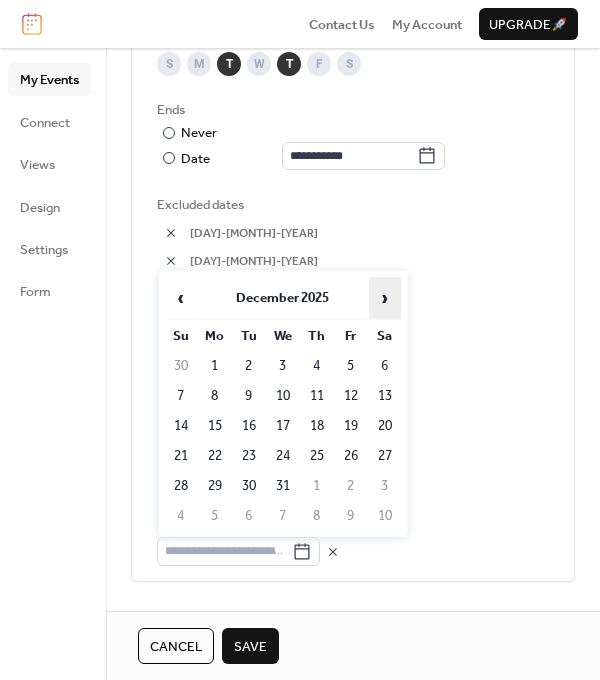 click on "›" at bounding box center [385, 298] 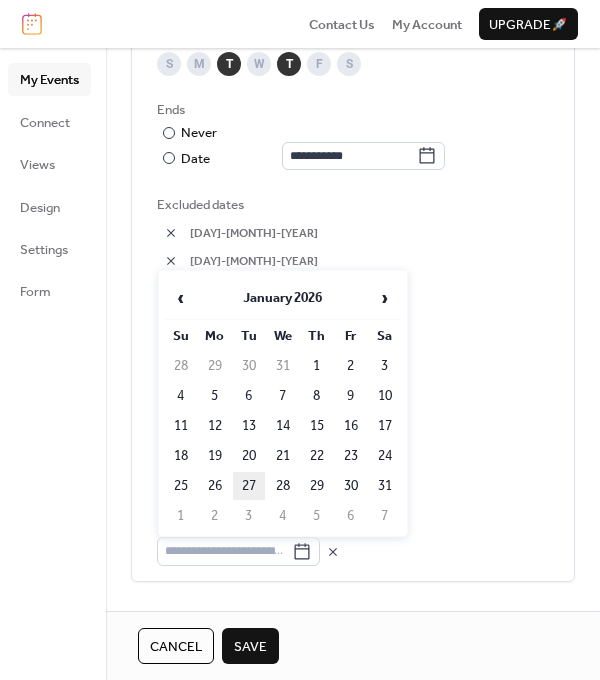 click on "27" at bounding box center (249, 486) 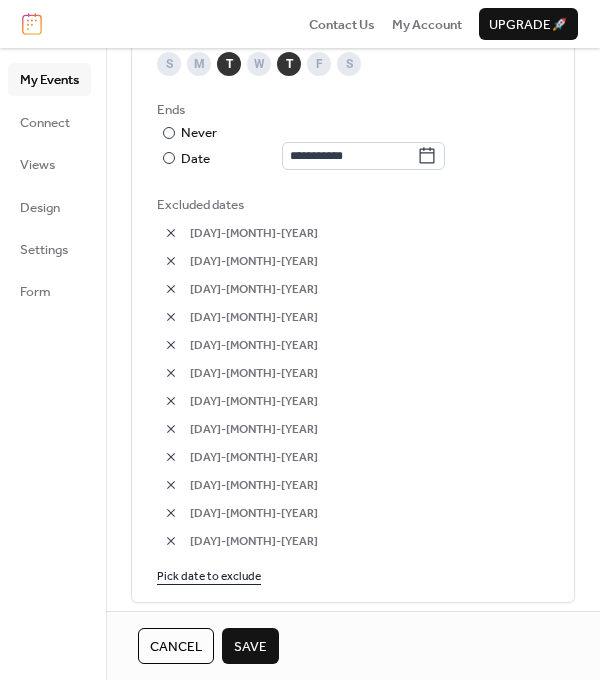 click on "Pick date to exclude" at bounding box center (209, 575) 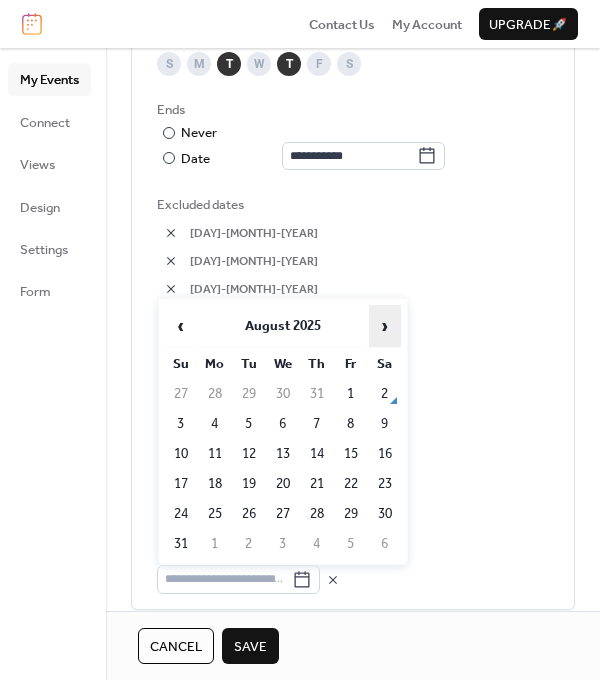 click on "›" at bounding box center [385, 326] 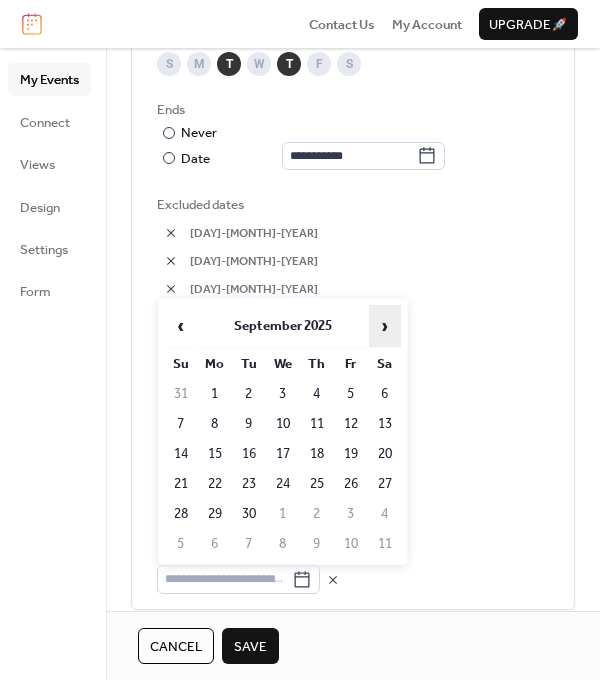 click on "›" at bounding box center [385, 326] 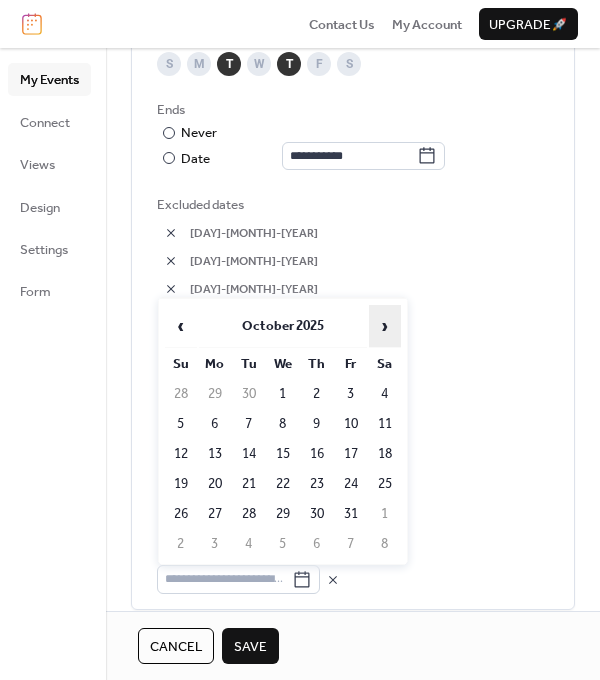 click on "›" at bounding box center (385, 326) 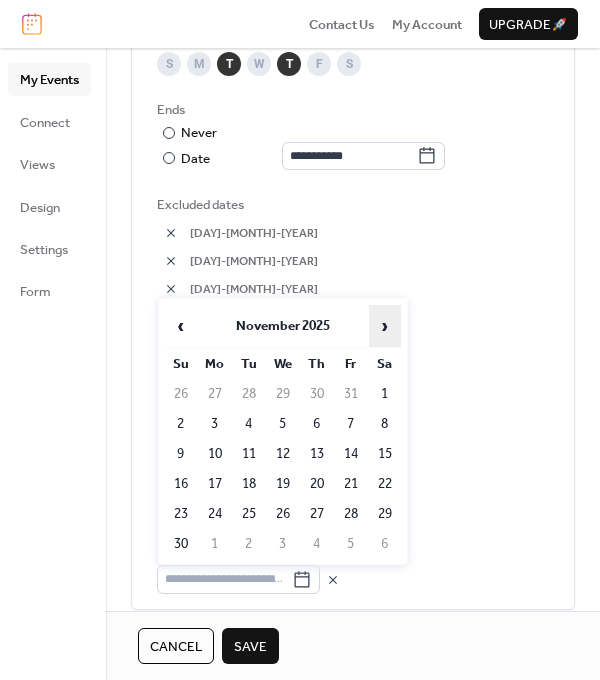 click on "›" at bounding box center [385, 326] 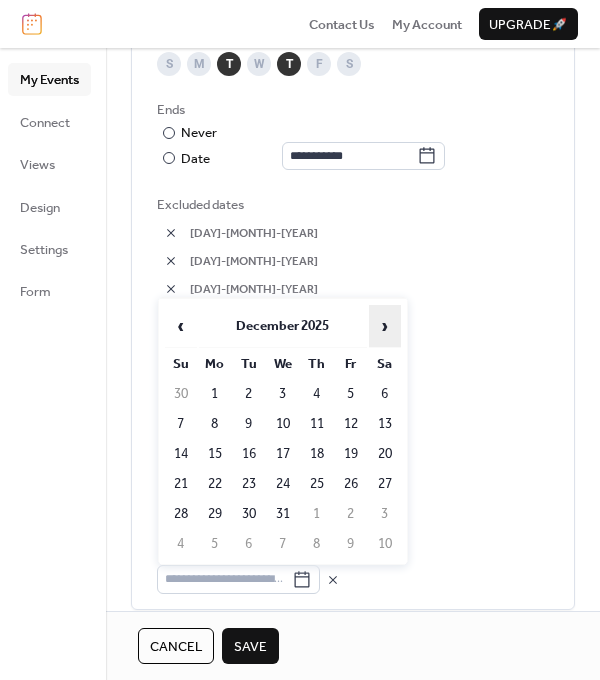 click on "›" at bounding box center [385, 326] 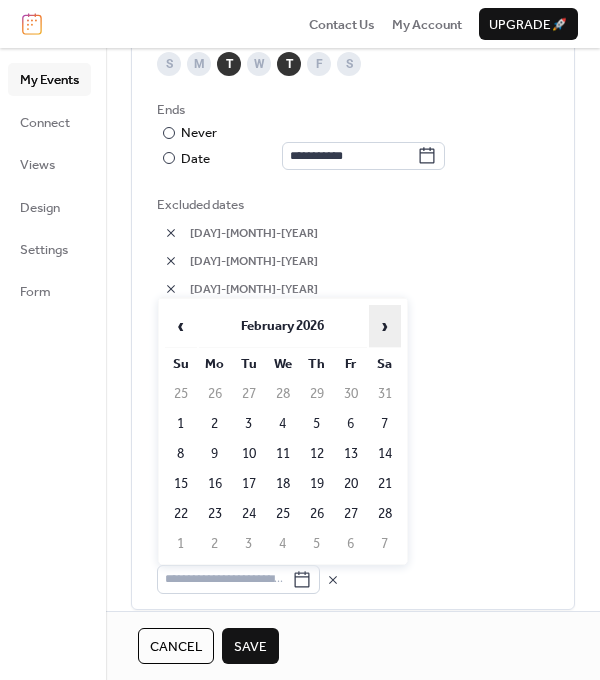 click on "›" at bounding box center (385, 326) 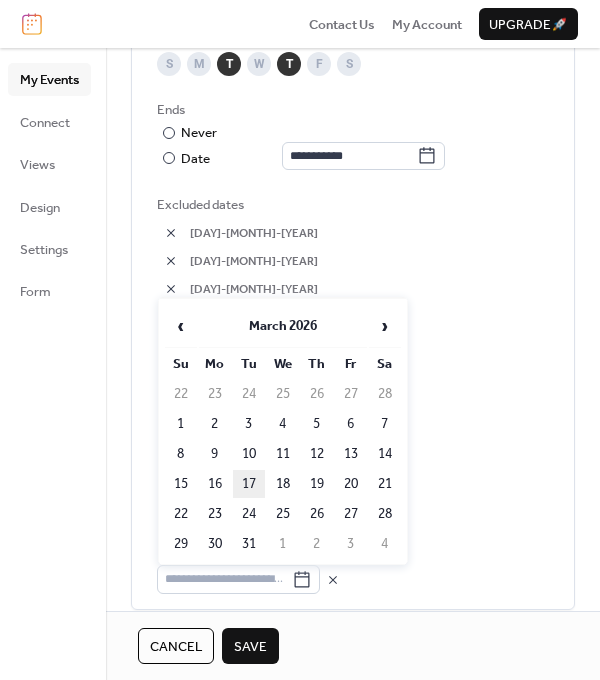 click on "17" at bounding box center [249, 484] 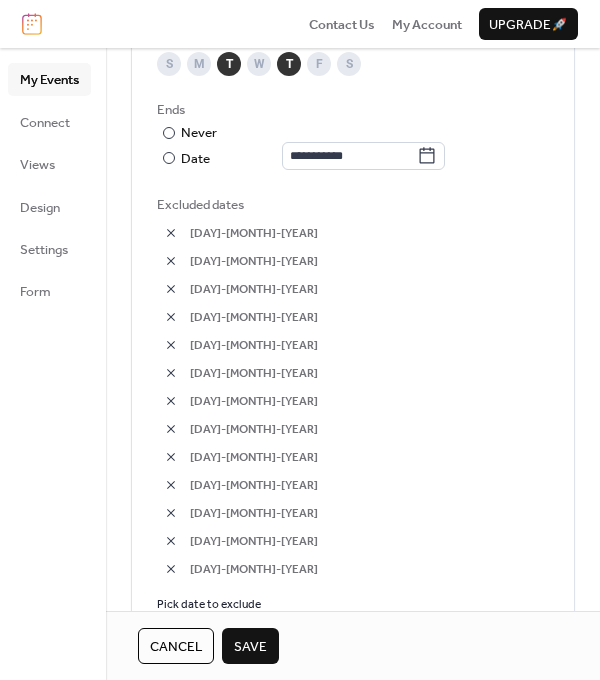 click on "Pick date to exclude" at bounding box center [209, 603] 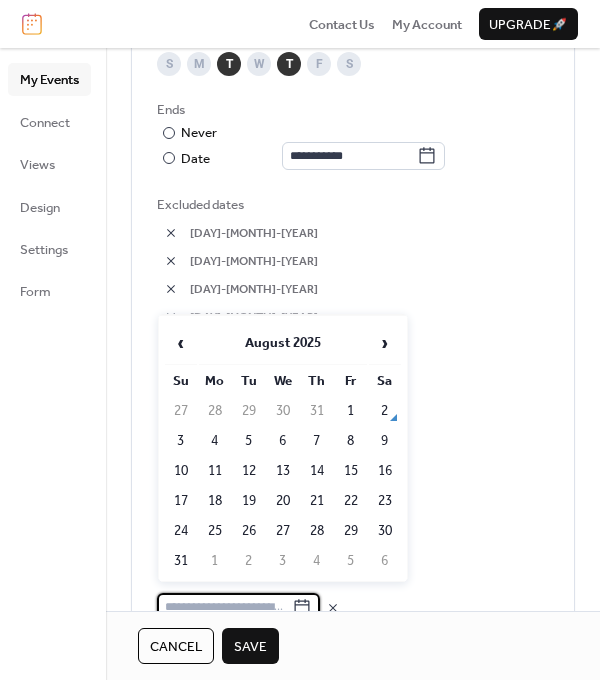 scroll, scrollTop: 1163, scrollLeft: 0, axis: vertical 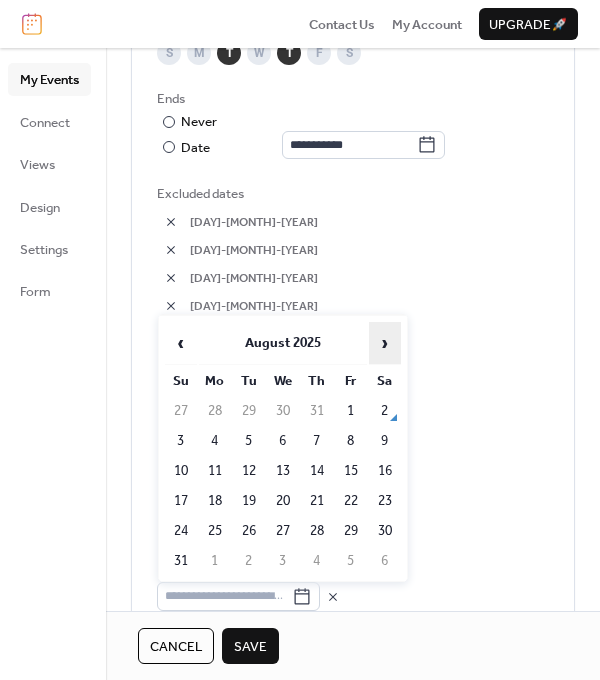 click on "›" at bounding box center [385, 343] 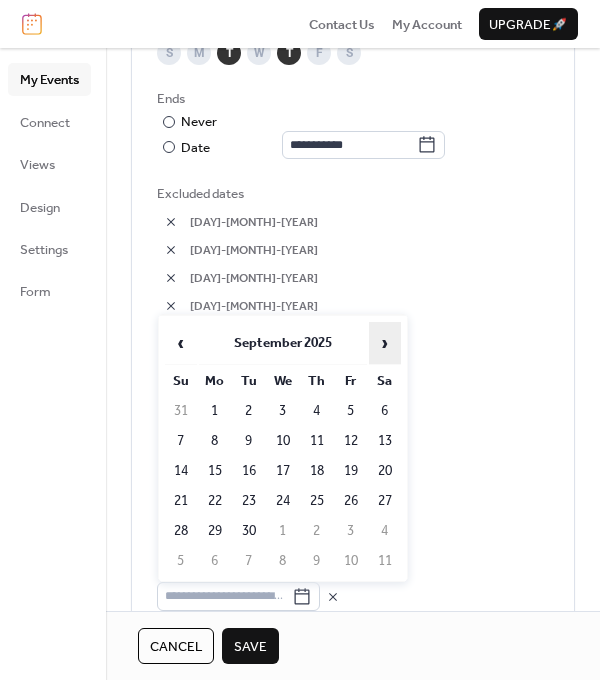 click on "›" at bounding box center (385, 343) 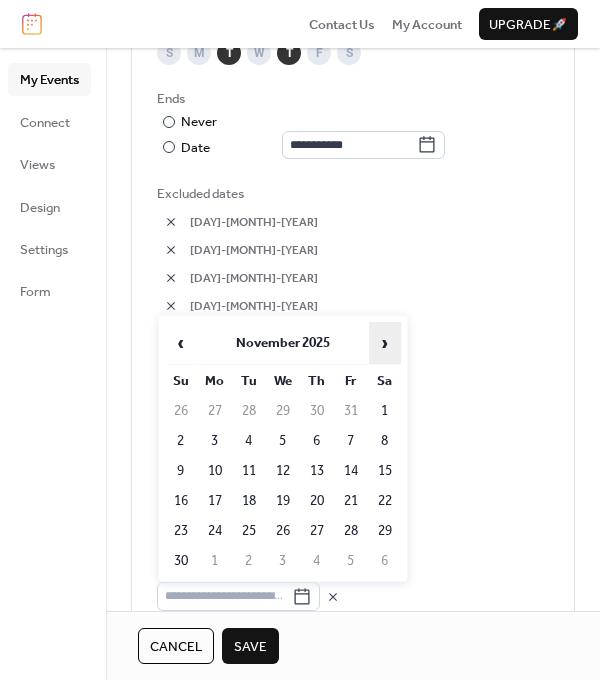 click on "›" at bounding box center (385, 343) 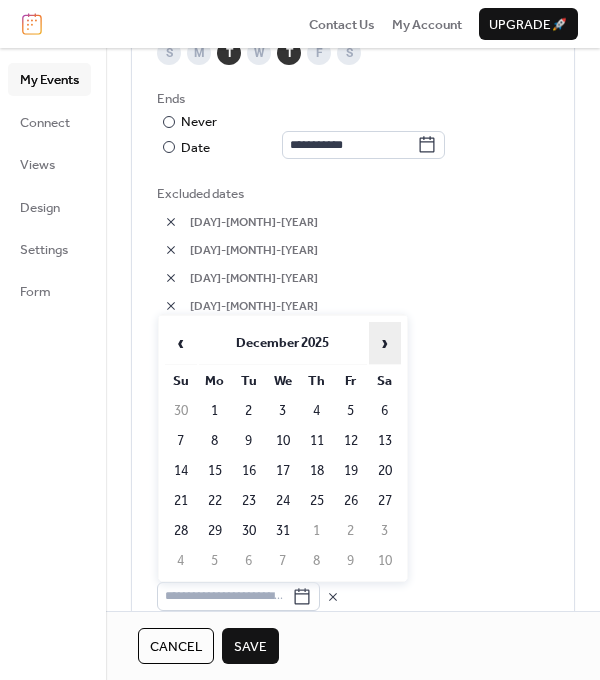 click on "›" at bounding box center (385, 343) 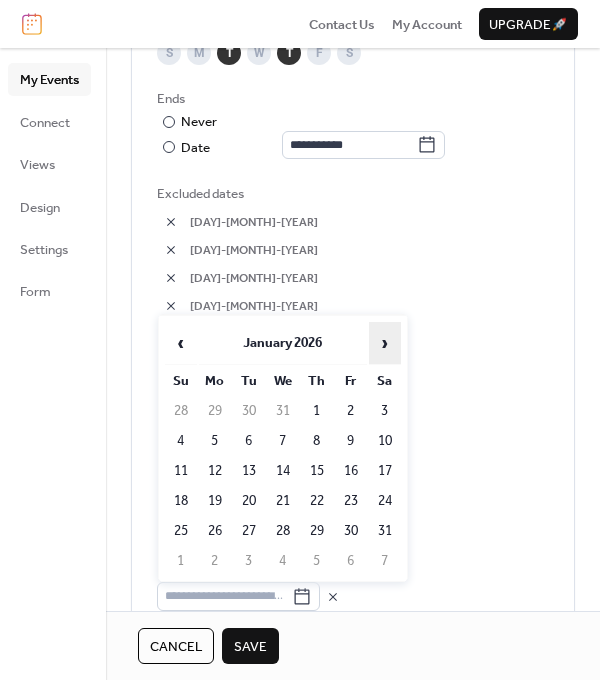 click on "›" at bounding box center (385, 343) 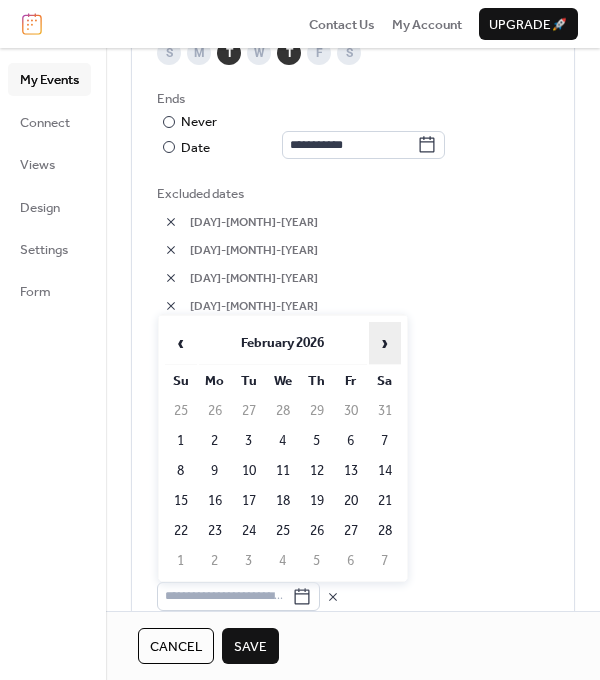 click on "›" at bounding box center [385, 343] 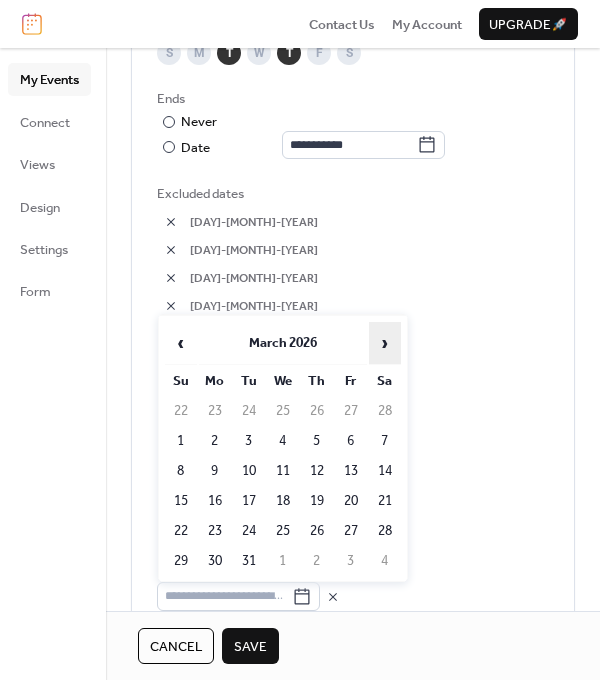 click on "›" at bounding box center (385, 343) 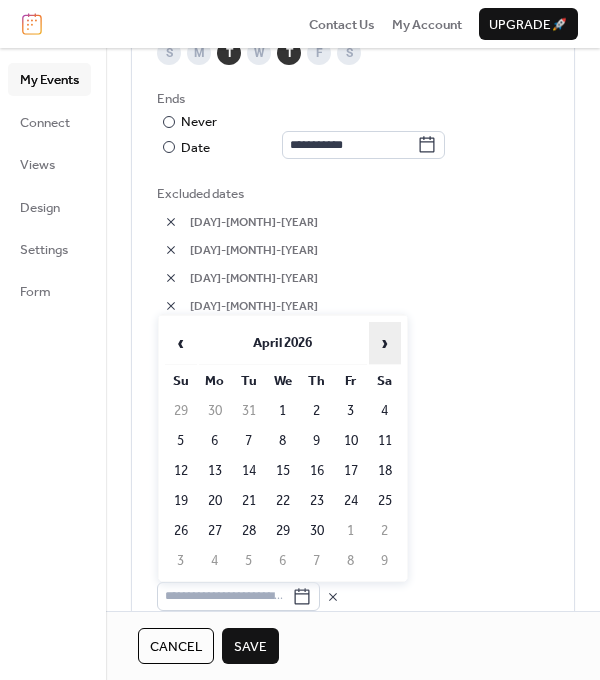 click on "›" at bounding box center [385, 343] 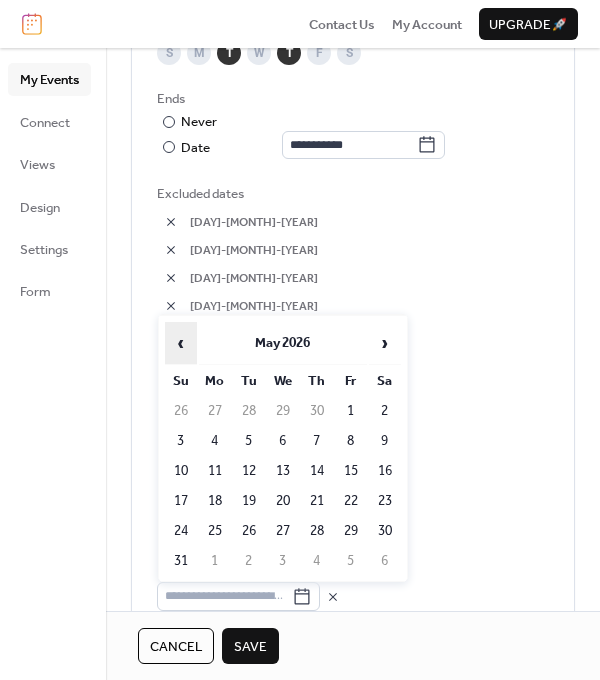 click on "‹" at bounding box center [181, 343] 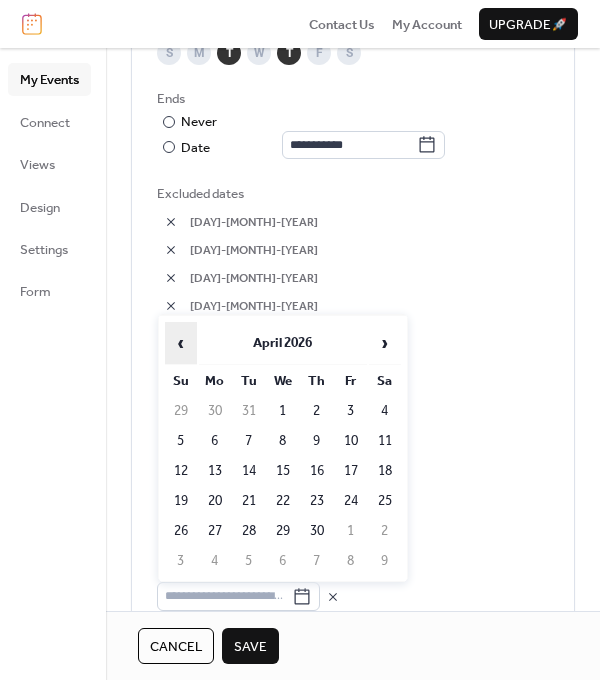 click on "‹" at bounding box center [181, 343] 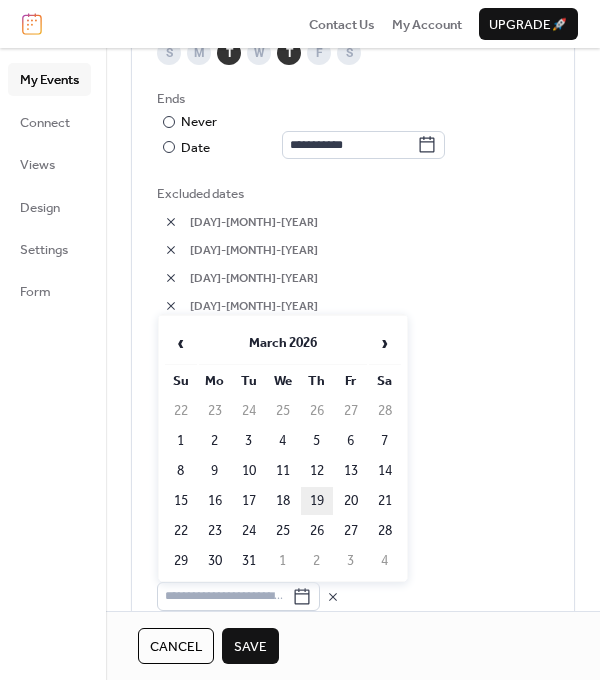 click on "19" at bounding box center [317, 501] 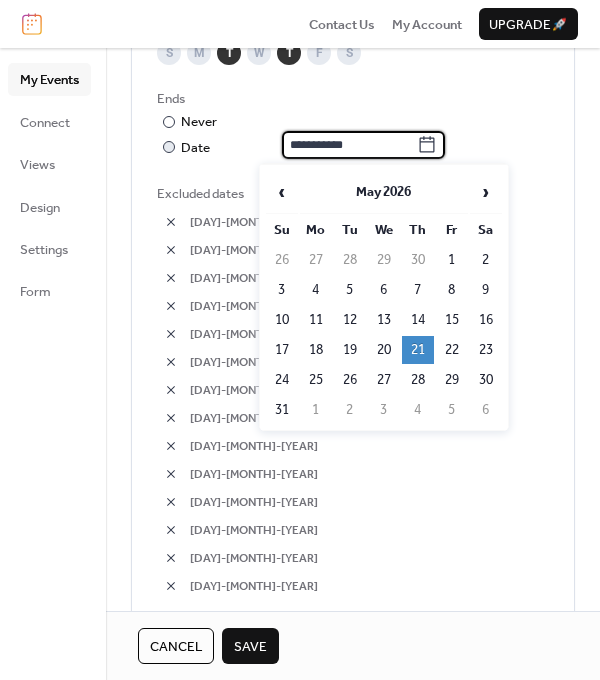 click on "**********" at bounding box center (349, 145) 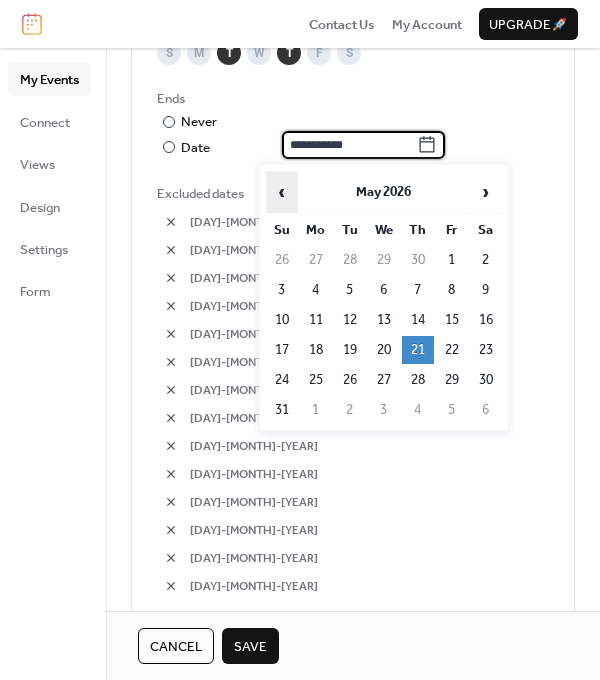 click on "‹" at bounding box center [282, 192] 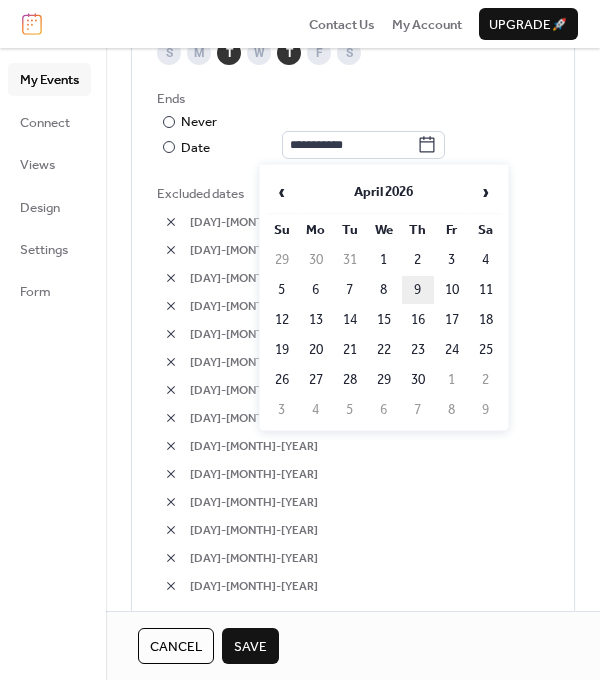 click on "9" at bounding box center (418, 290) 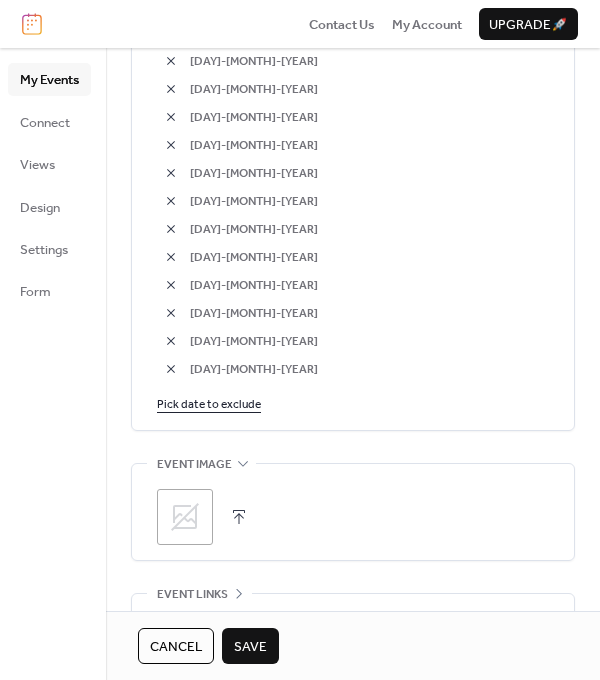 scroll, scrollTop: 1381, scrollLeft: 0, axis: vertical 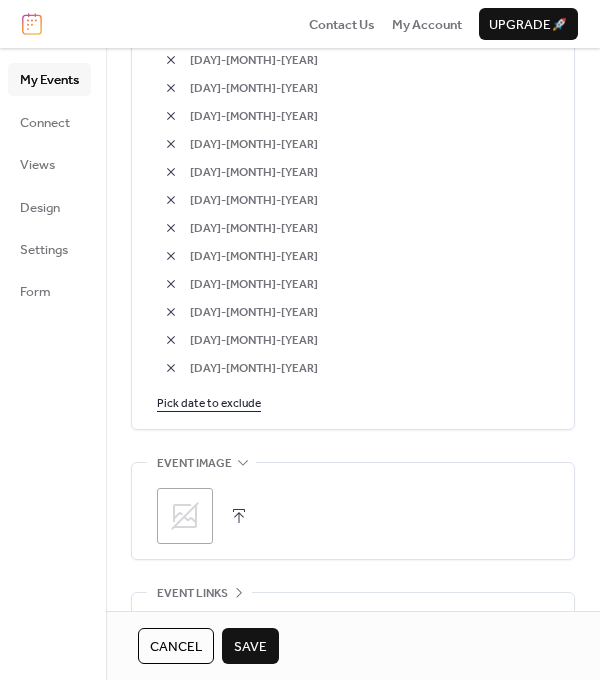 click on "Save" at bounding box center (250, 647) 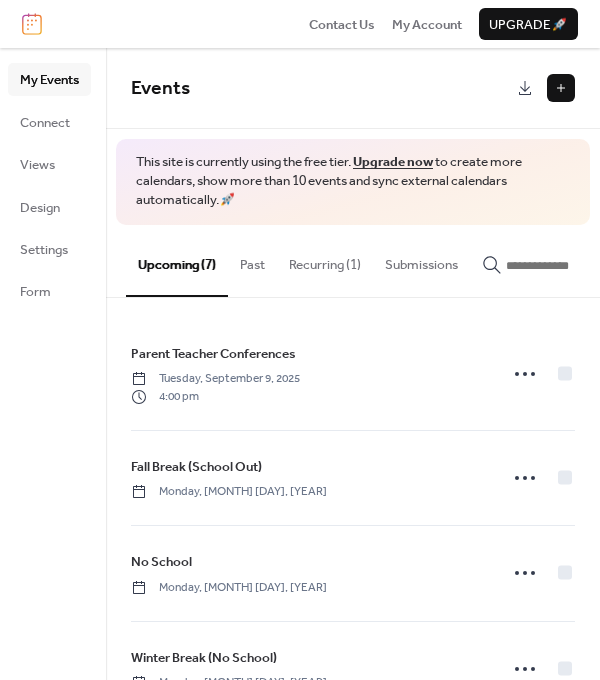 scroll, scrollTop: 0, scrollLeft: 0, axis: both 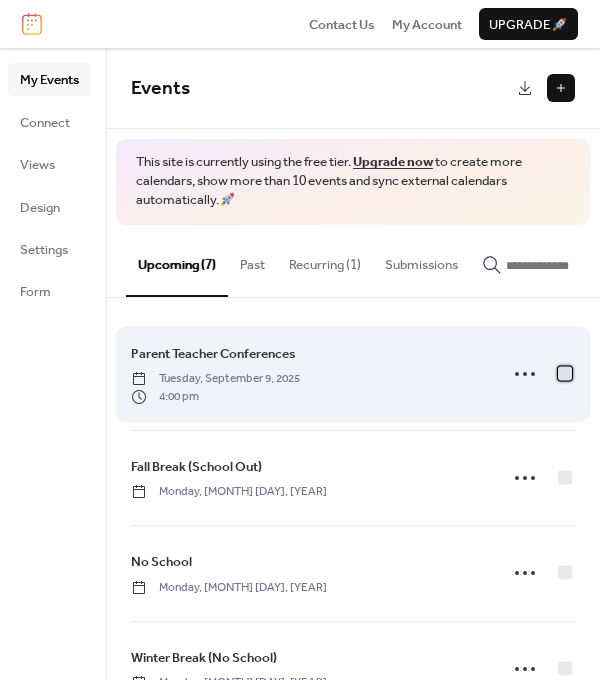 click at bounding box center [565, 373] 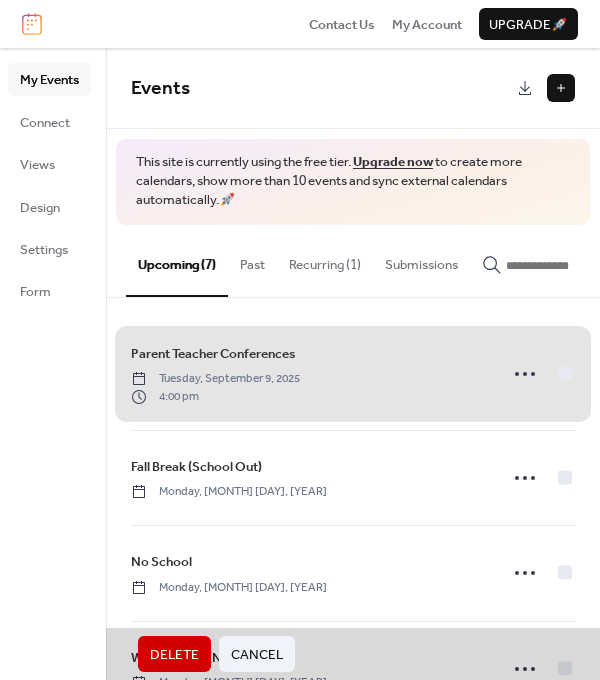 click on "Parent Teacher Conferences Tuesday, [MONTH] [DAY], [YEAR] [TIME]" at bounding box center [353, 374] 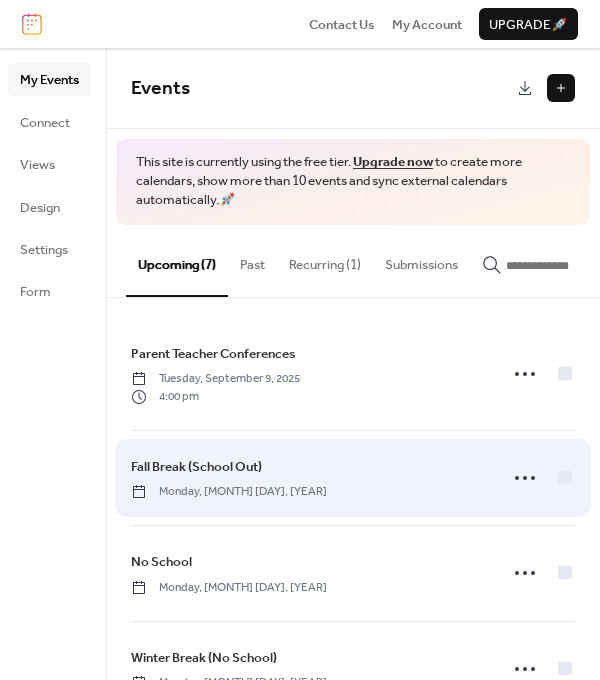scroll, scrollTop: 365, scrollLeft: 0, axis: vertical 